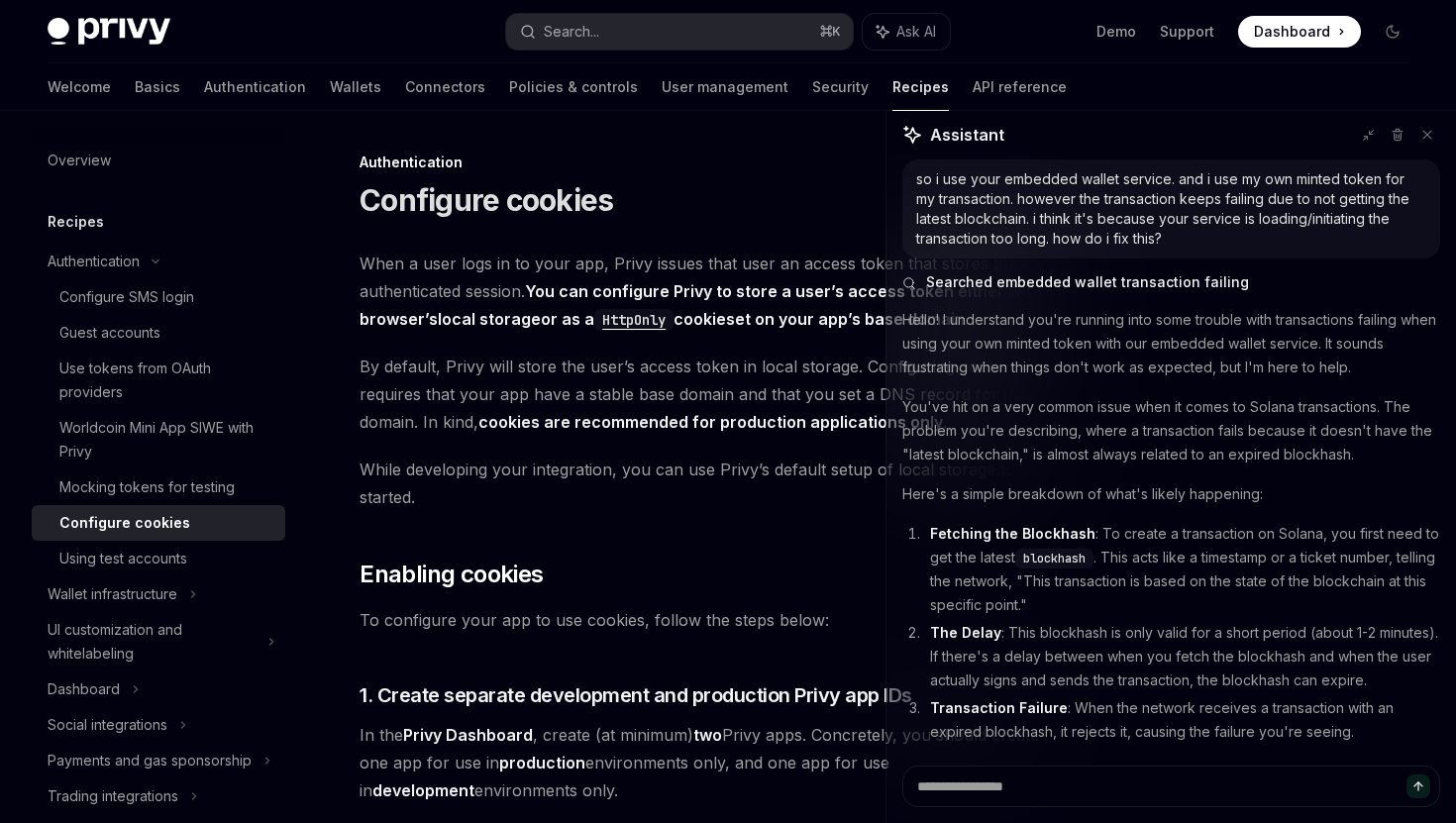 scroll, scrollTop: 5784, scrollLeft: 0, axis: vertical 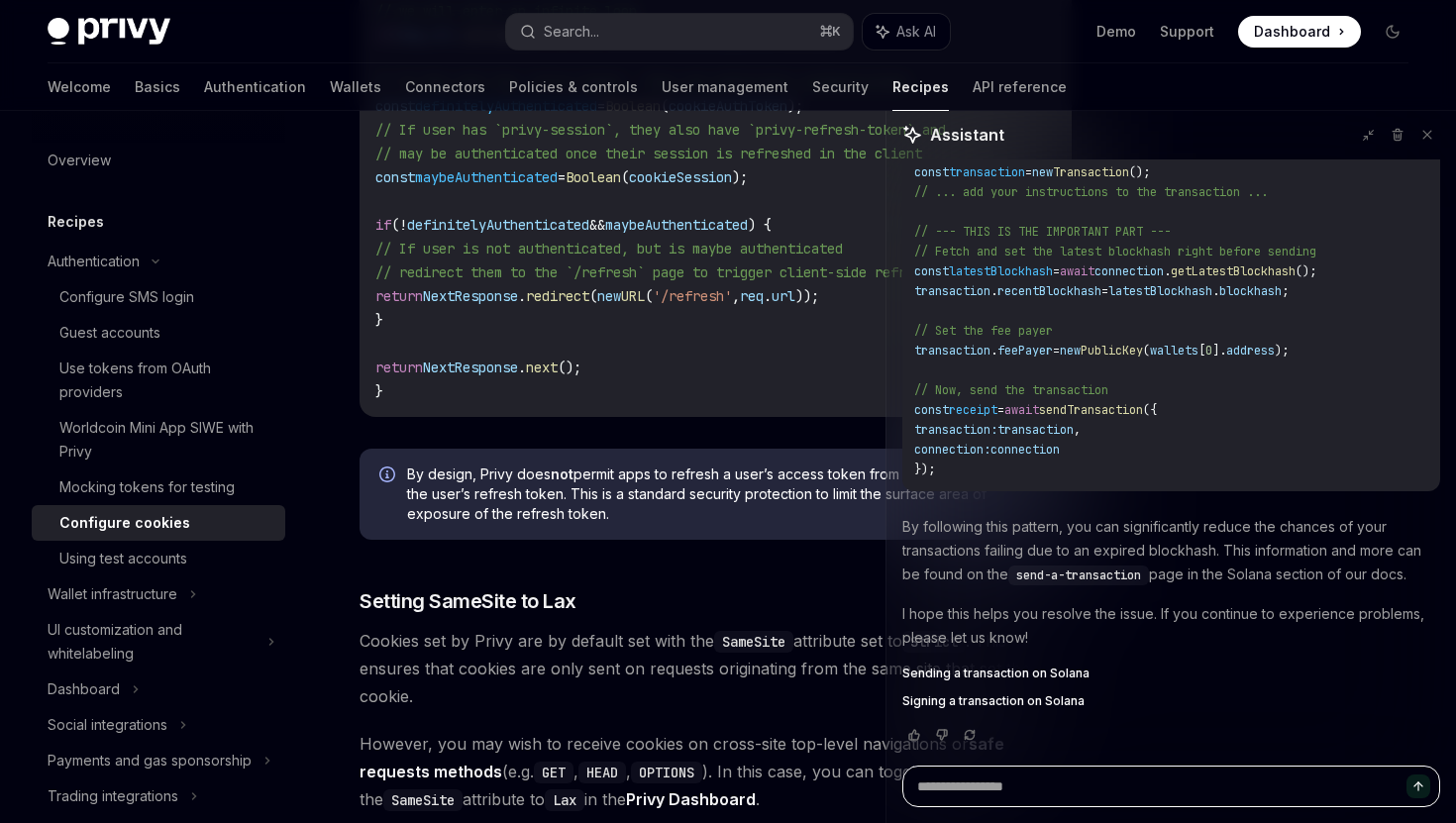 click at bounding box center (1171, 786) 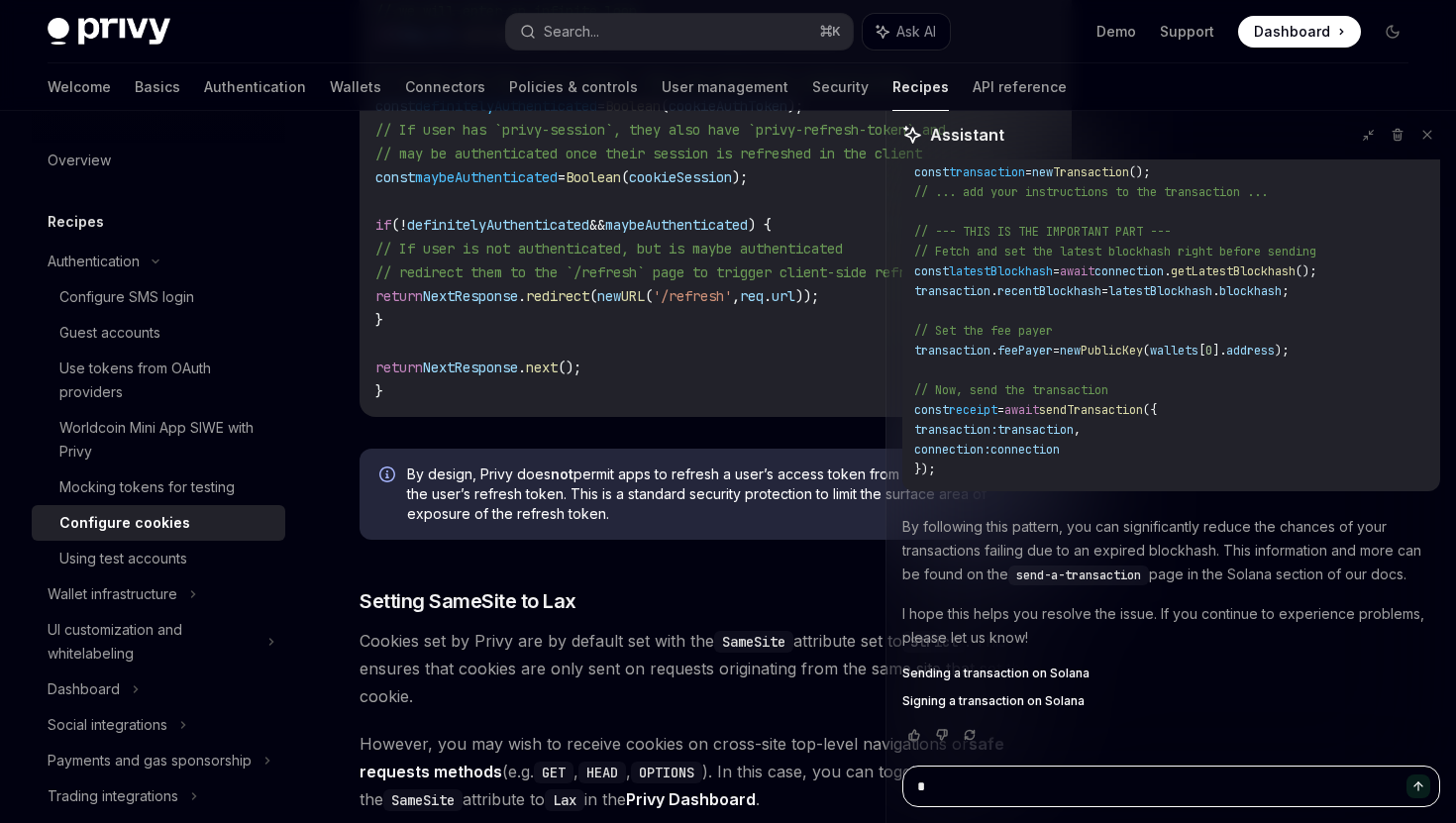 type on "**" 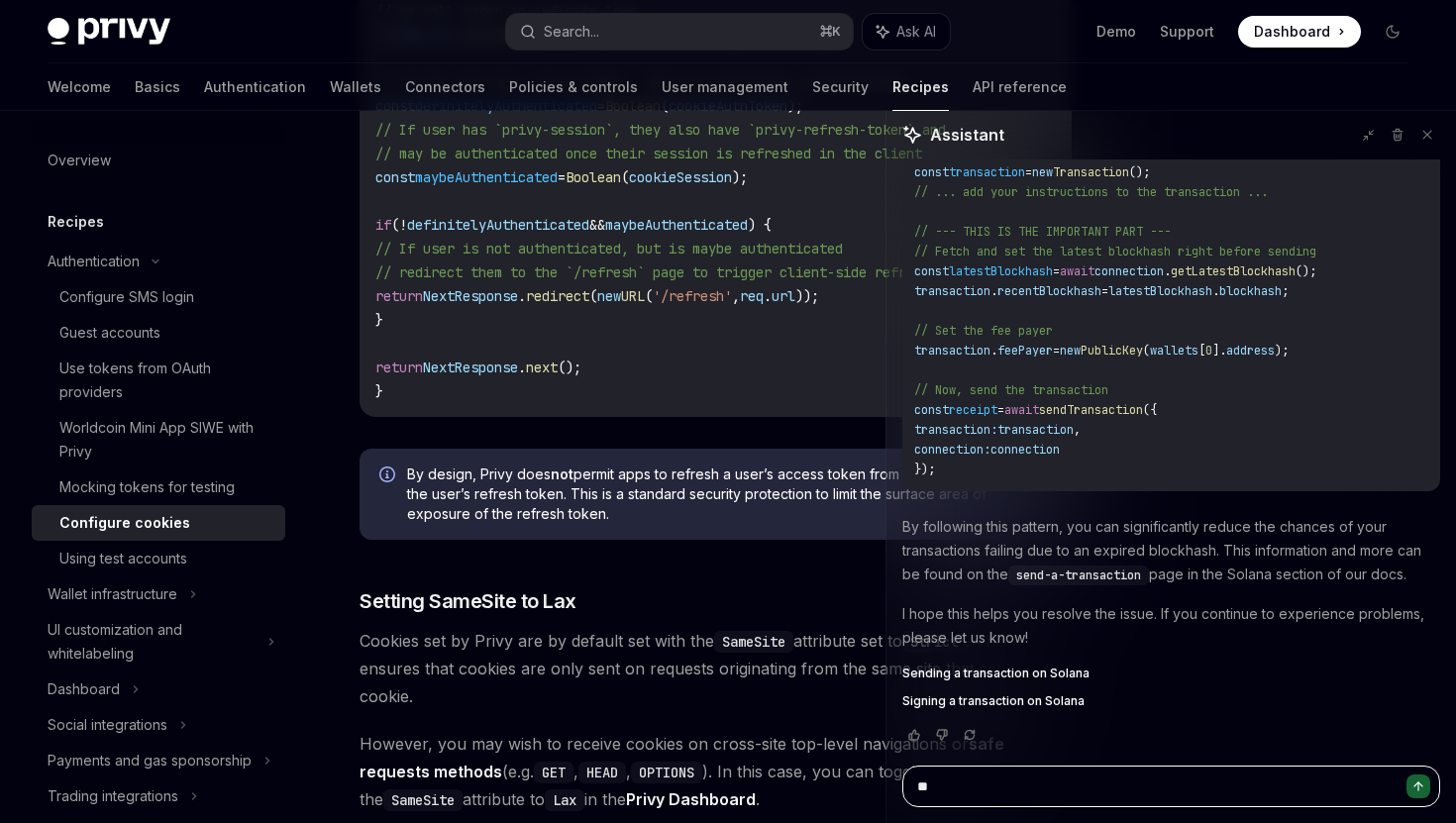 type on "***" 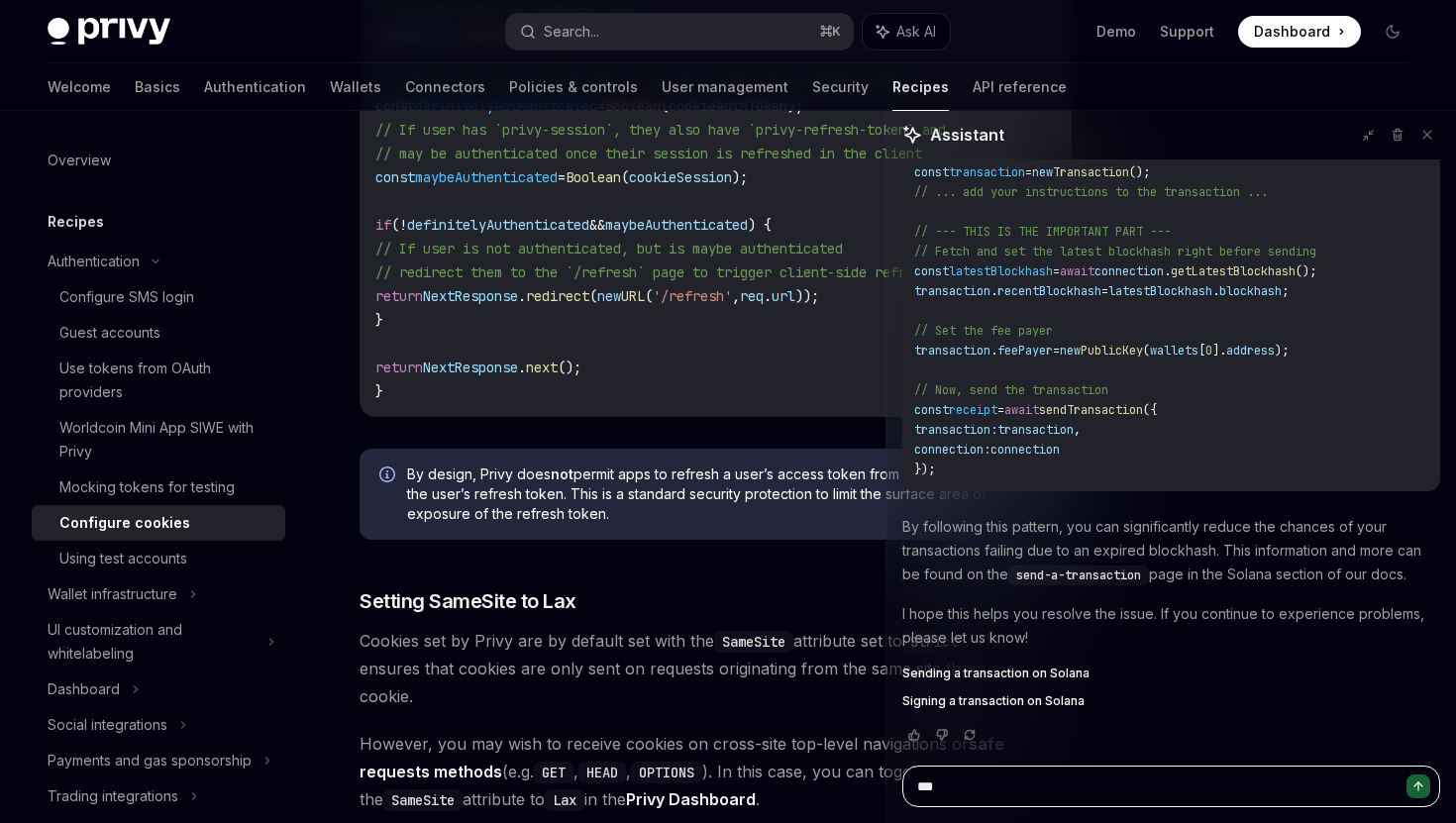 type on "***" 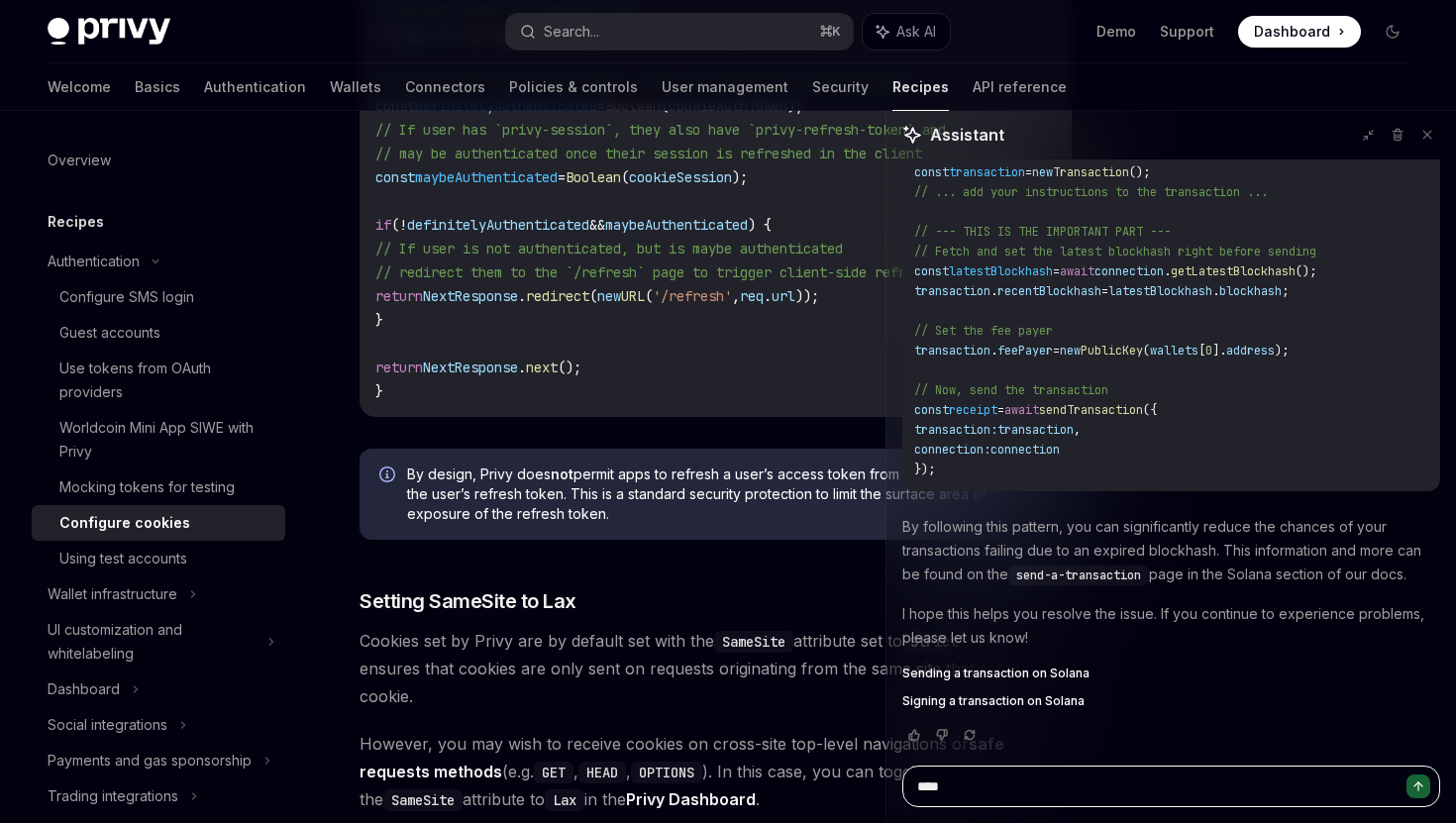 type on "*****" 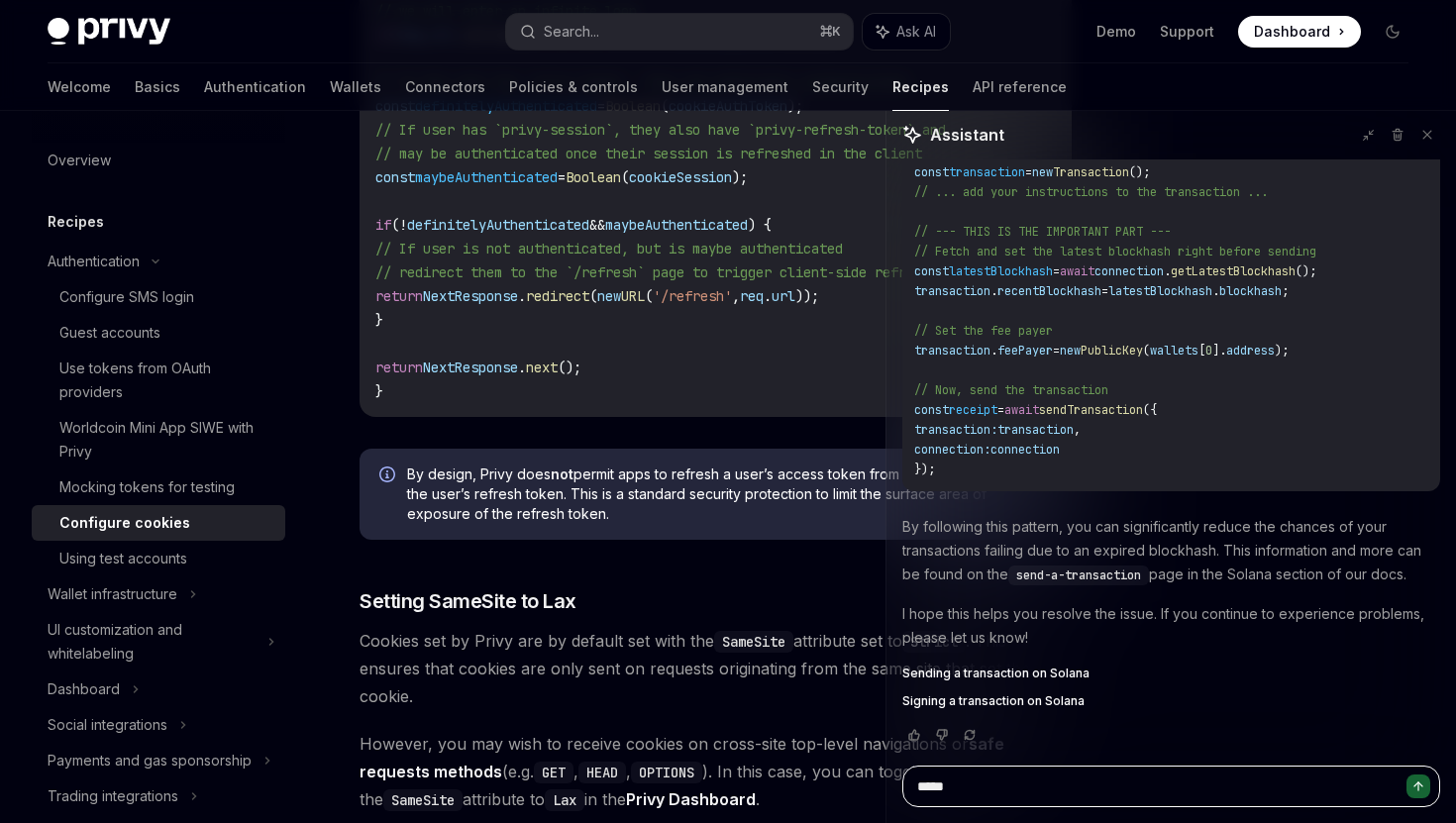 type on "******" 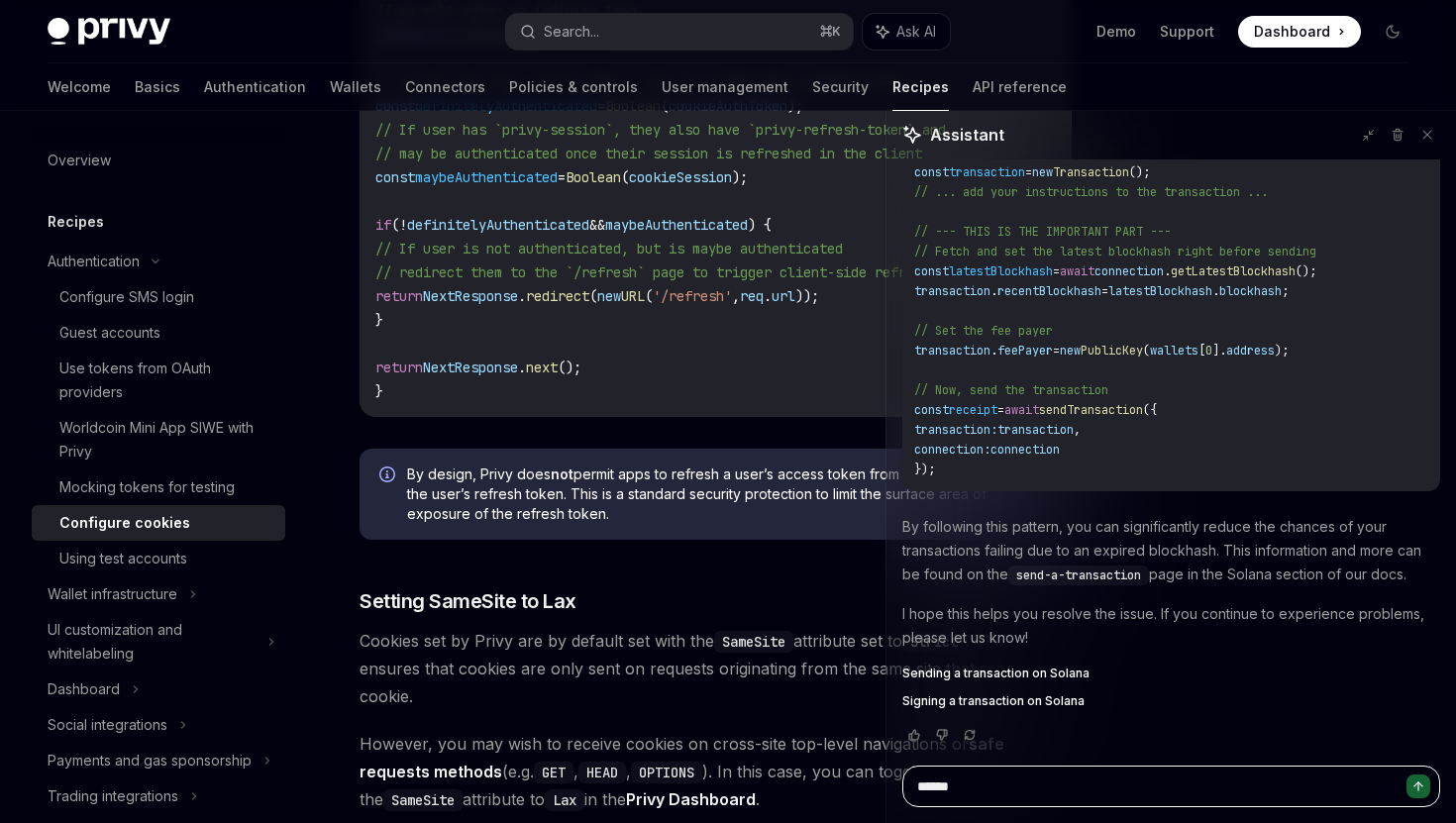 type on "*******" 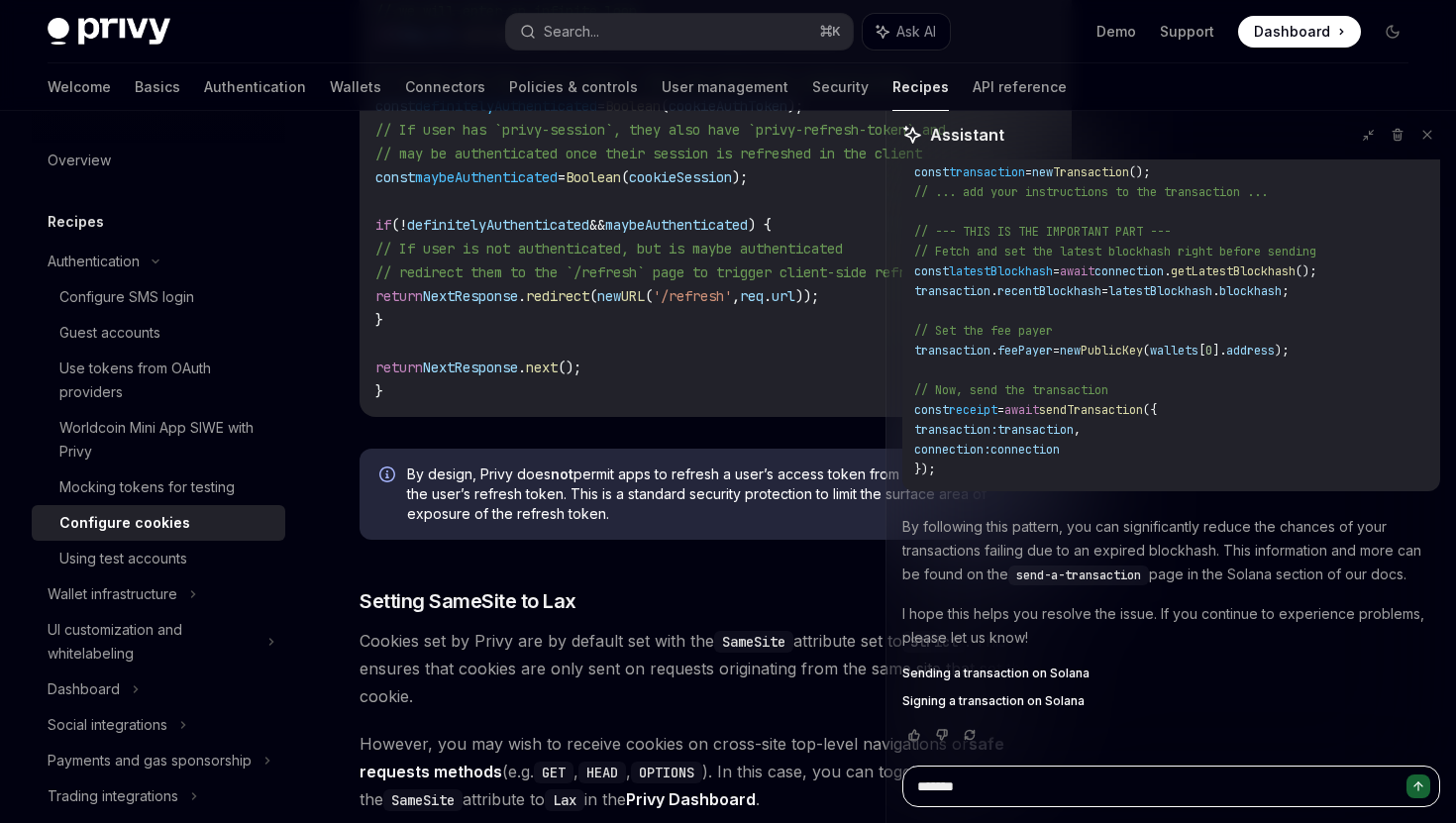 type on "*******" 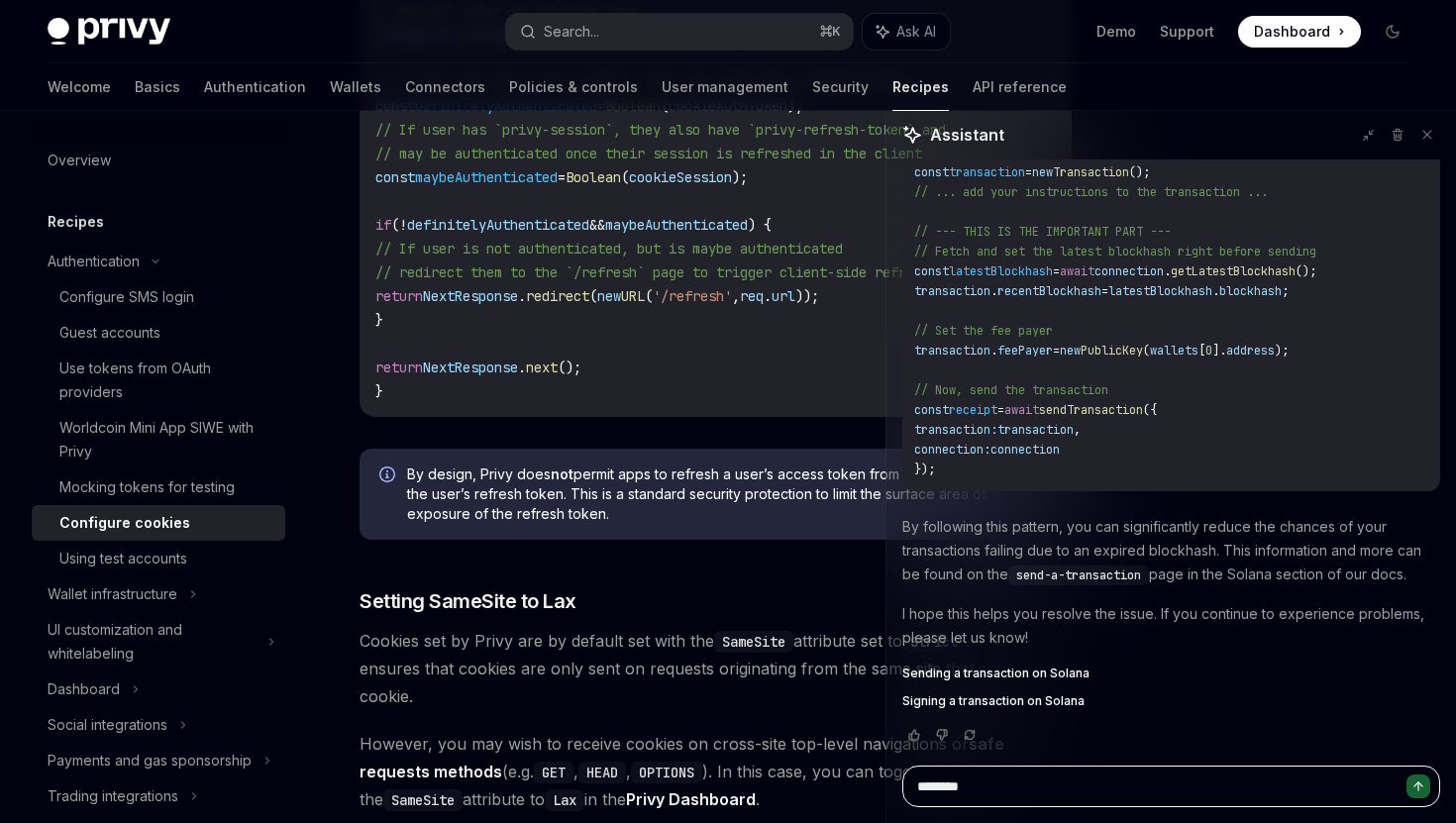 type on "*********" 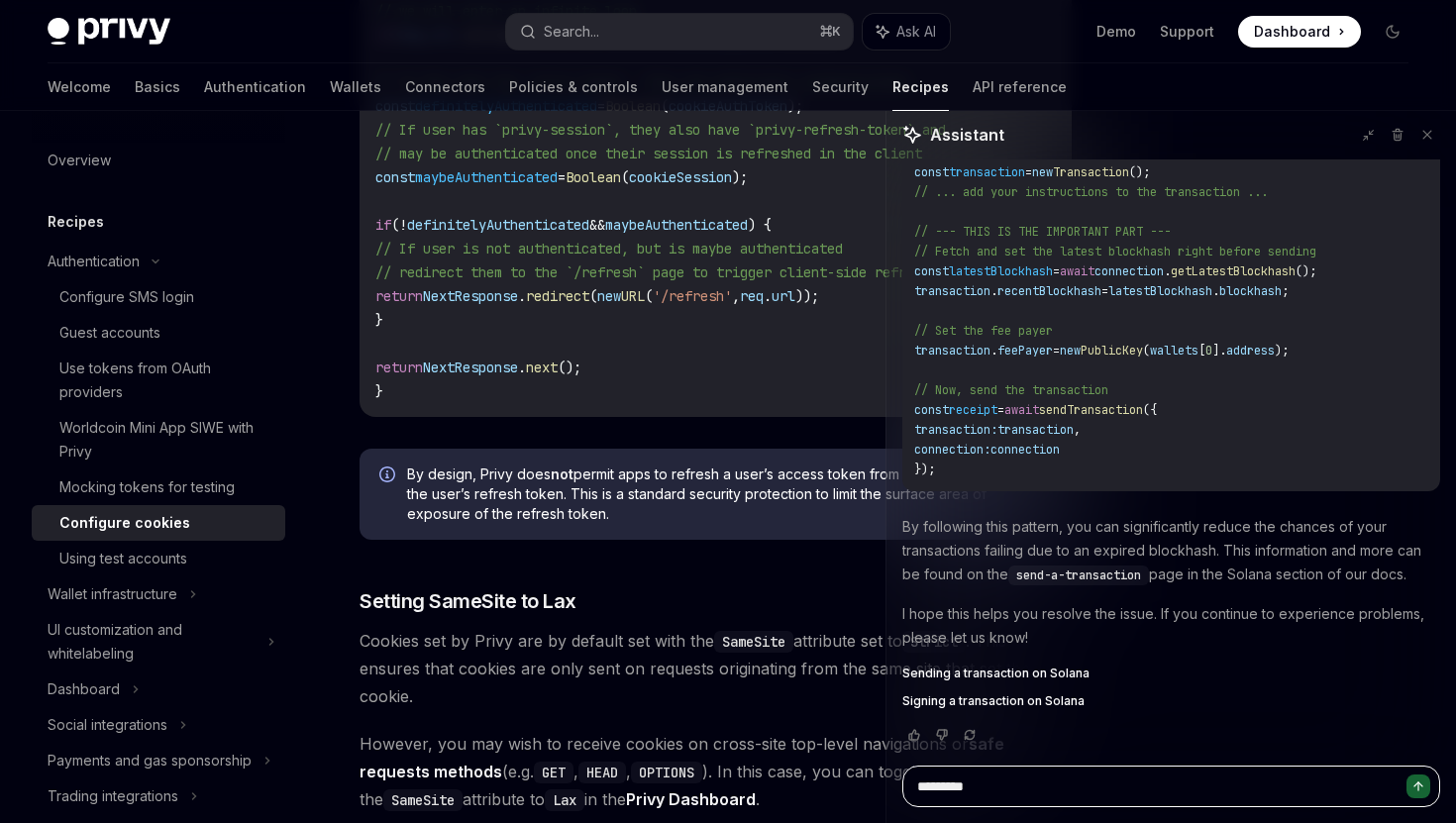 type on "**********" 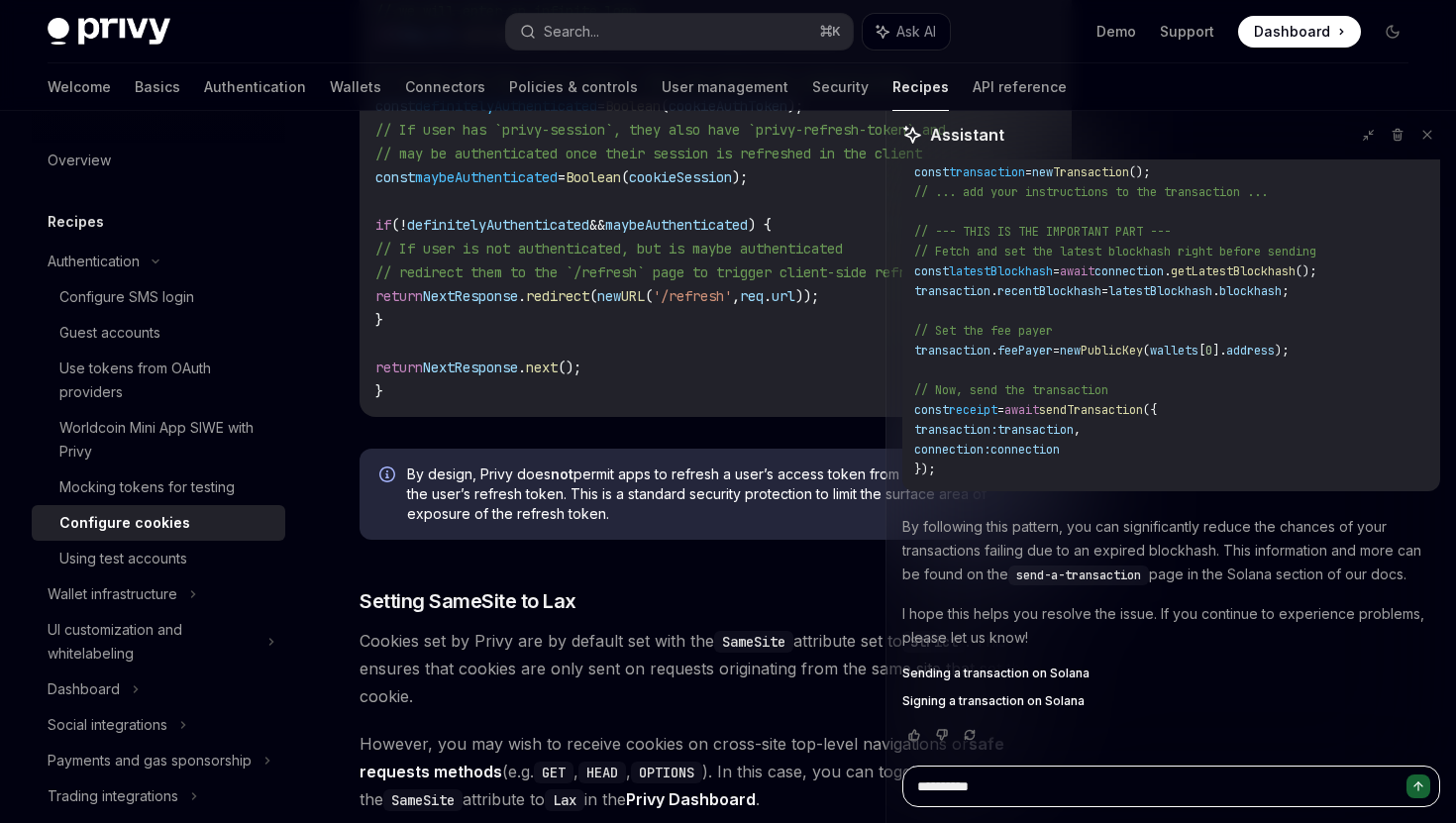 type on "**********" 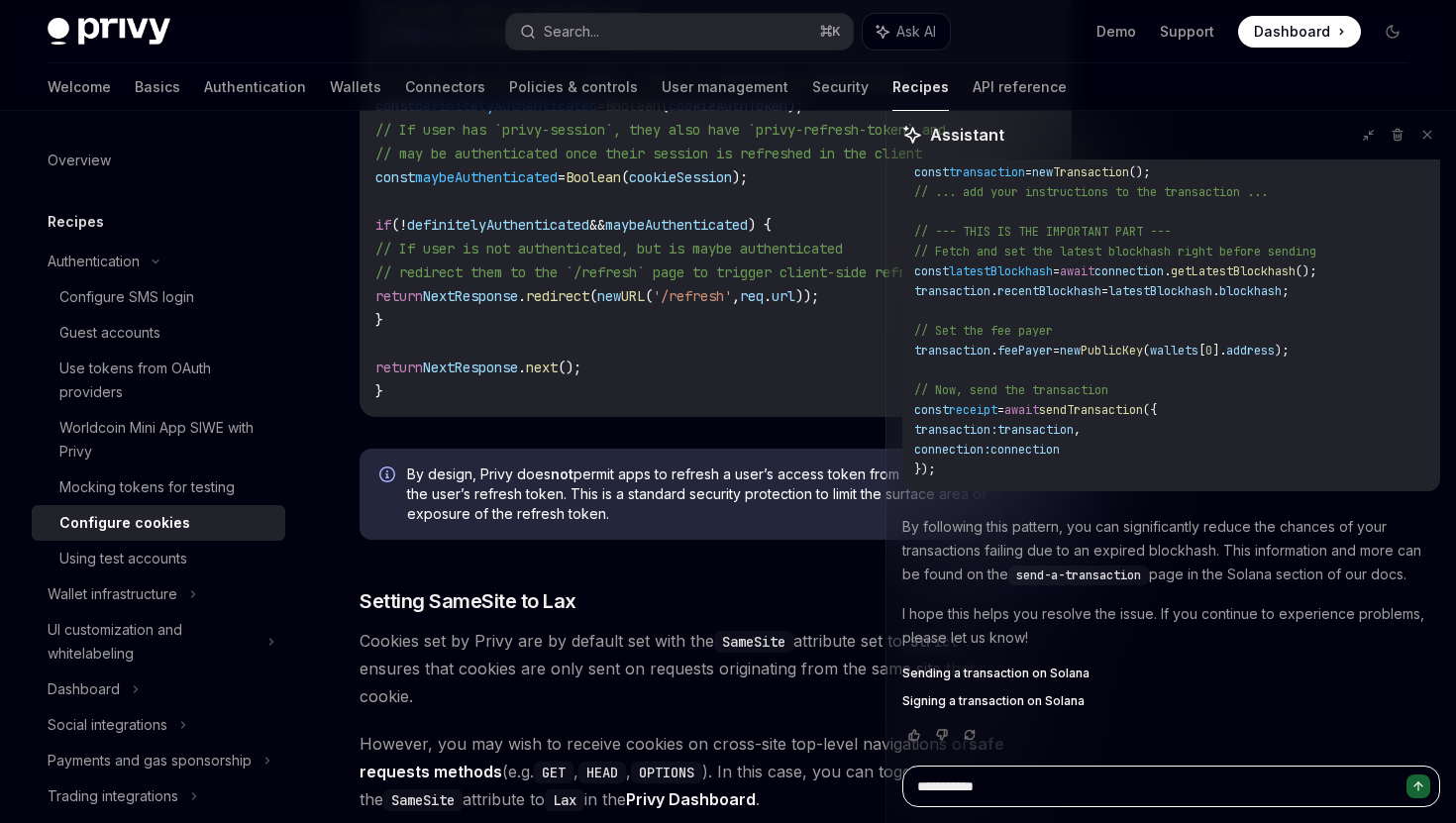 type on "**********" 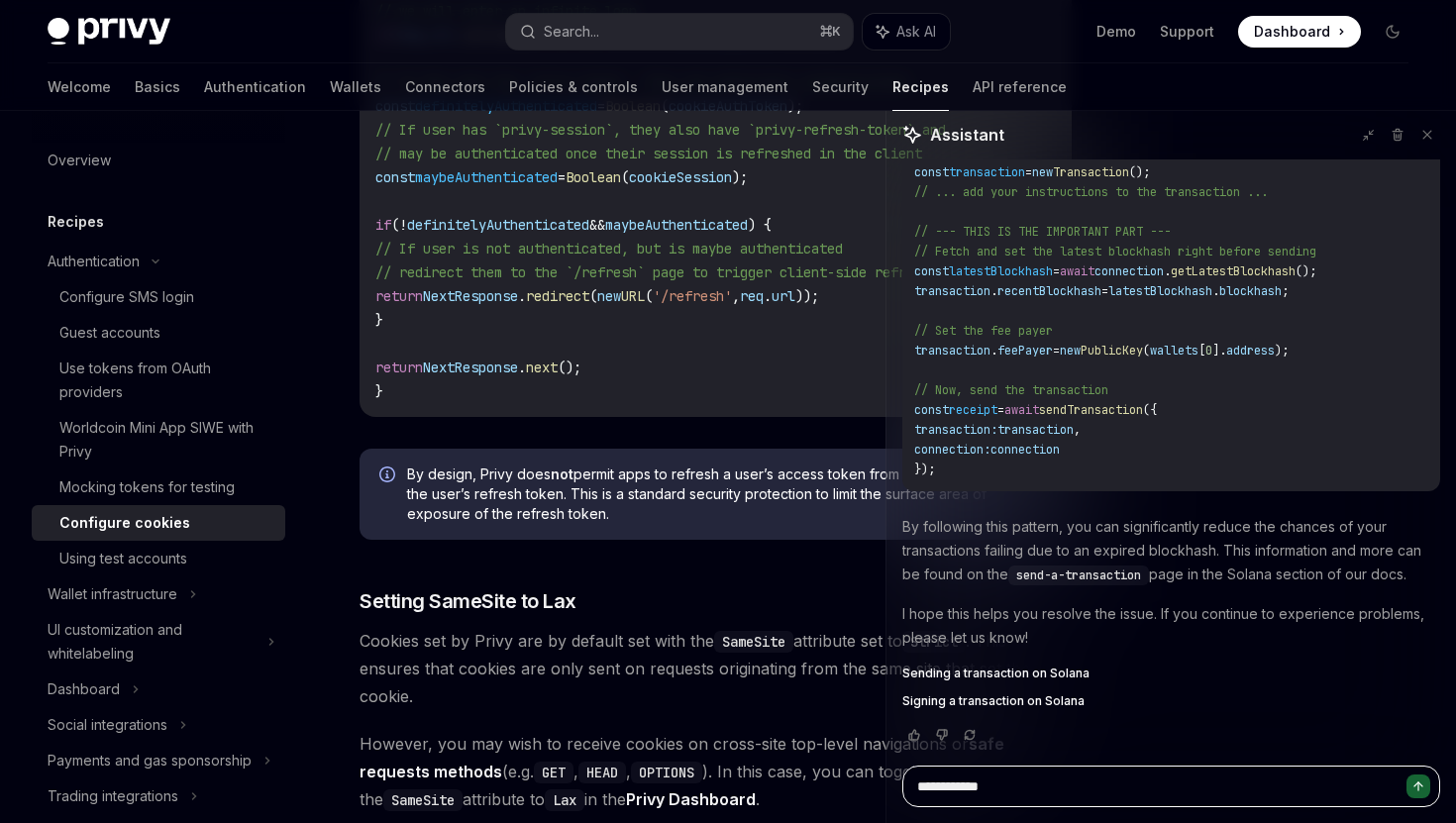 type on "**********" 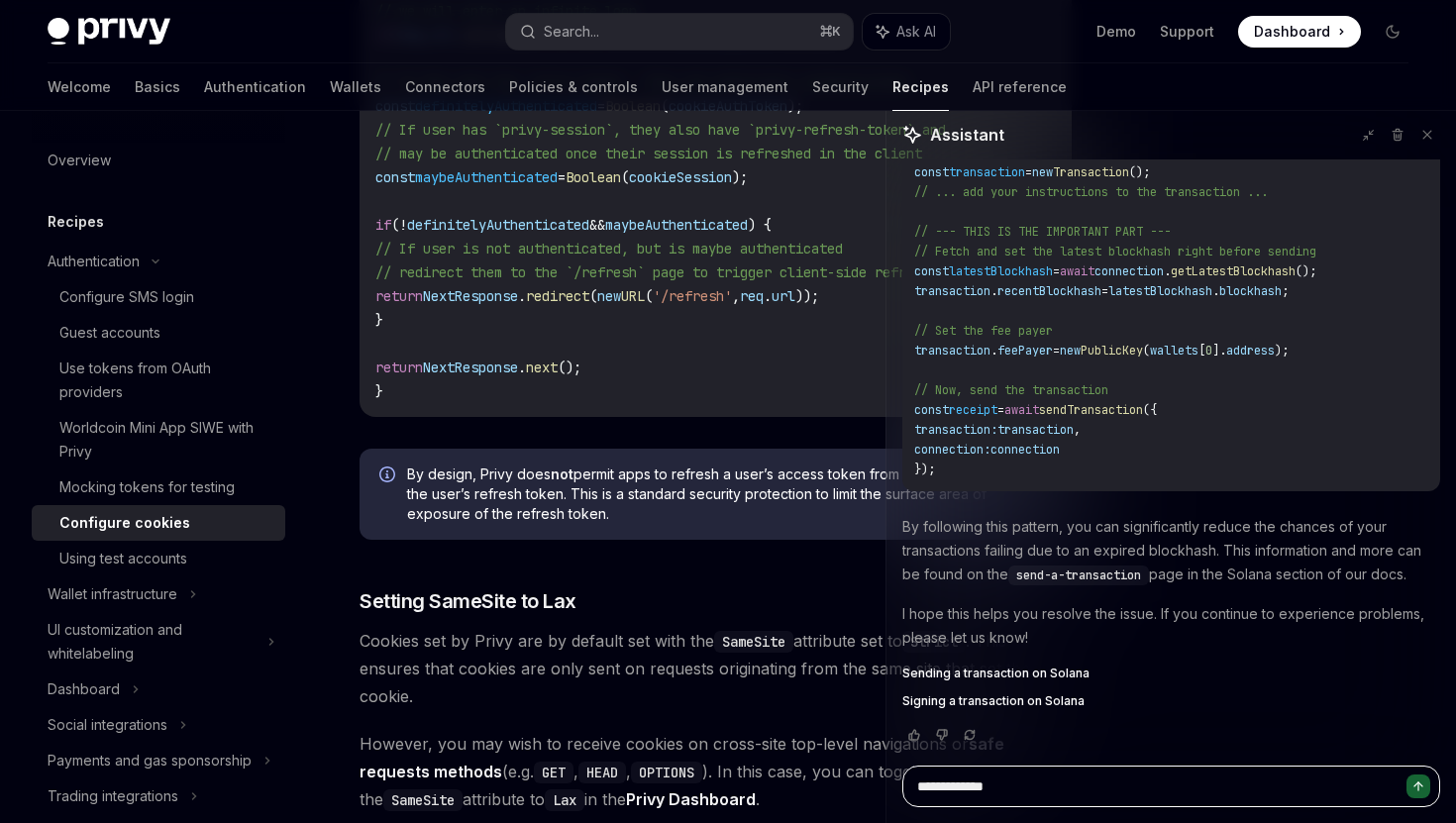 type on "**********" 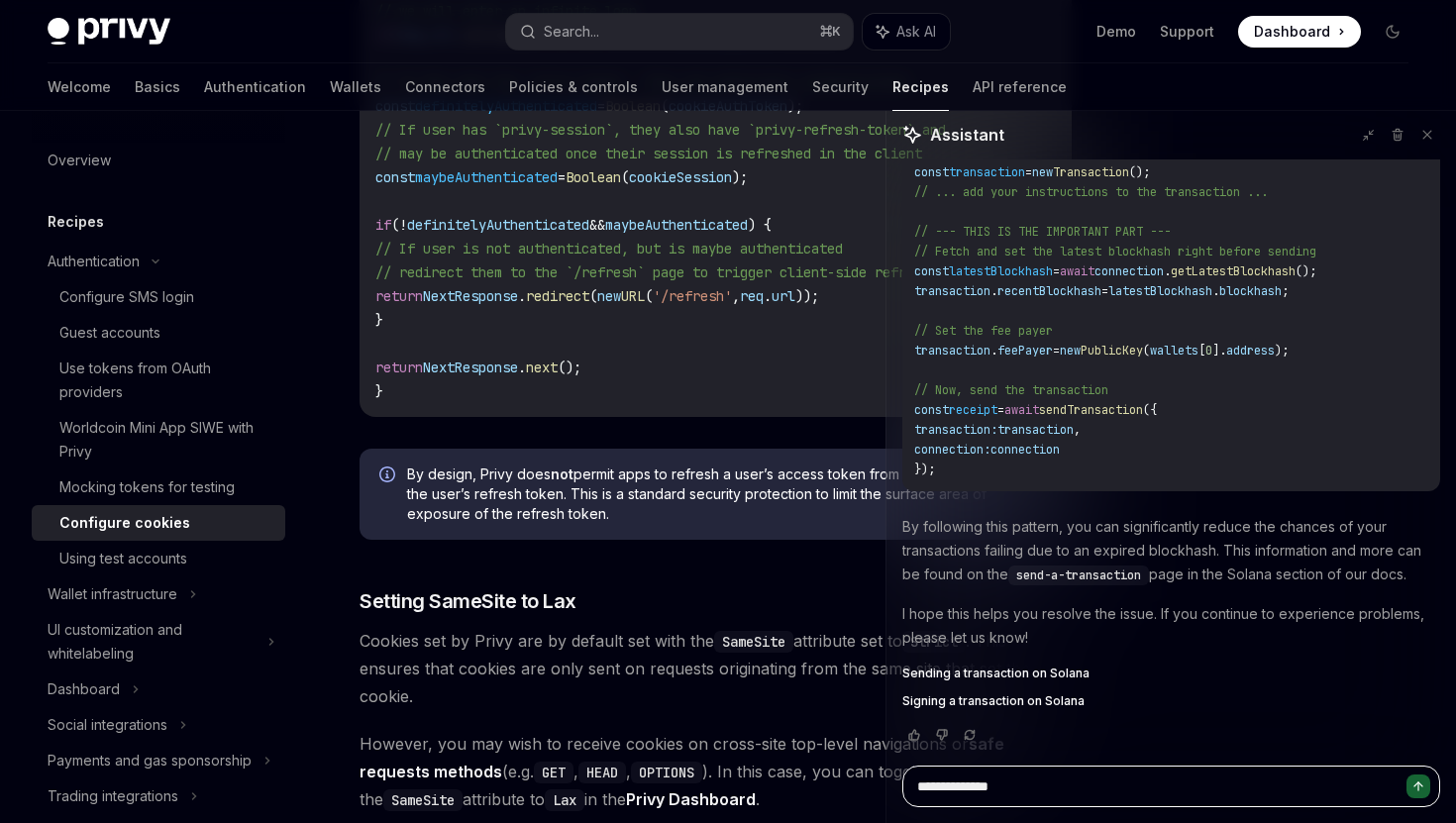 type on "**********" 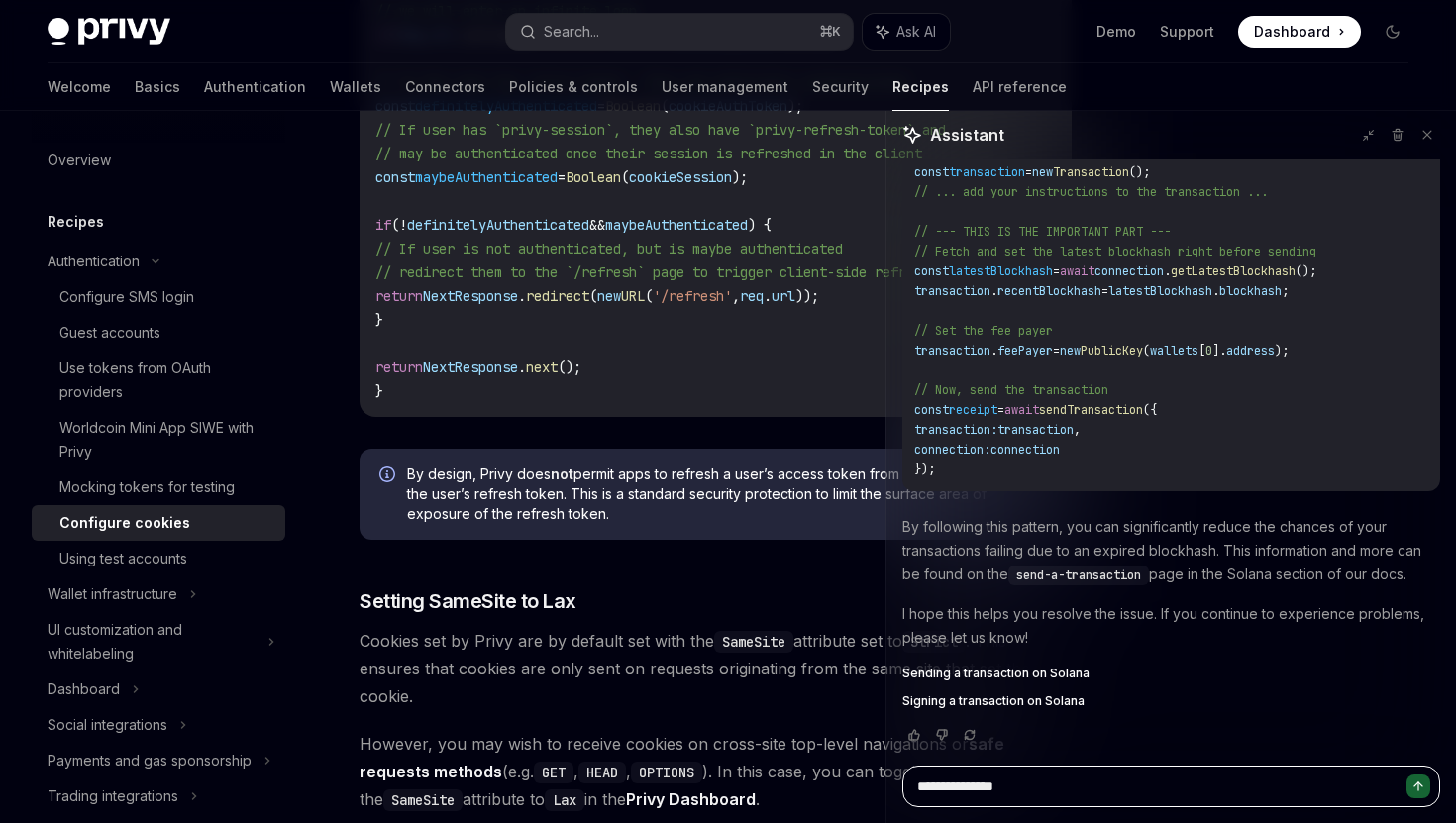 type on "**********" 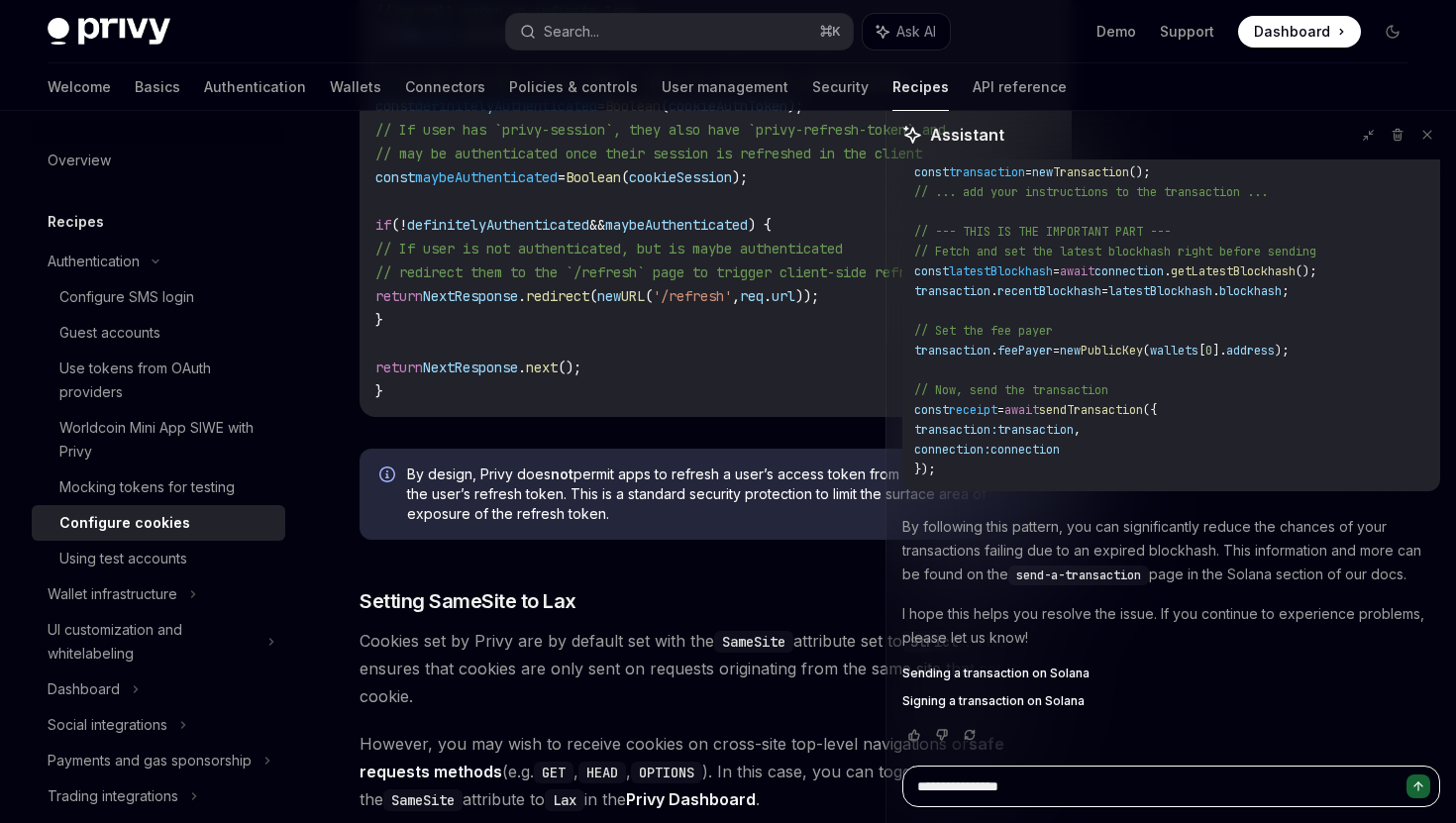 type on "**********" 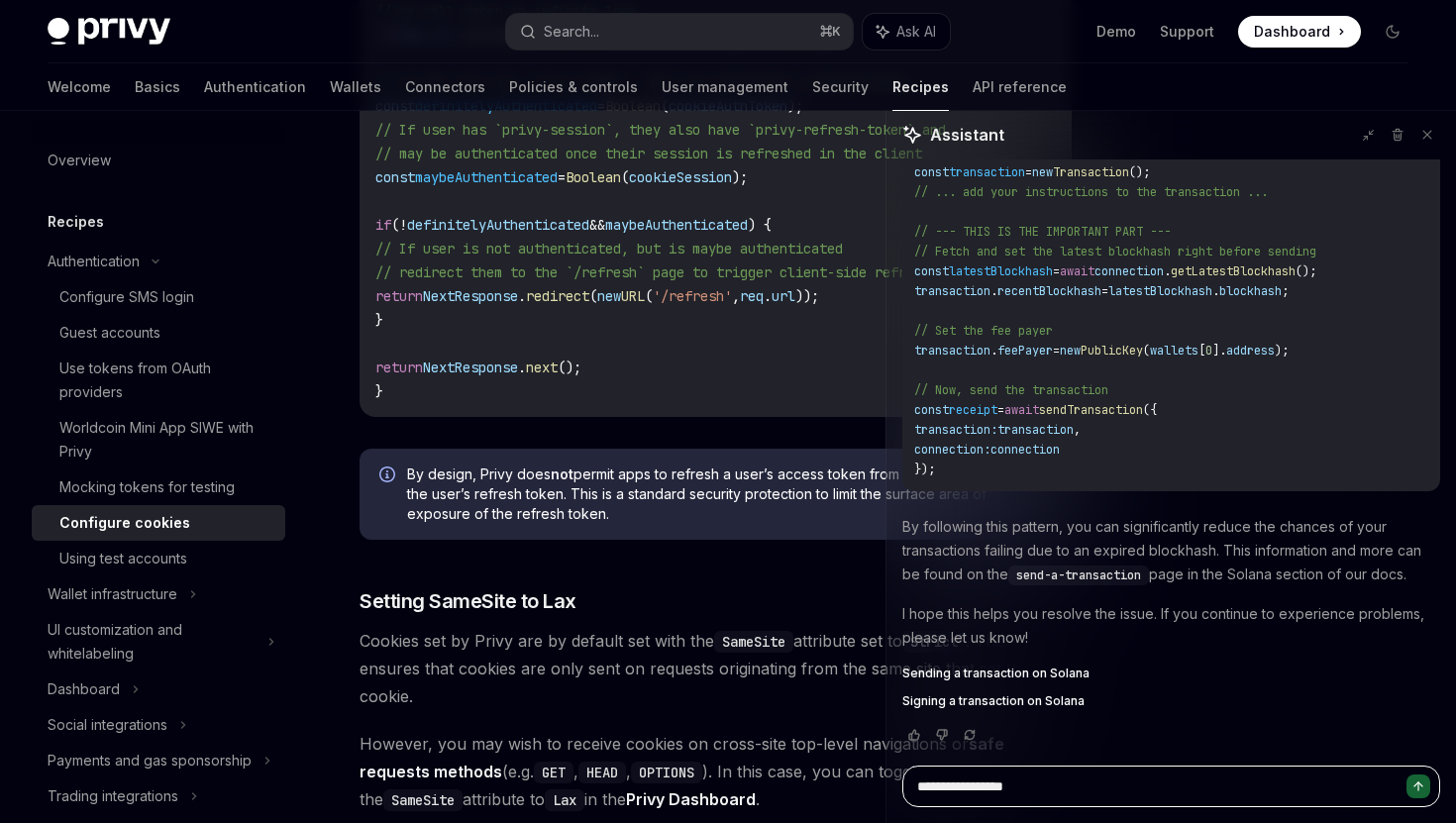 type on "**********" 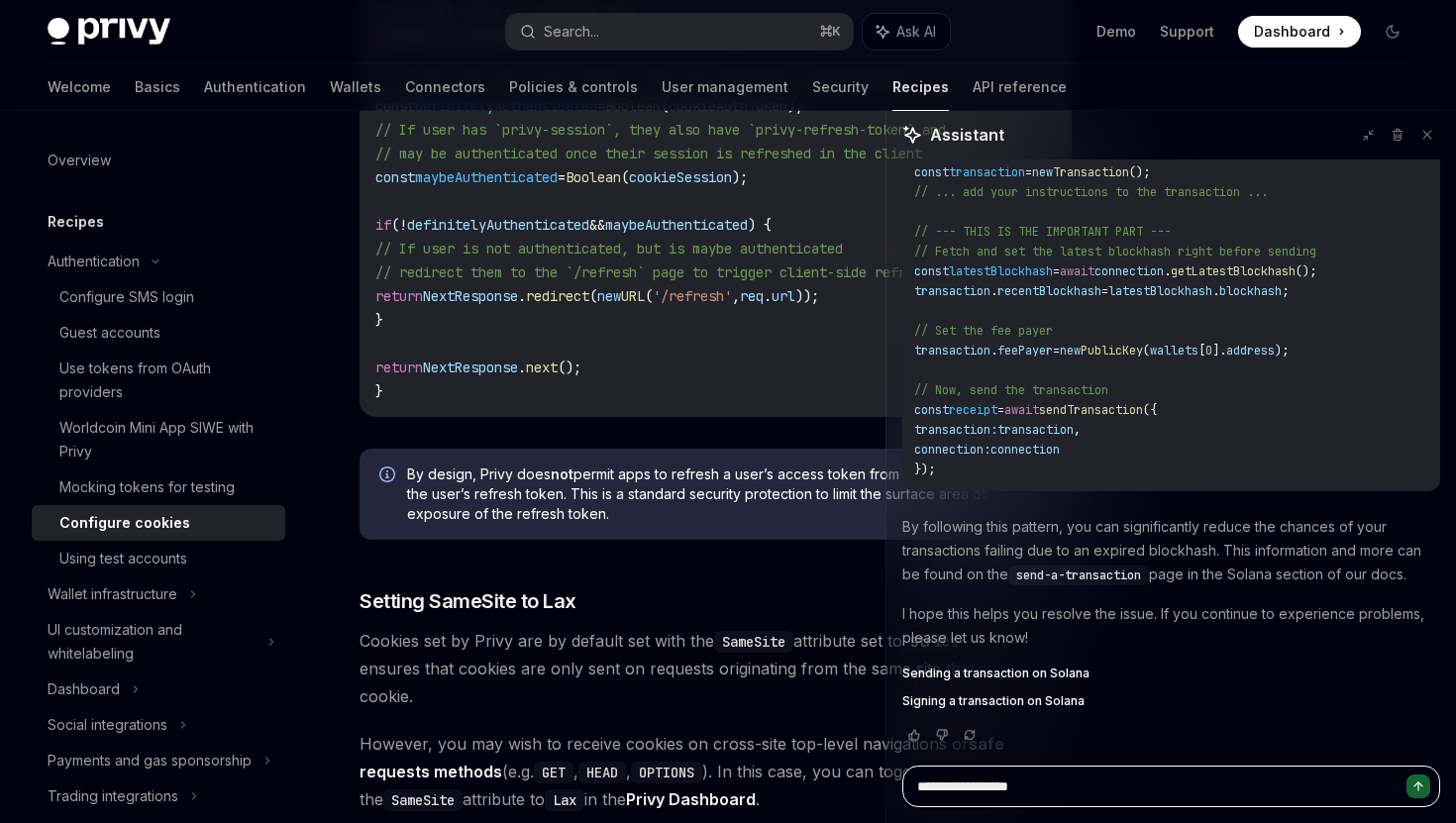 type on "**********" 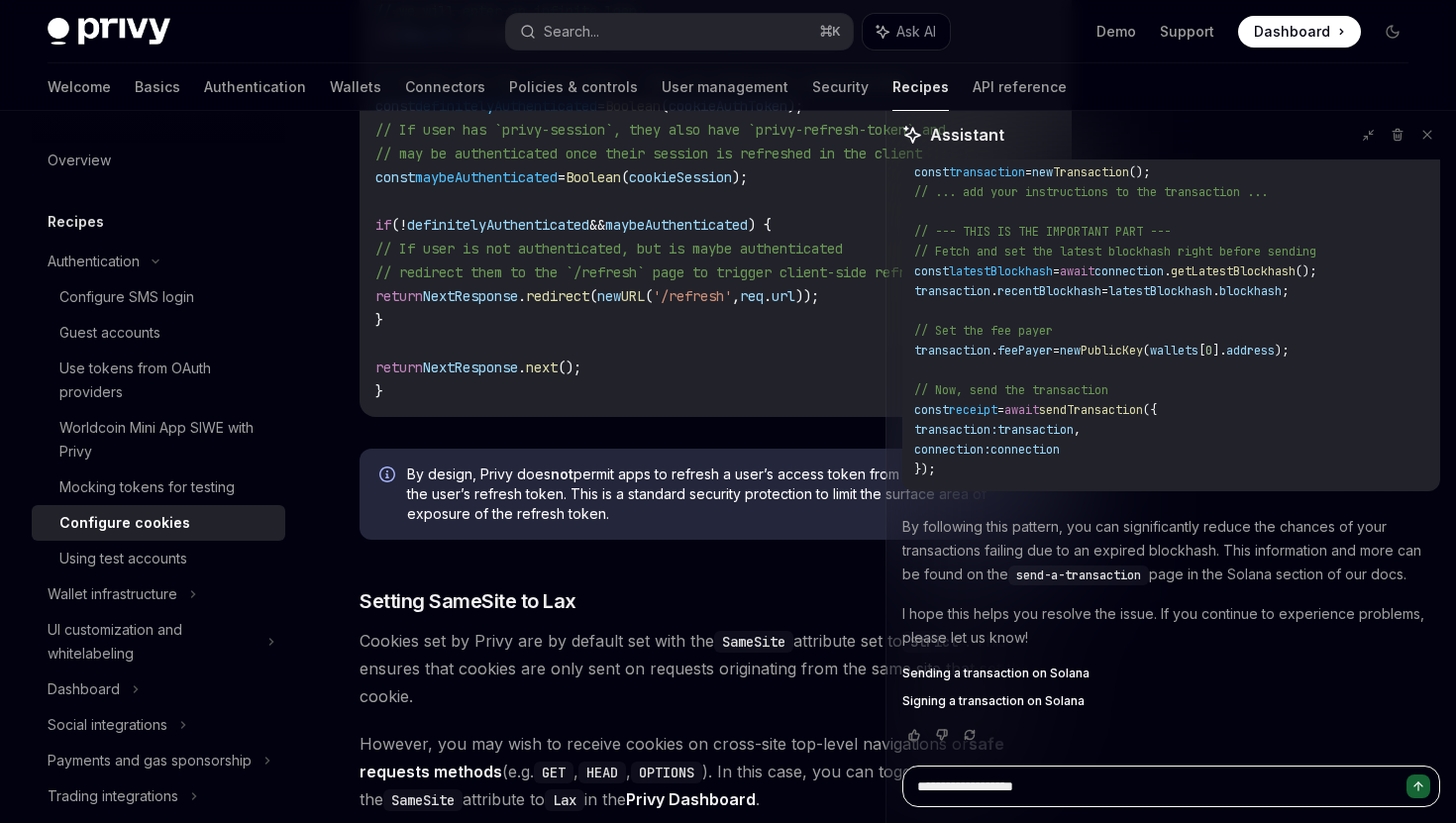 type on "**********" 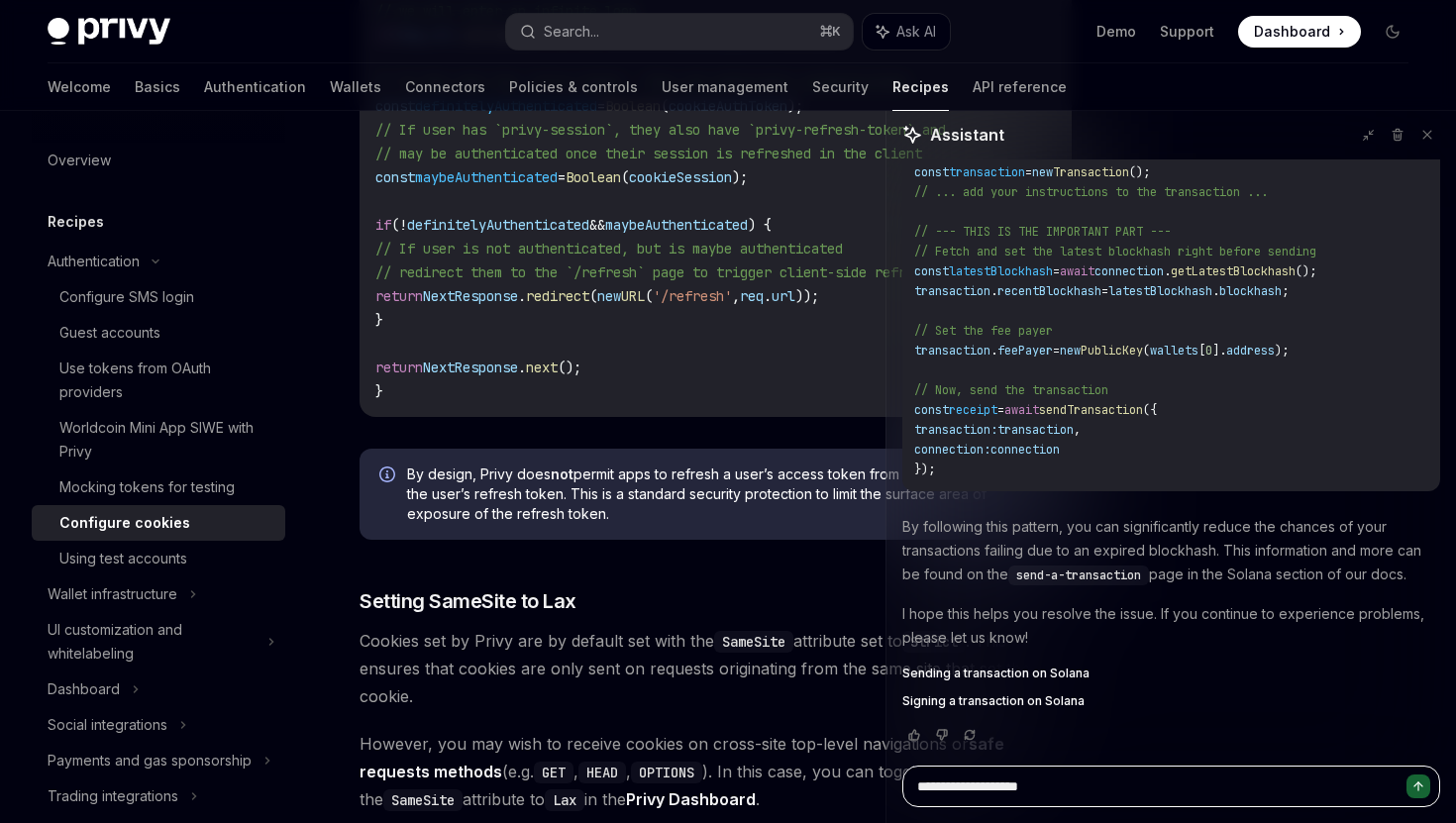type on "**********" 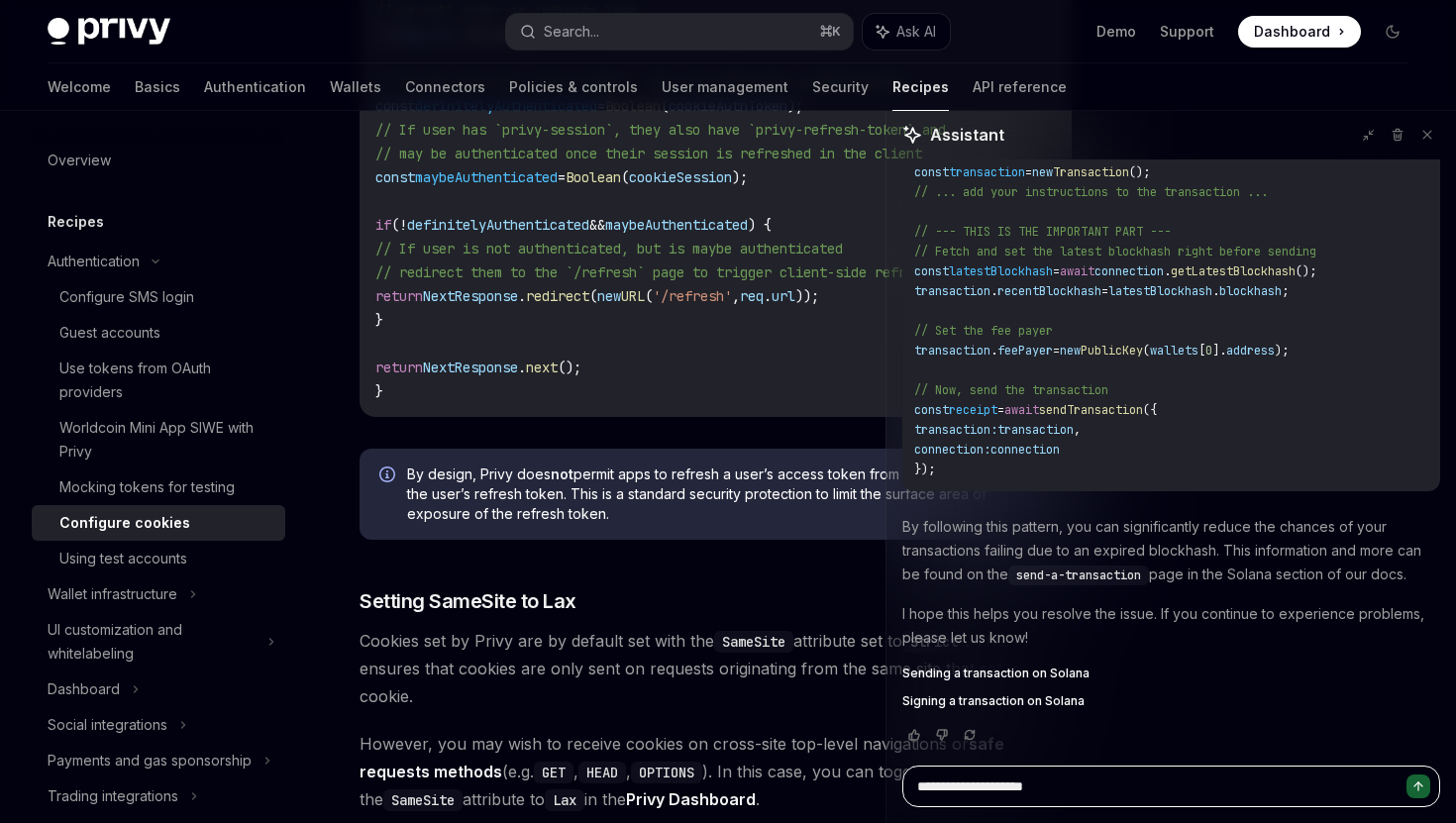 type on "**********" 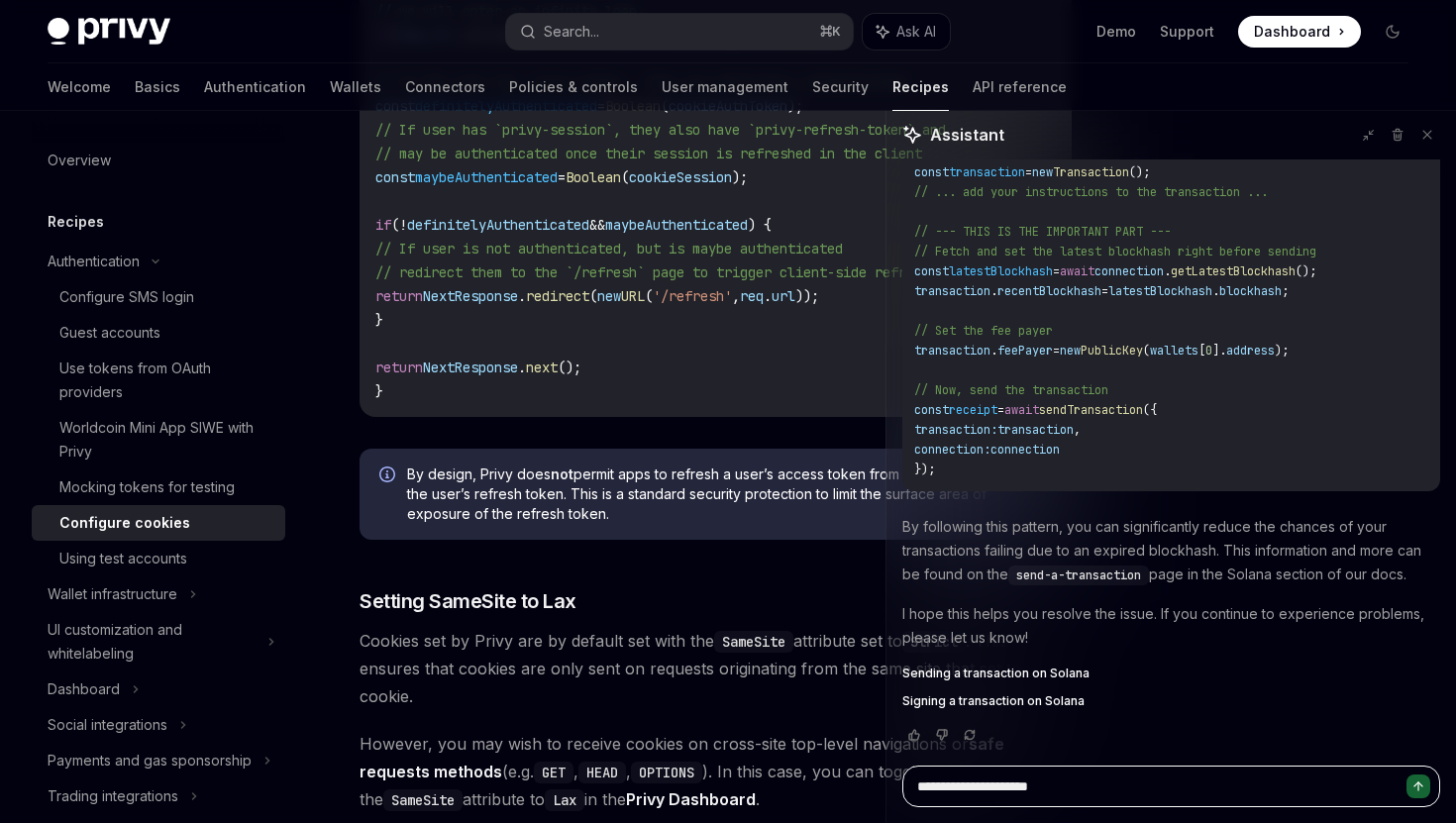 type on "**********" 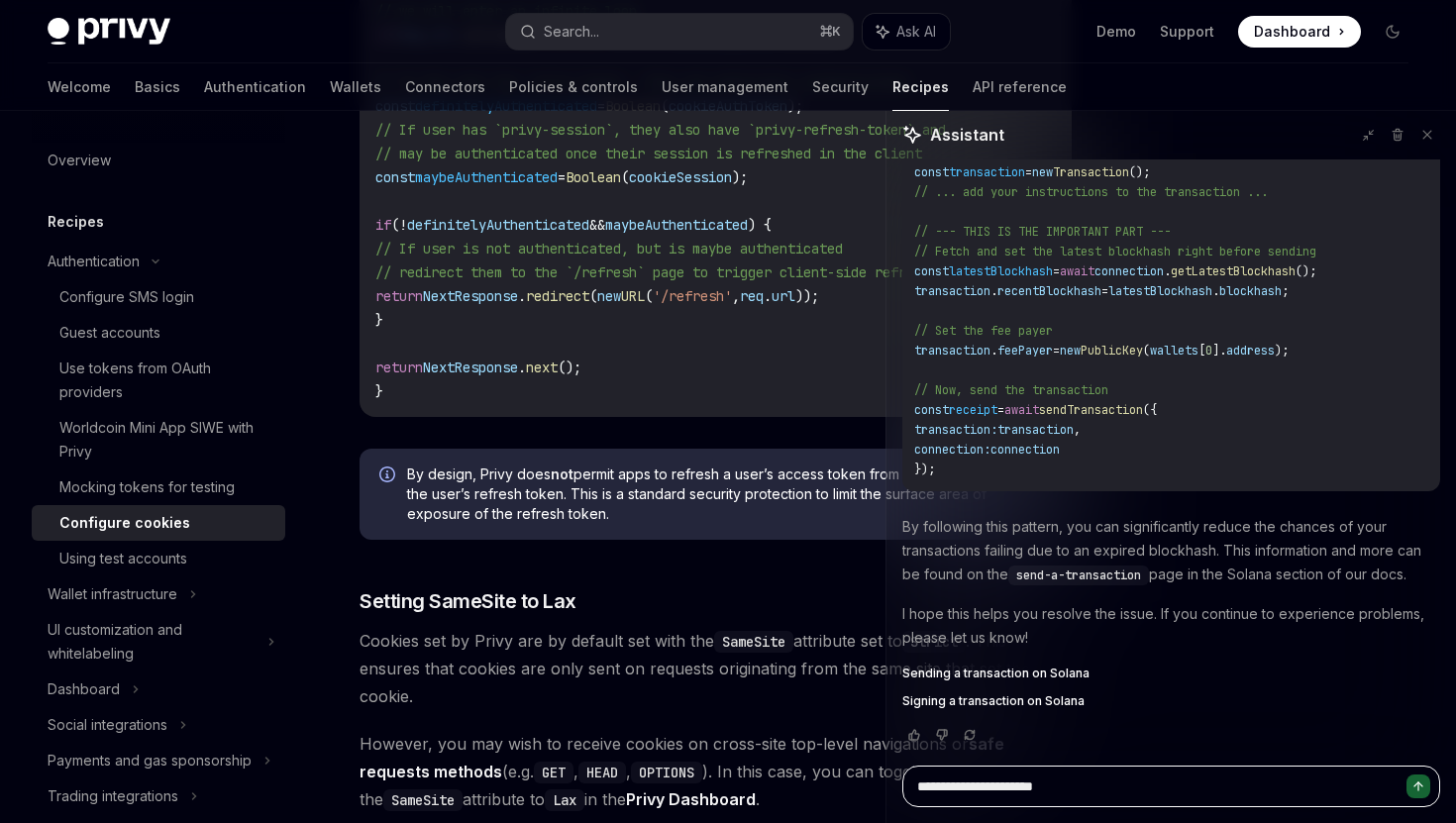 type on "*" 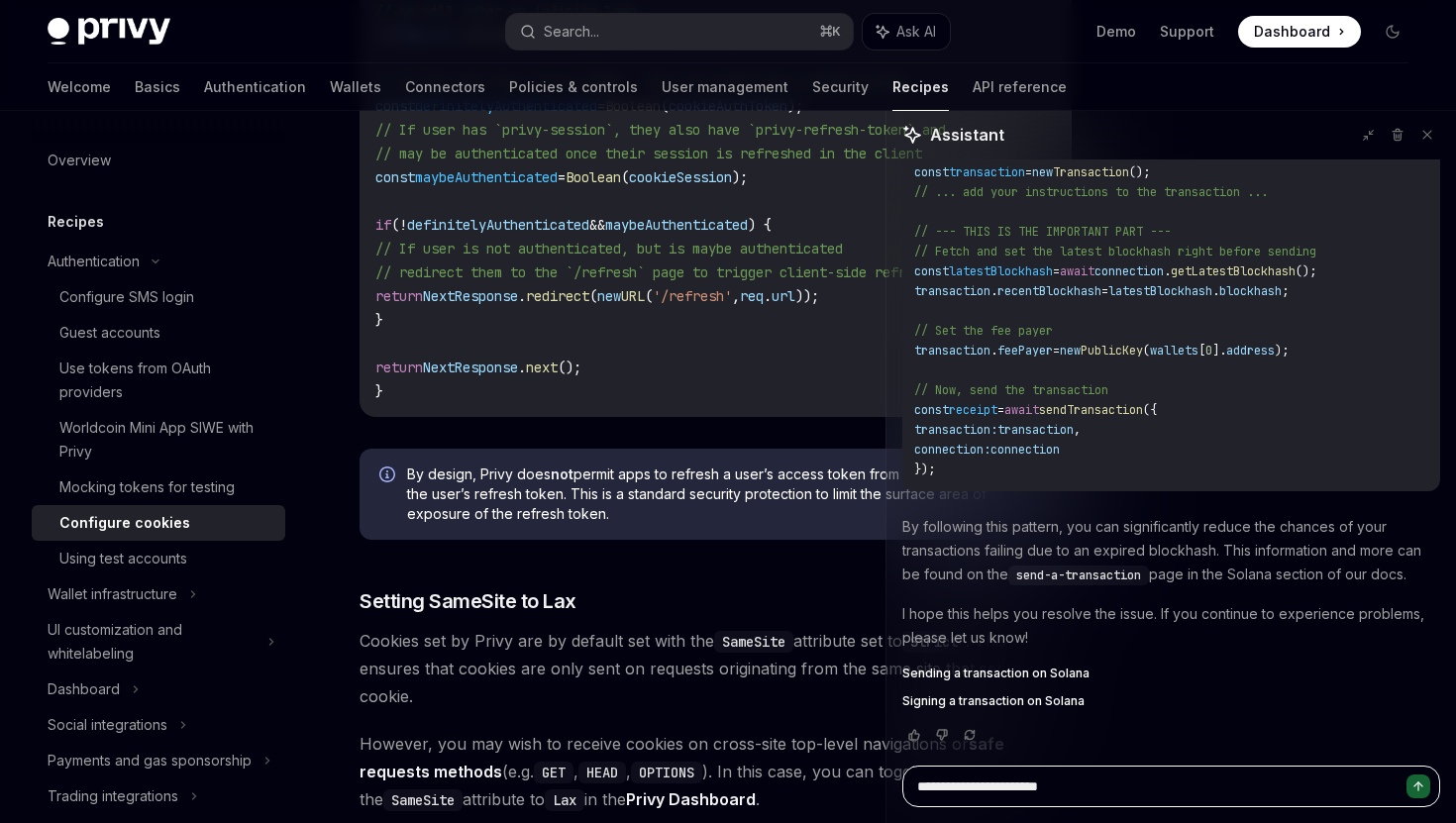 type on "**********" 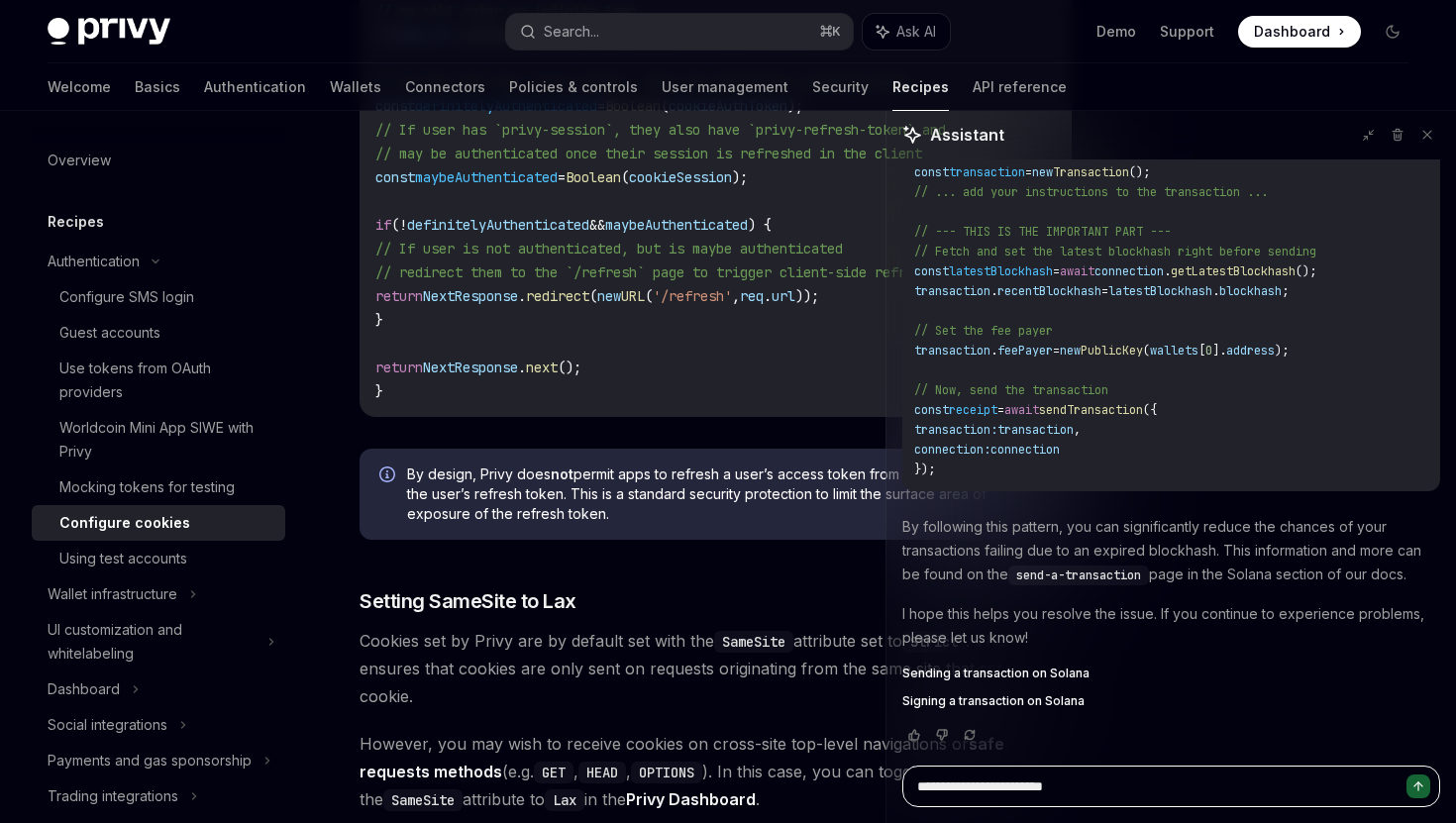 type on "**********" 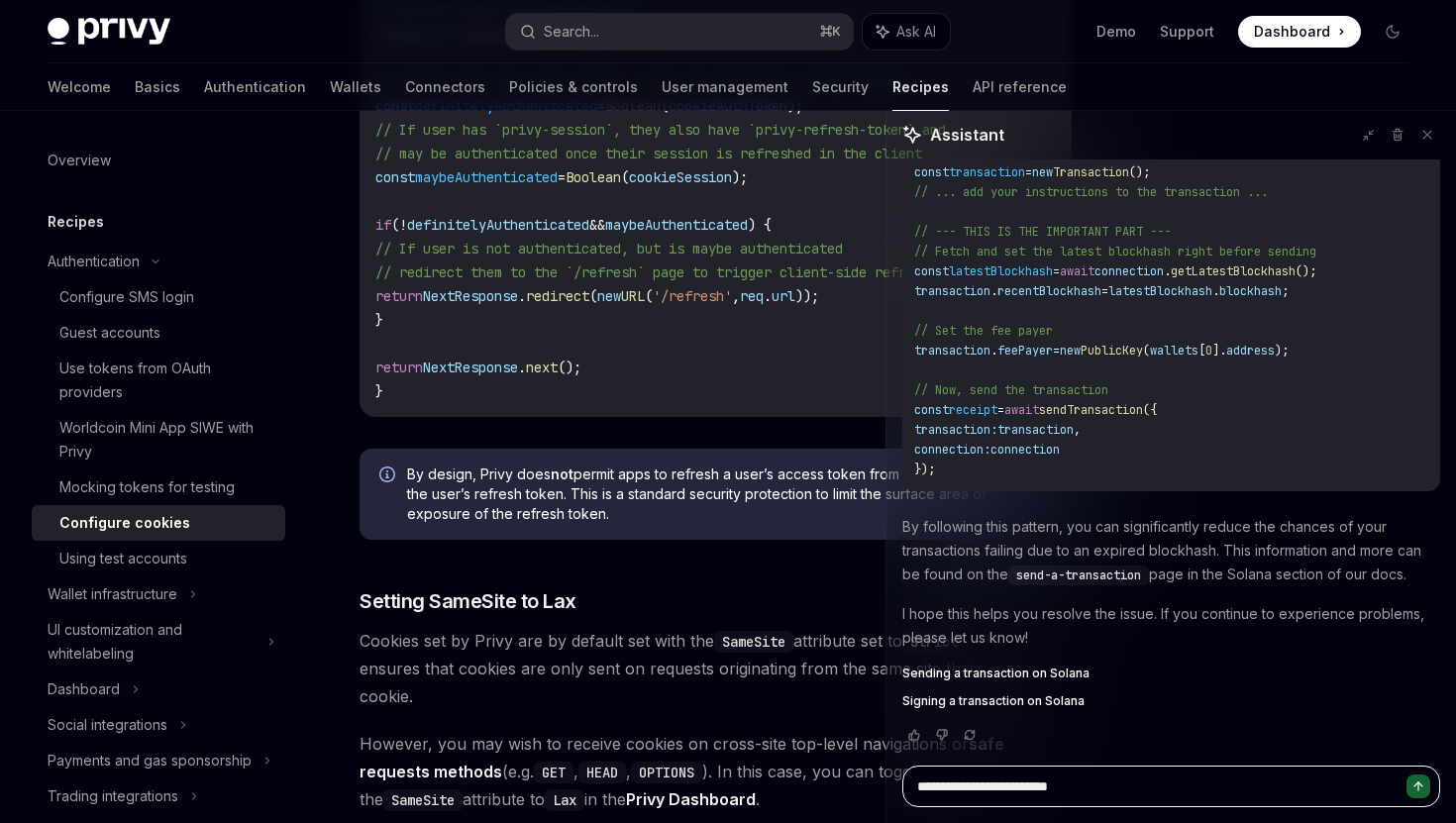 type on "**********" 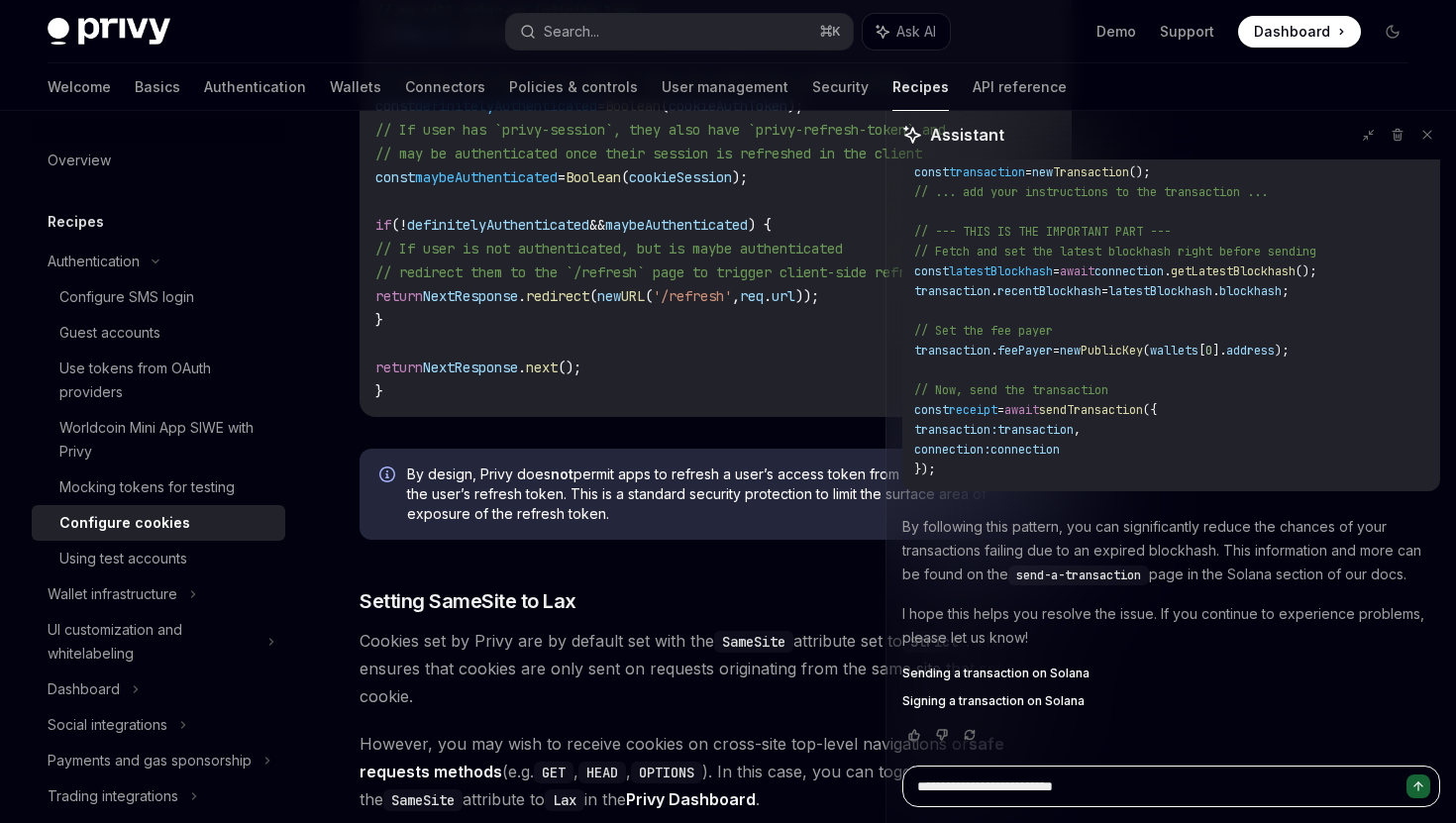 type on "**********" 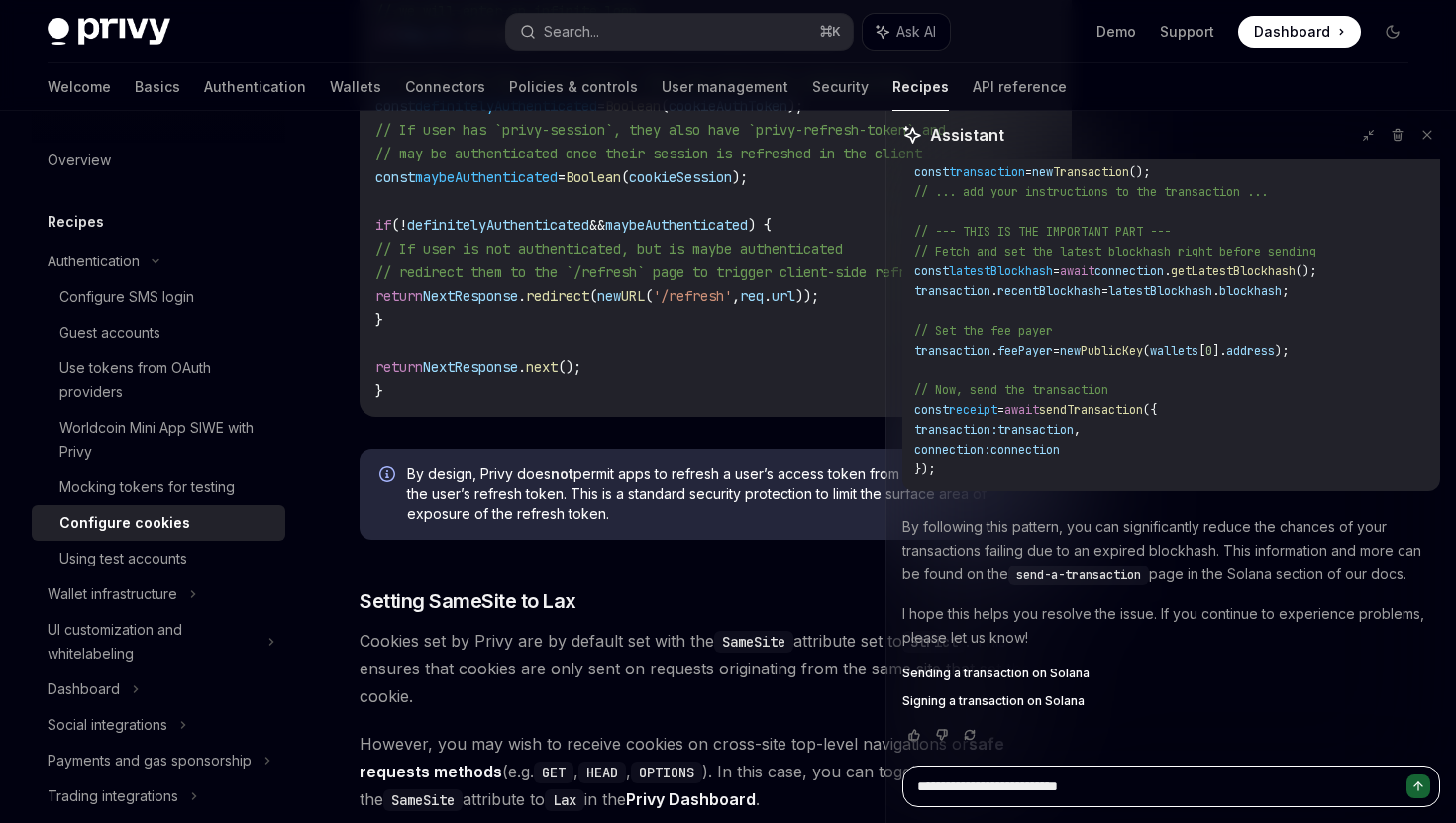 type on "**********" 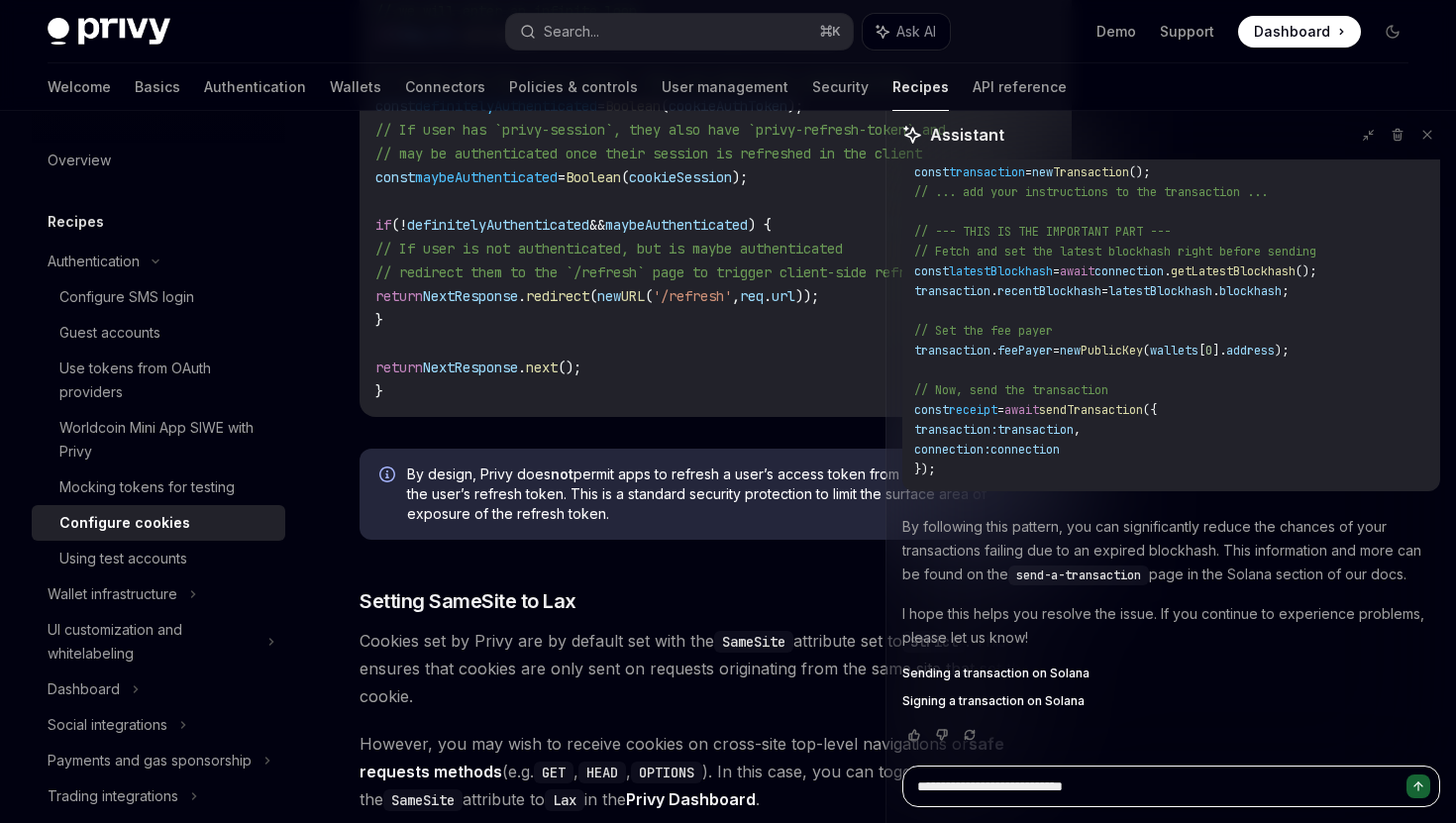 type on "**********" 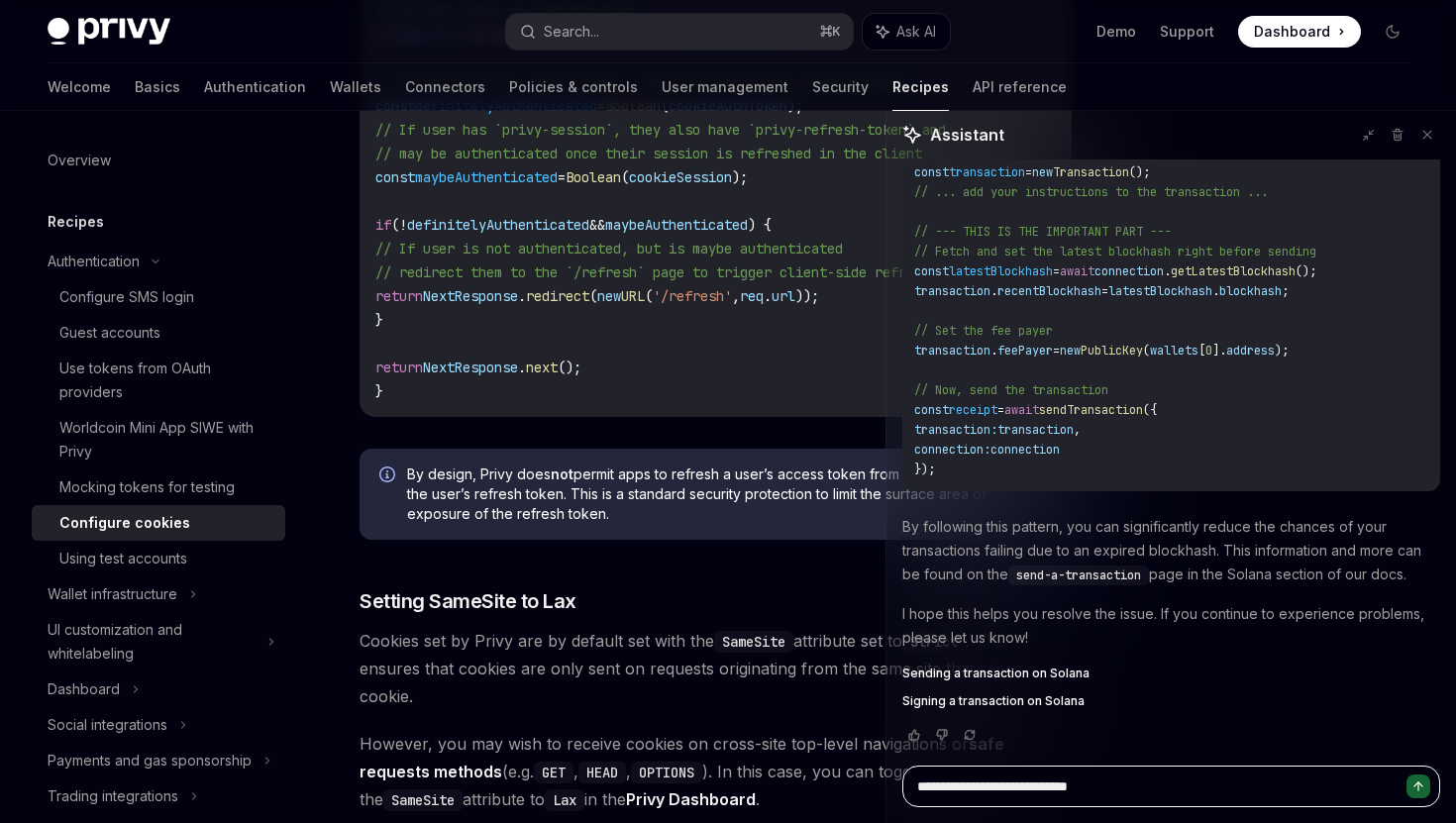 type on "**********" 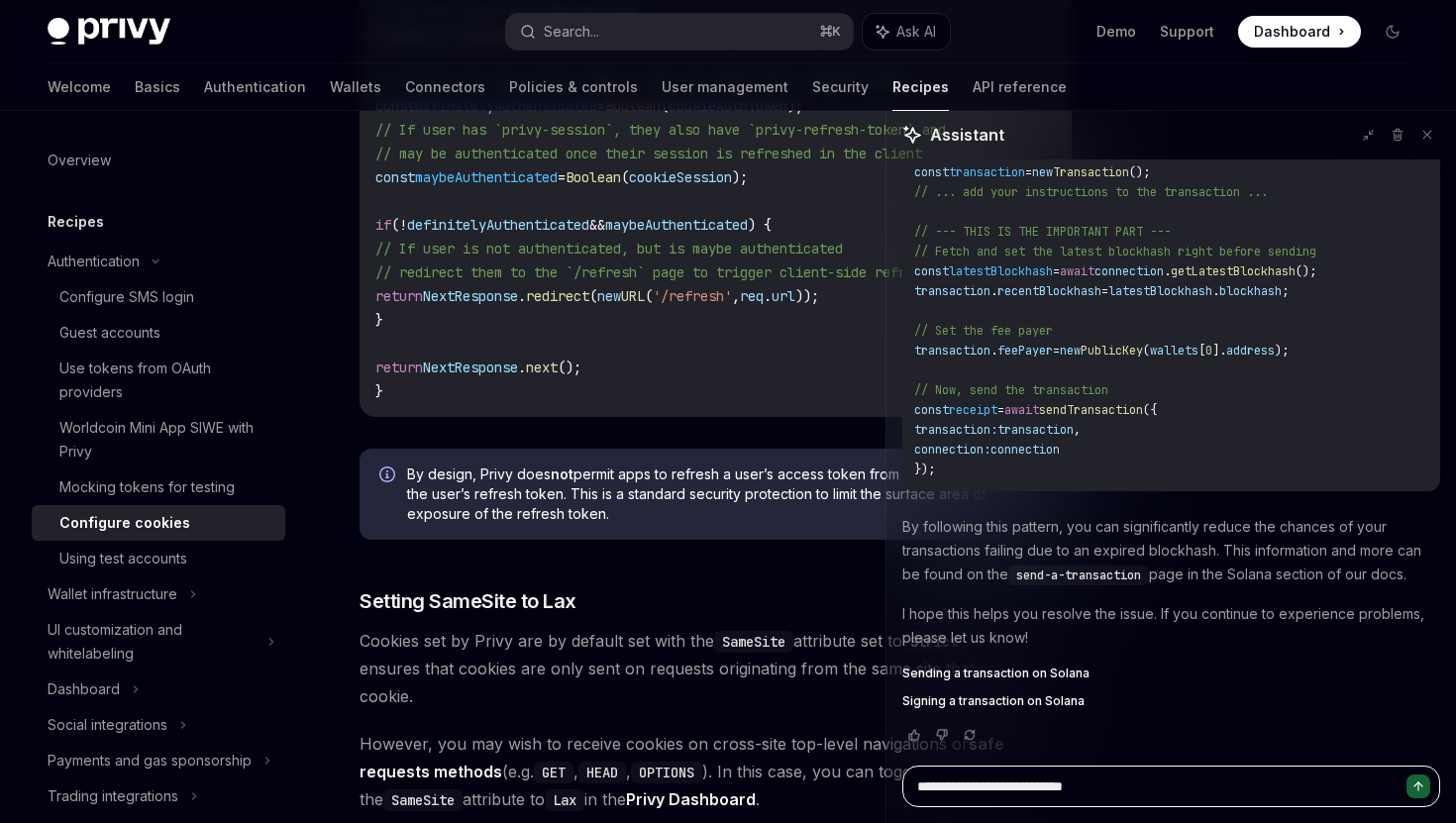 type on "**********" 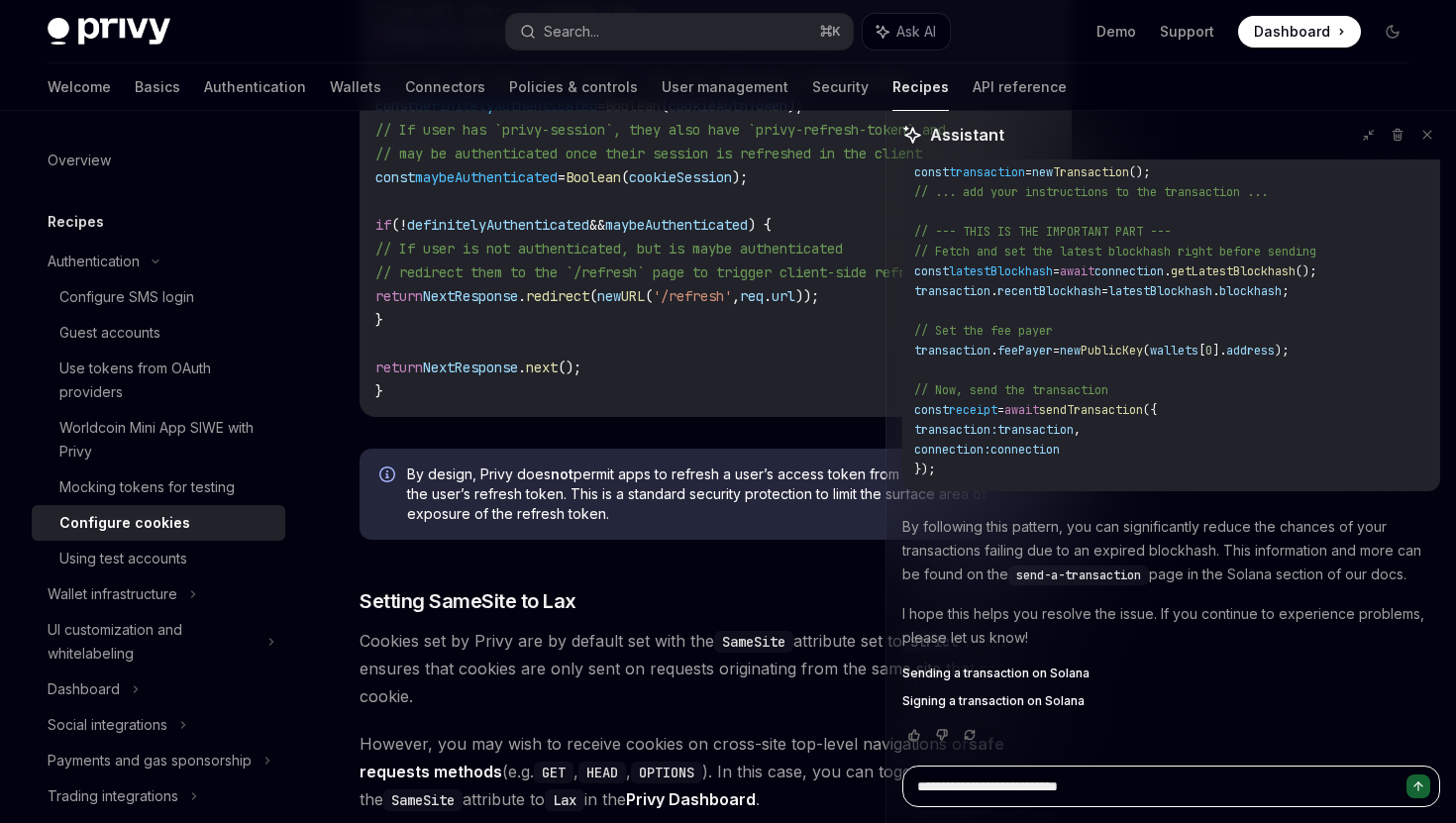 type on "**********" 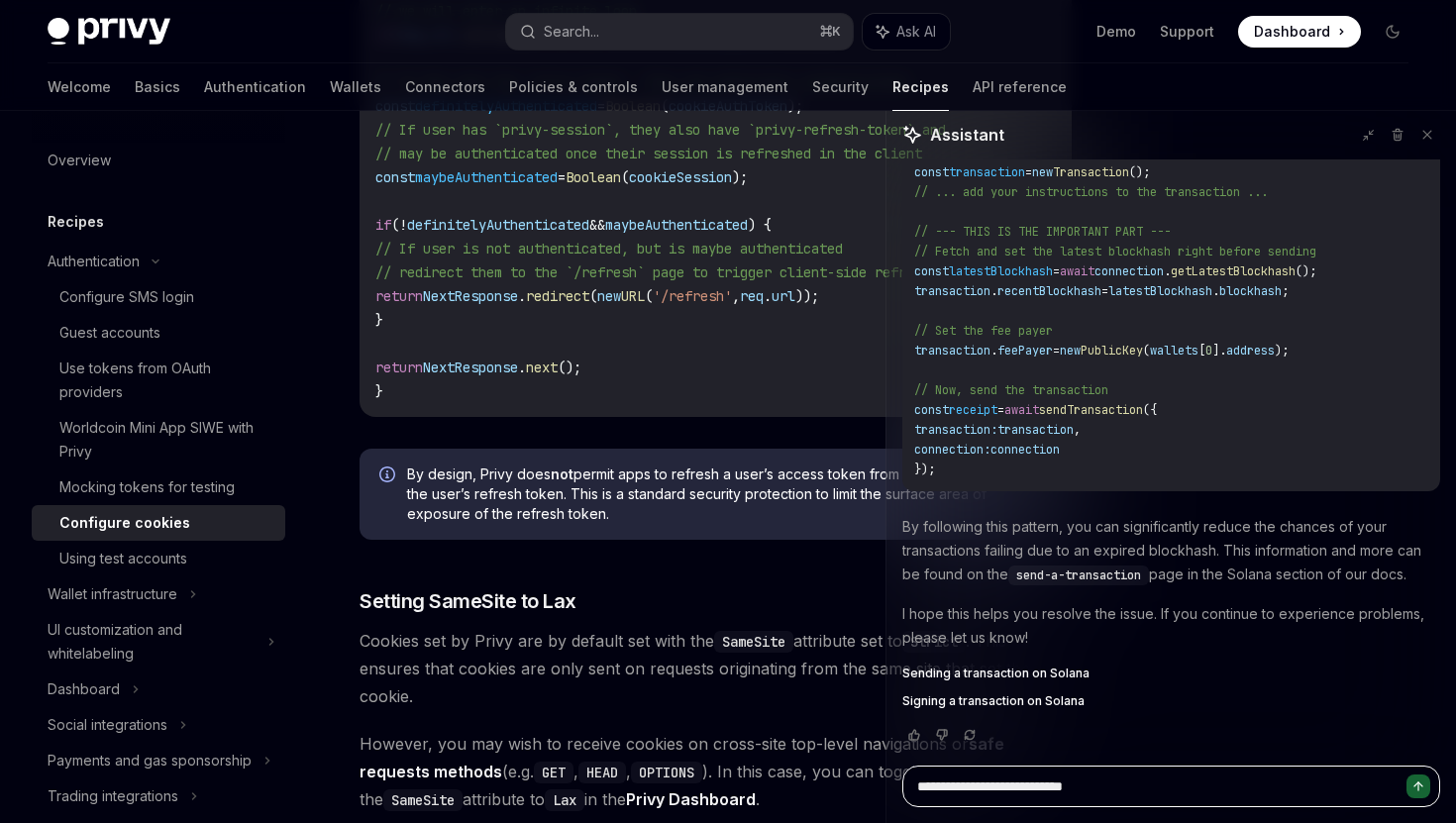 type on "**********" 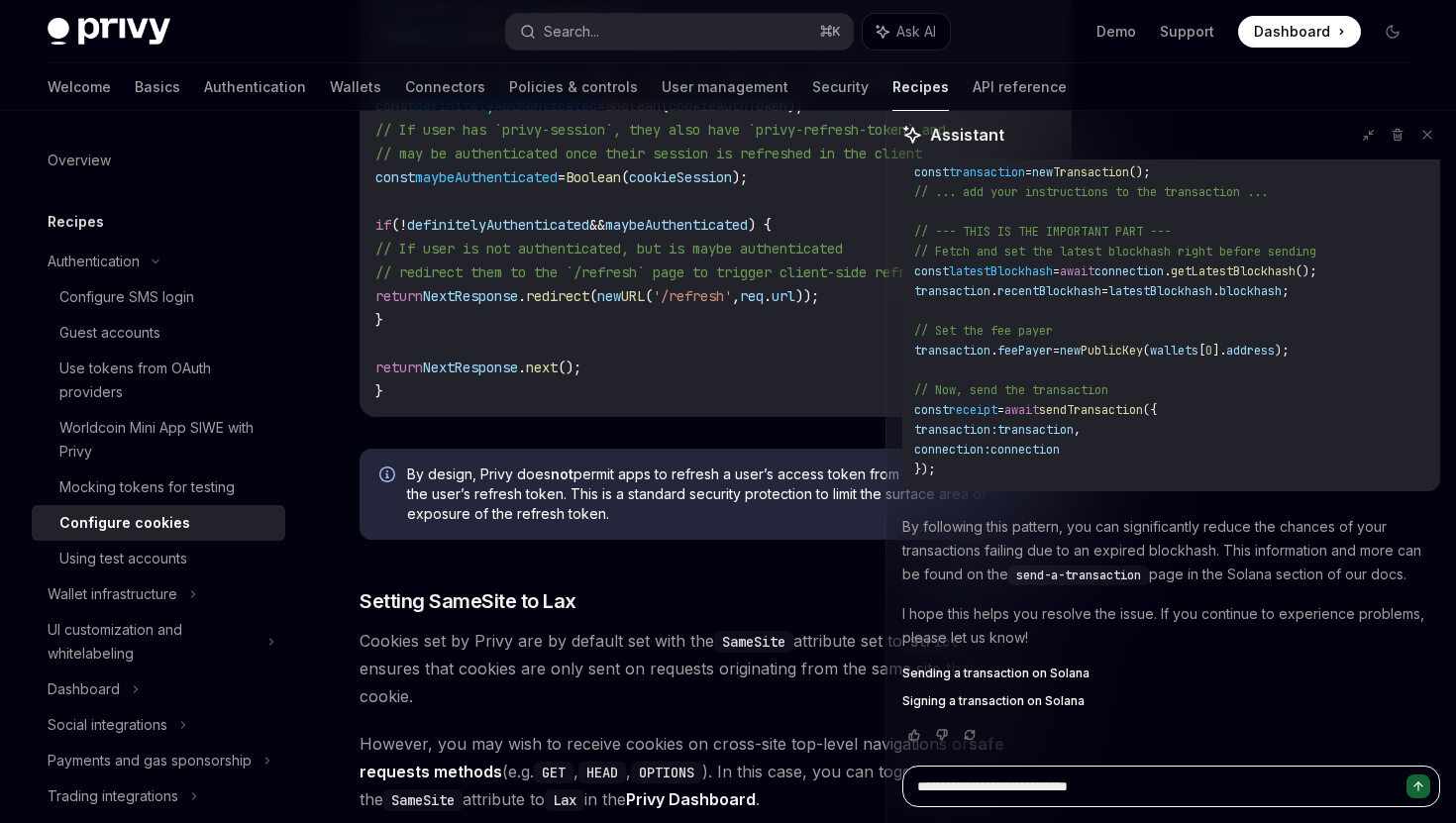 type on "**********" 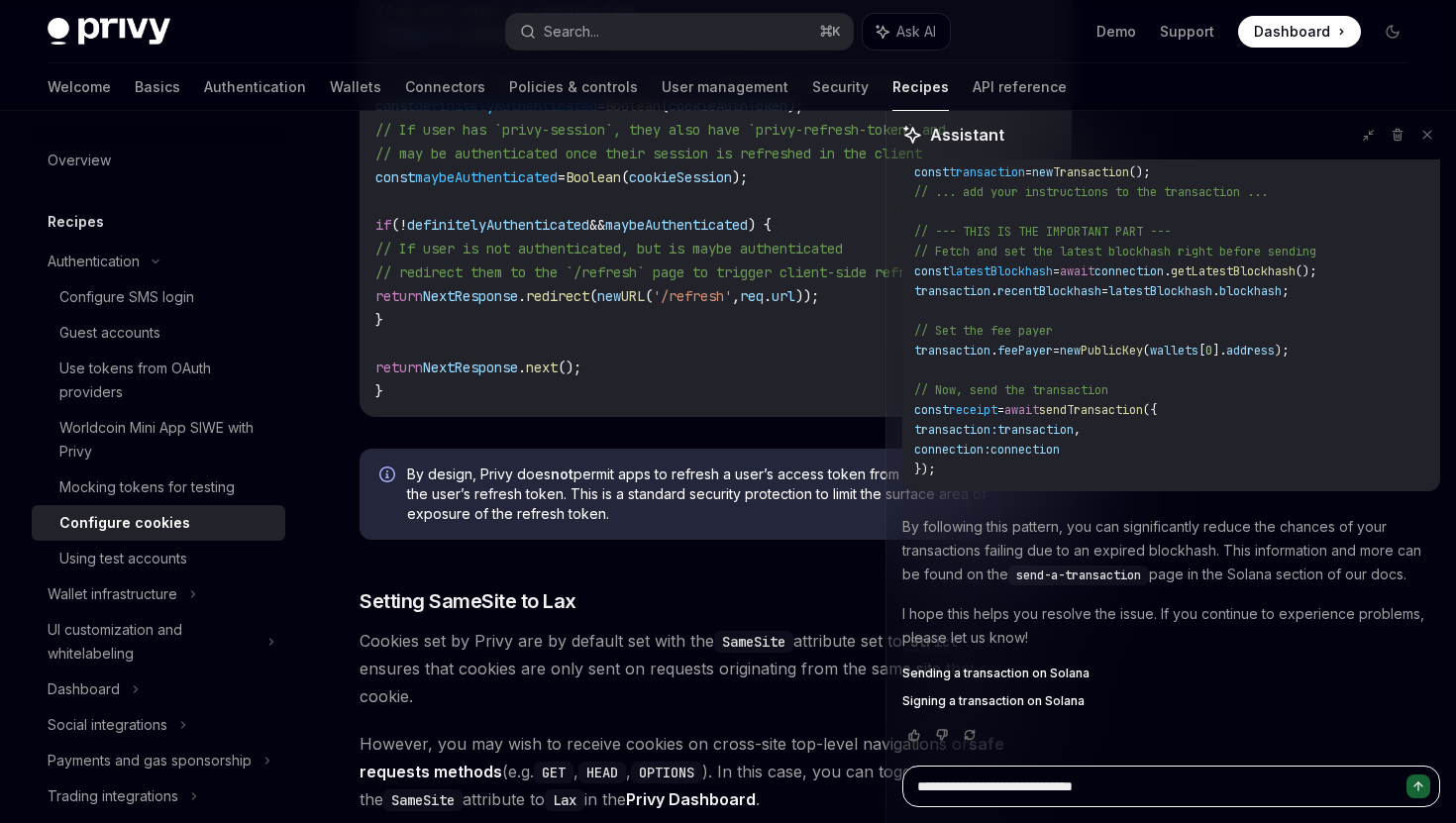 type on "**********" 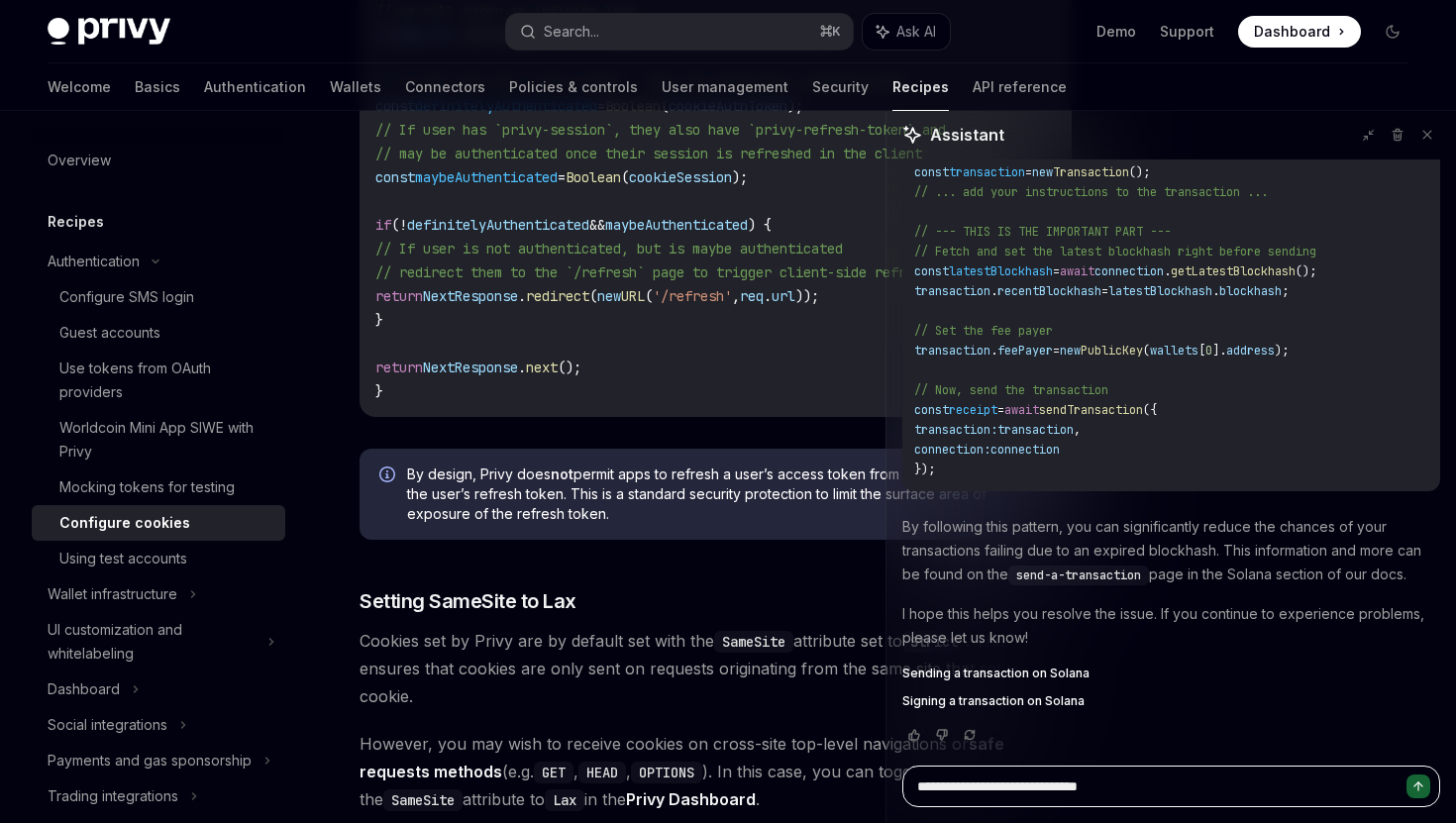 type on "*" 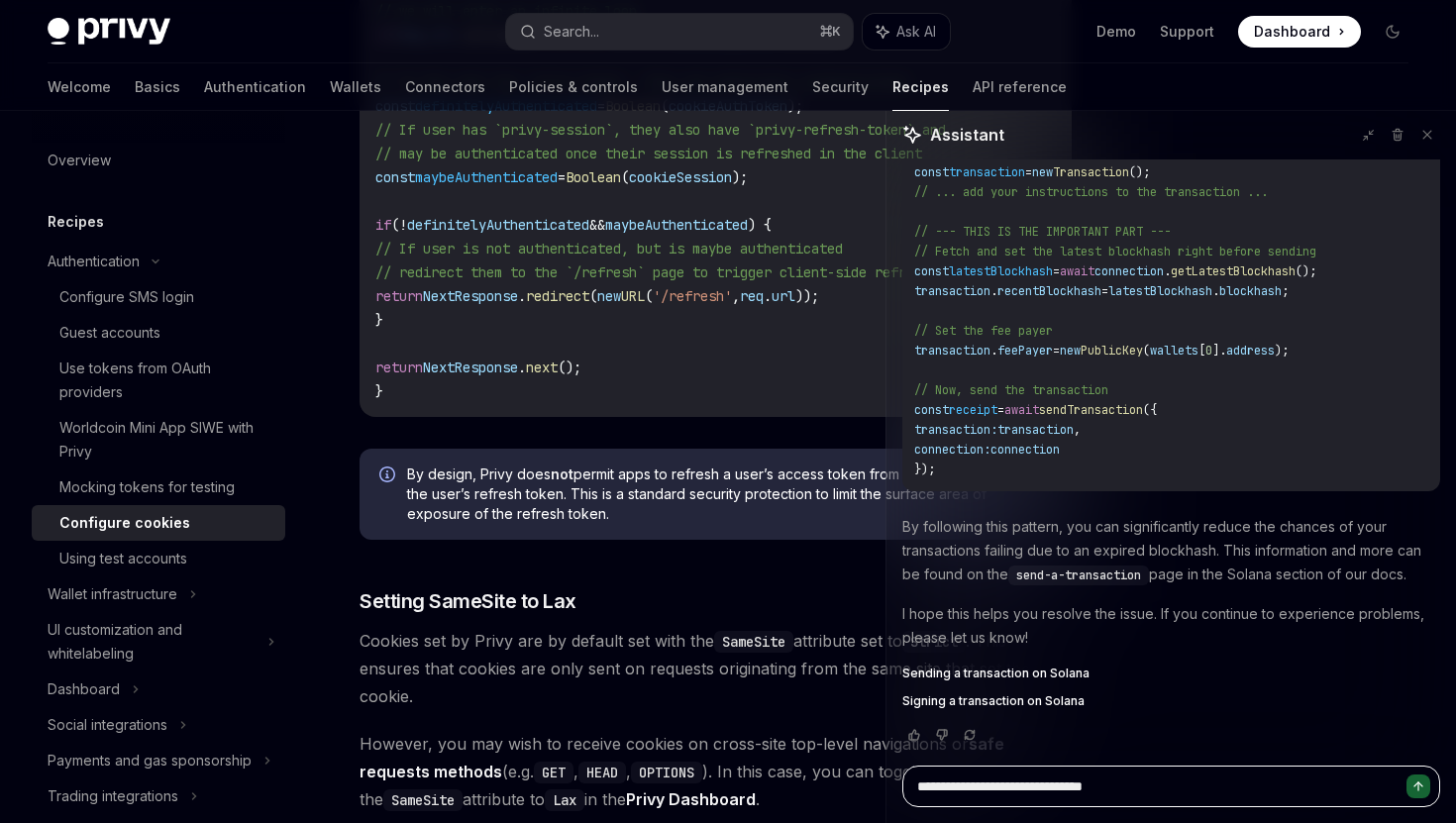 type on "**********" 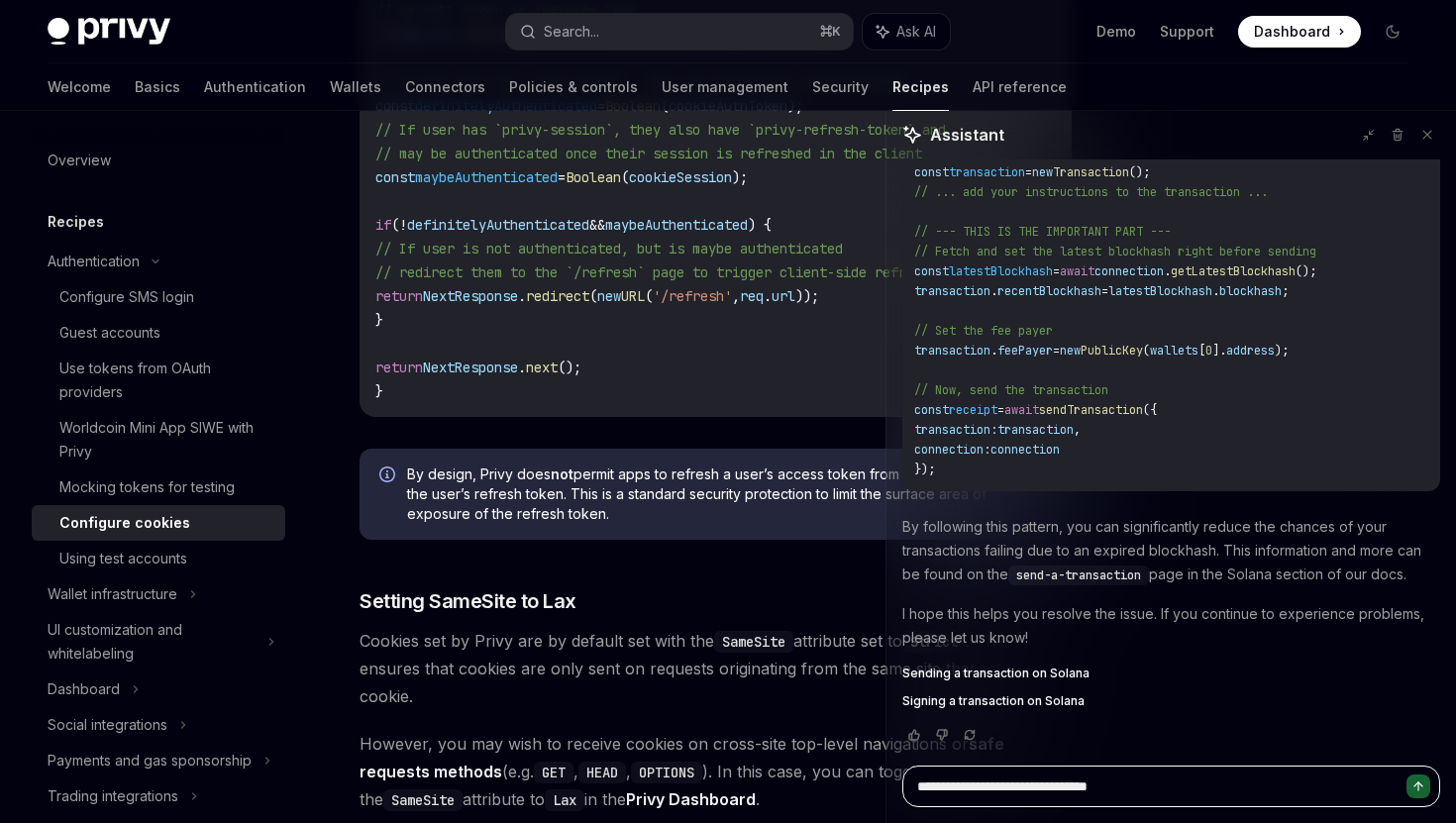 type on "**********" 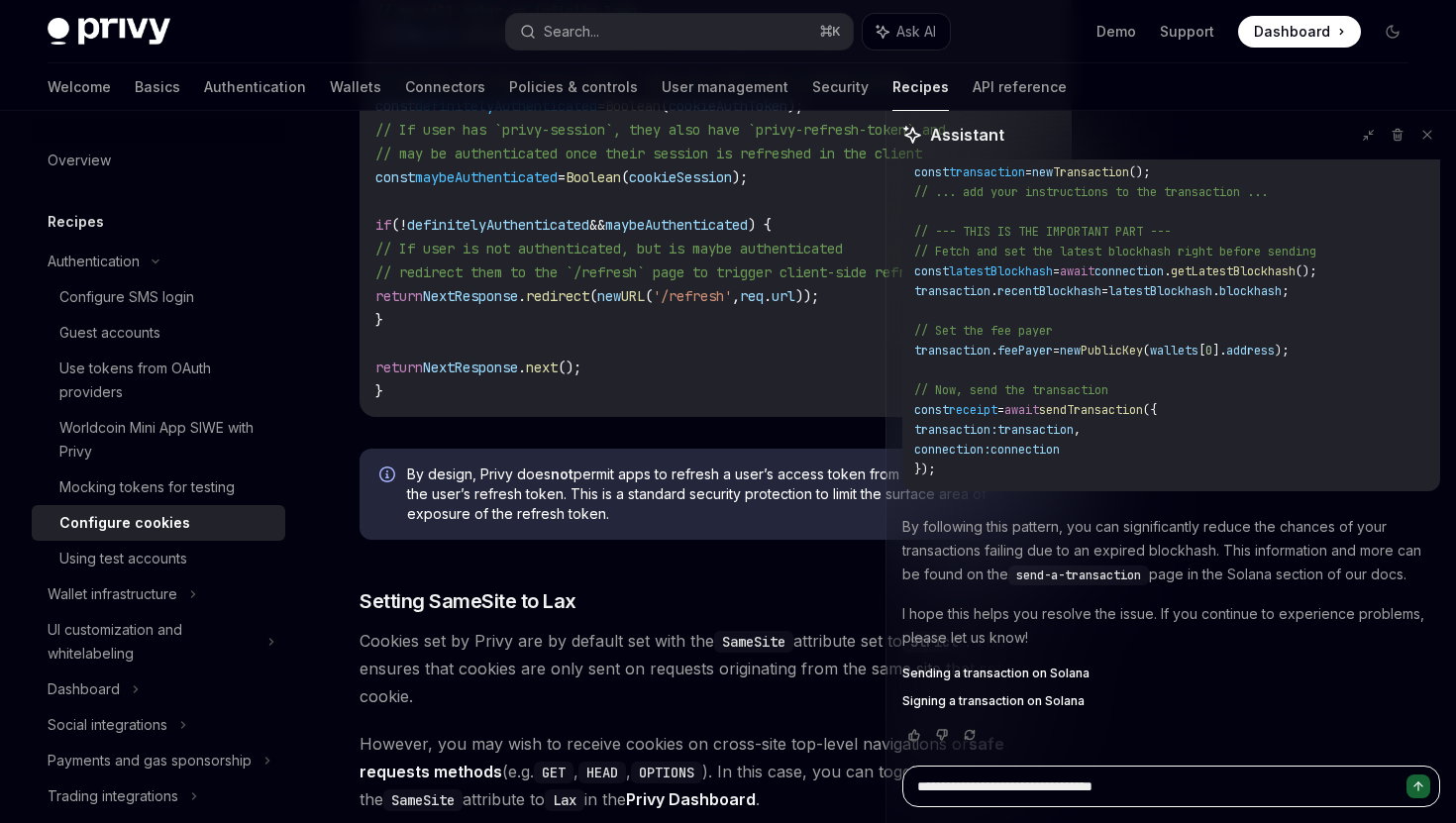 type on "**********" 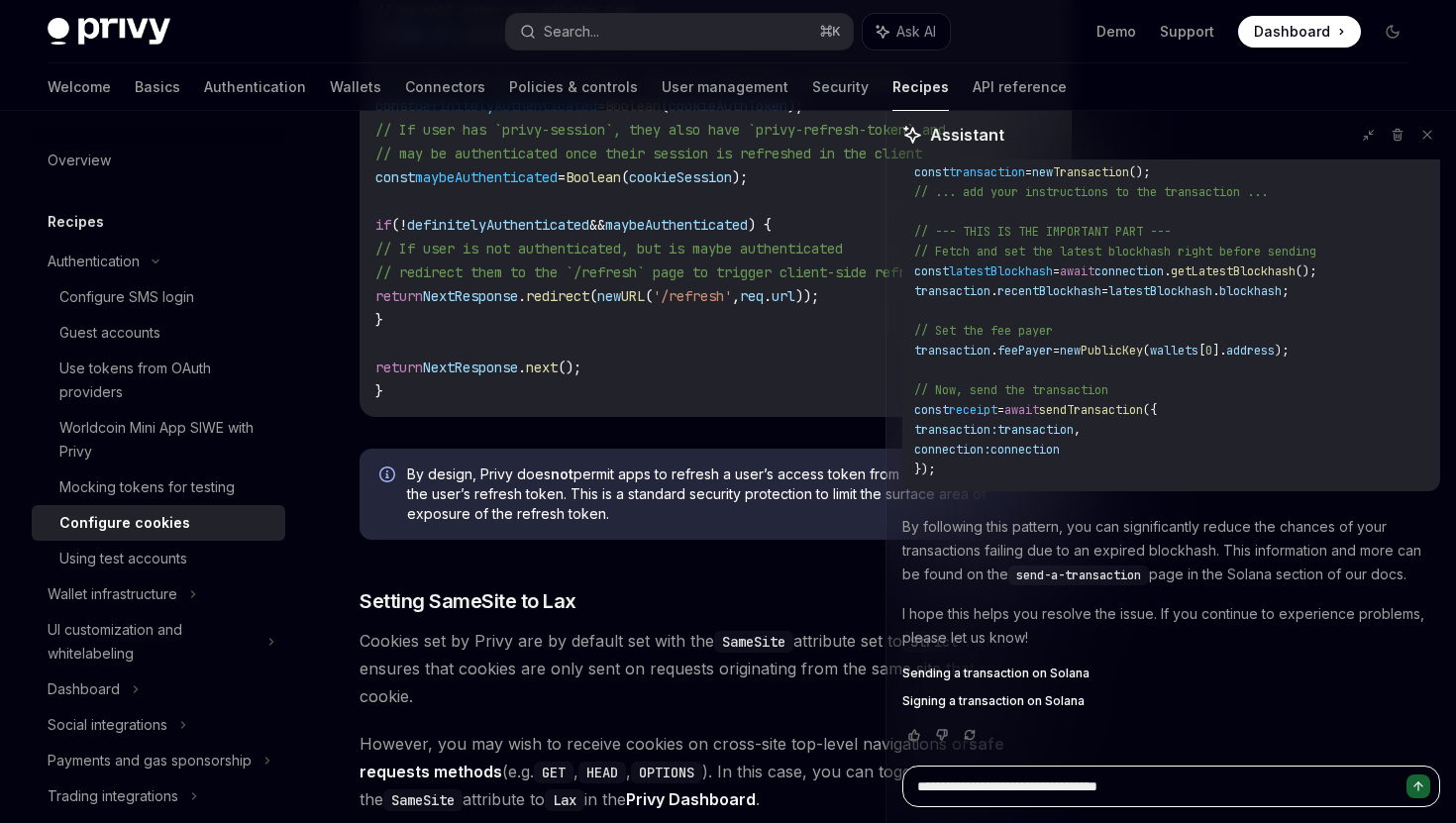 type on "**********" 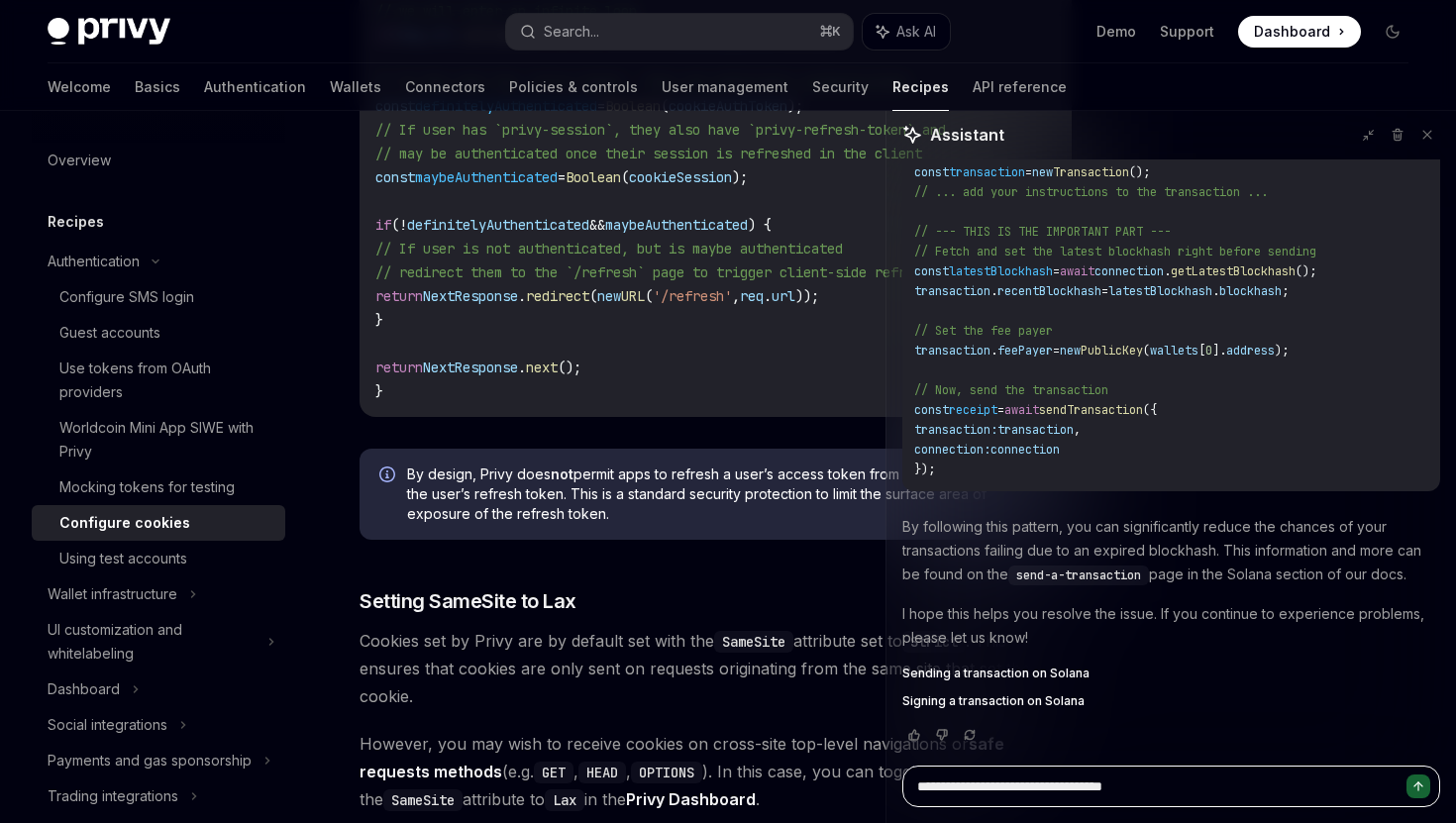 type on "**********" 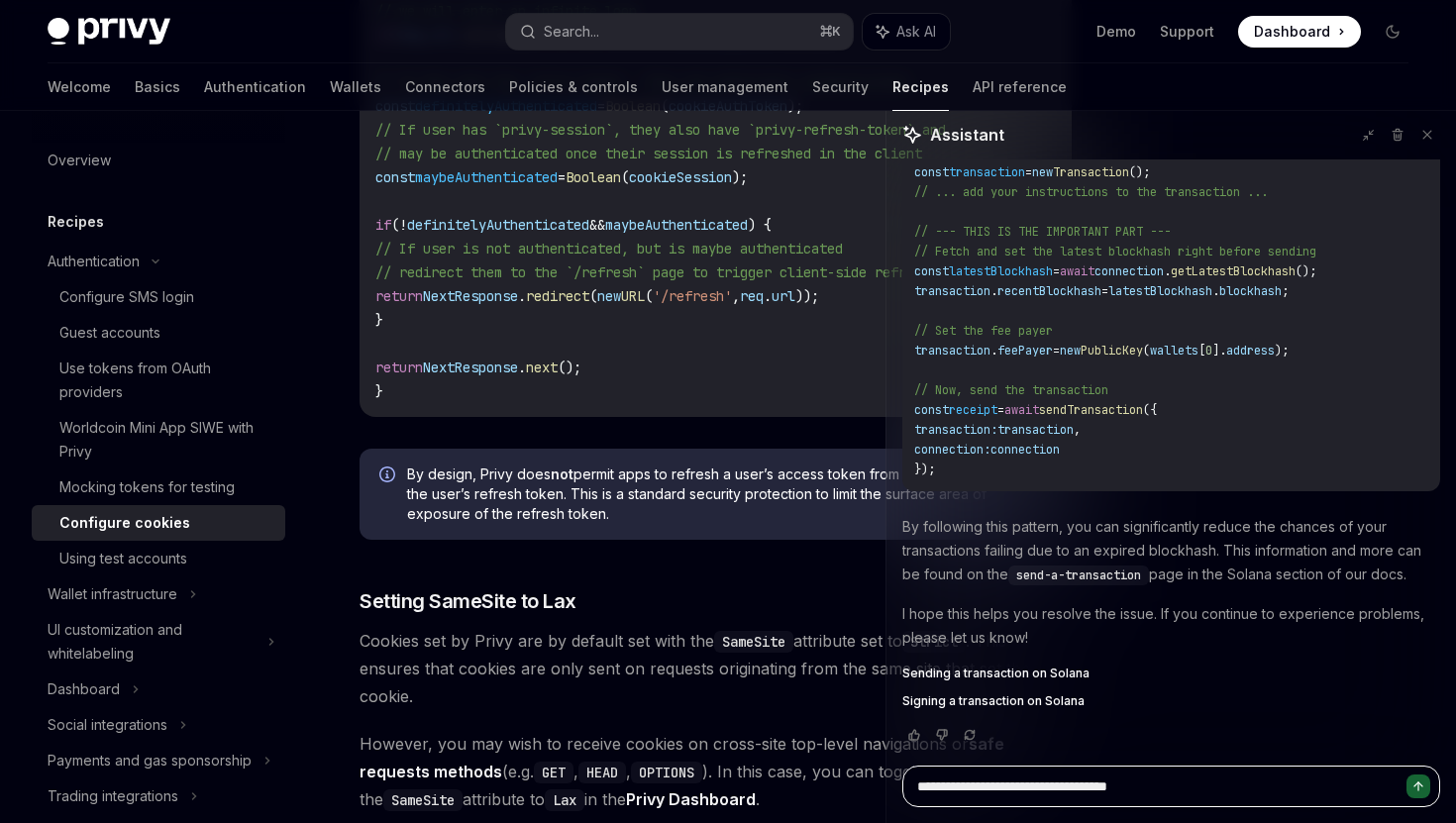 type on "**********" 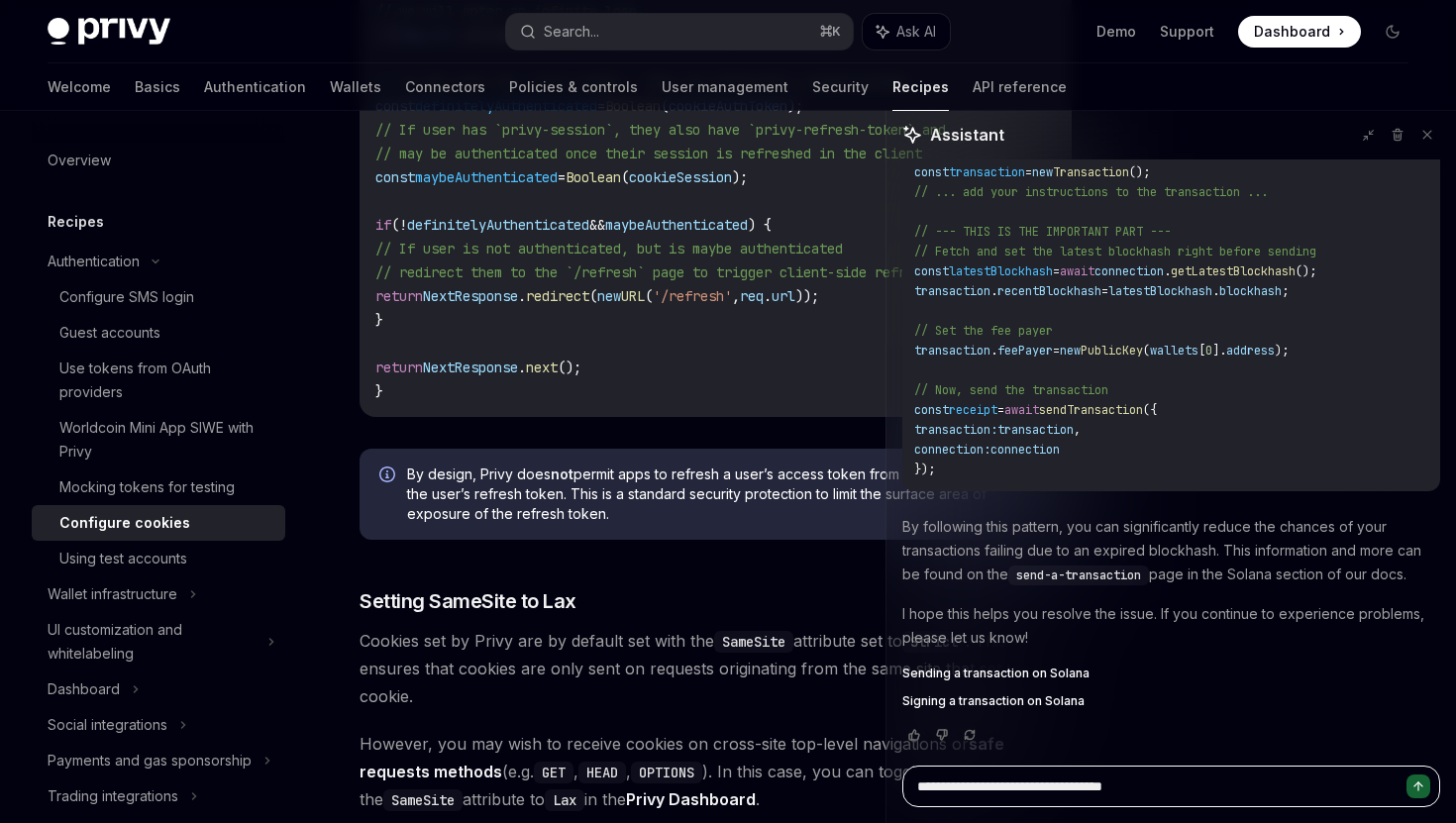 type on "**********" 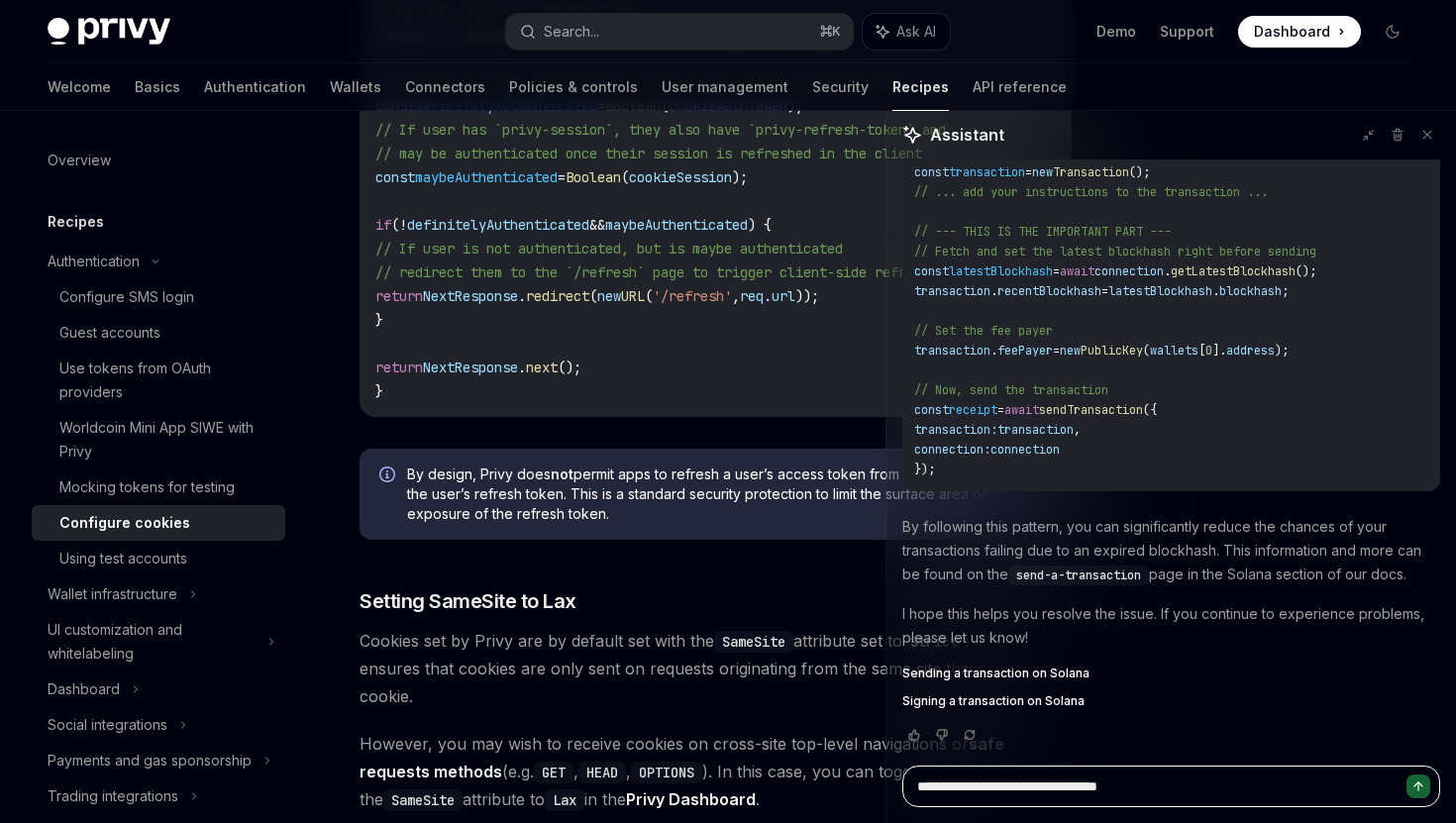 type on "**********" 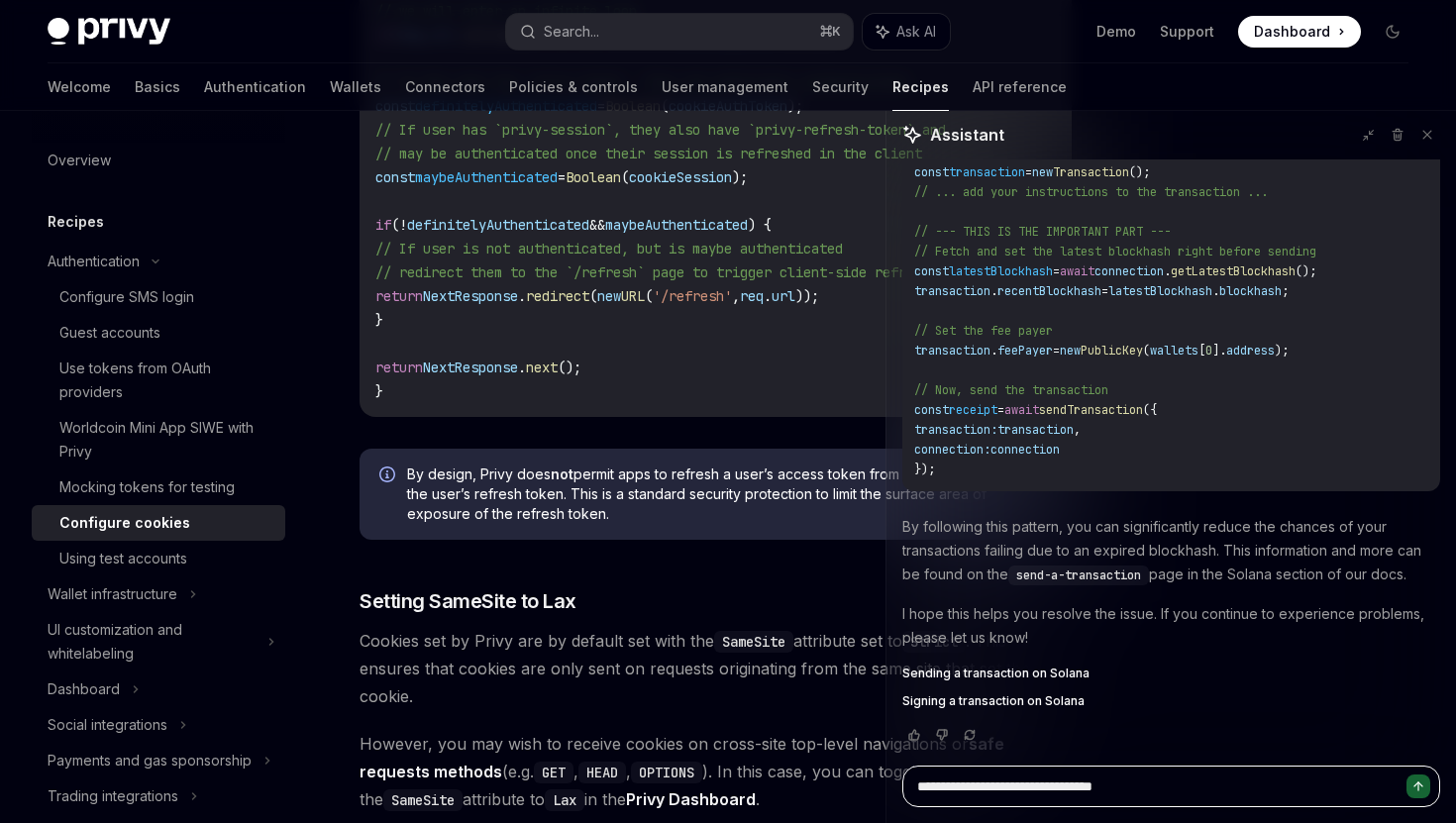 type on "**********" 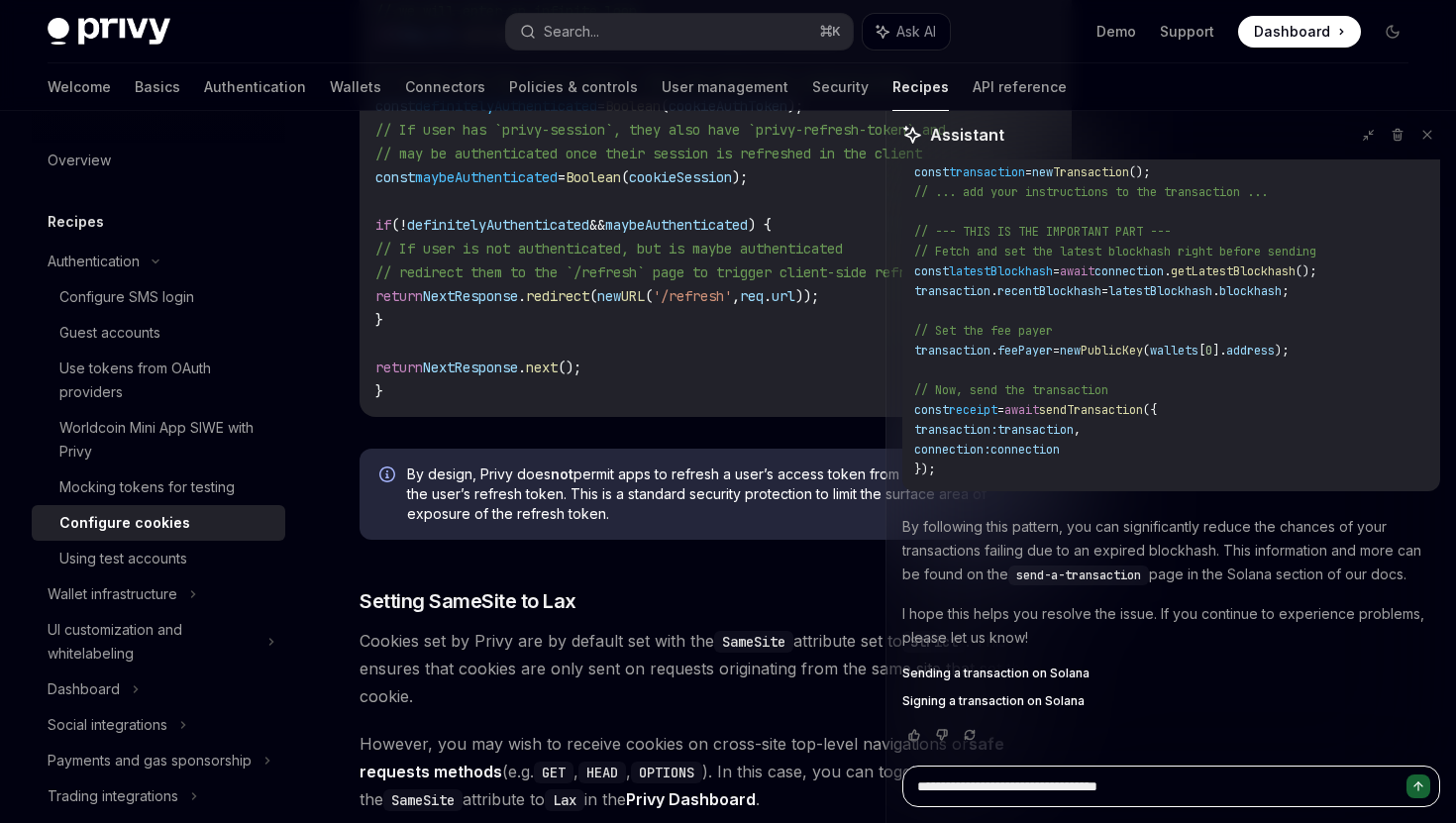 type on "**********" 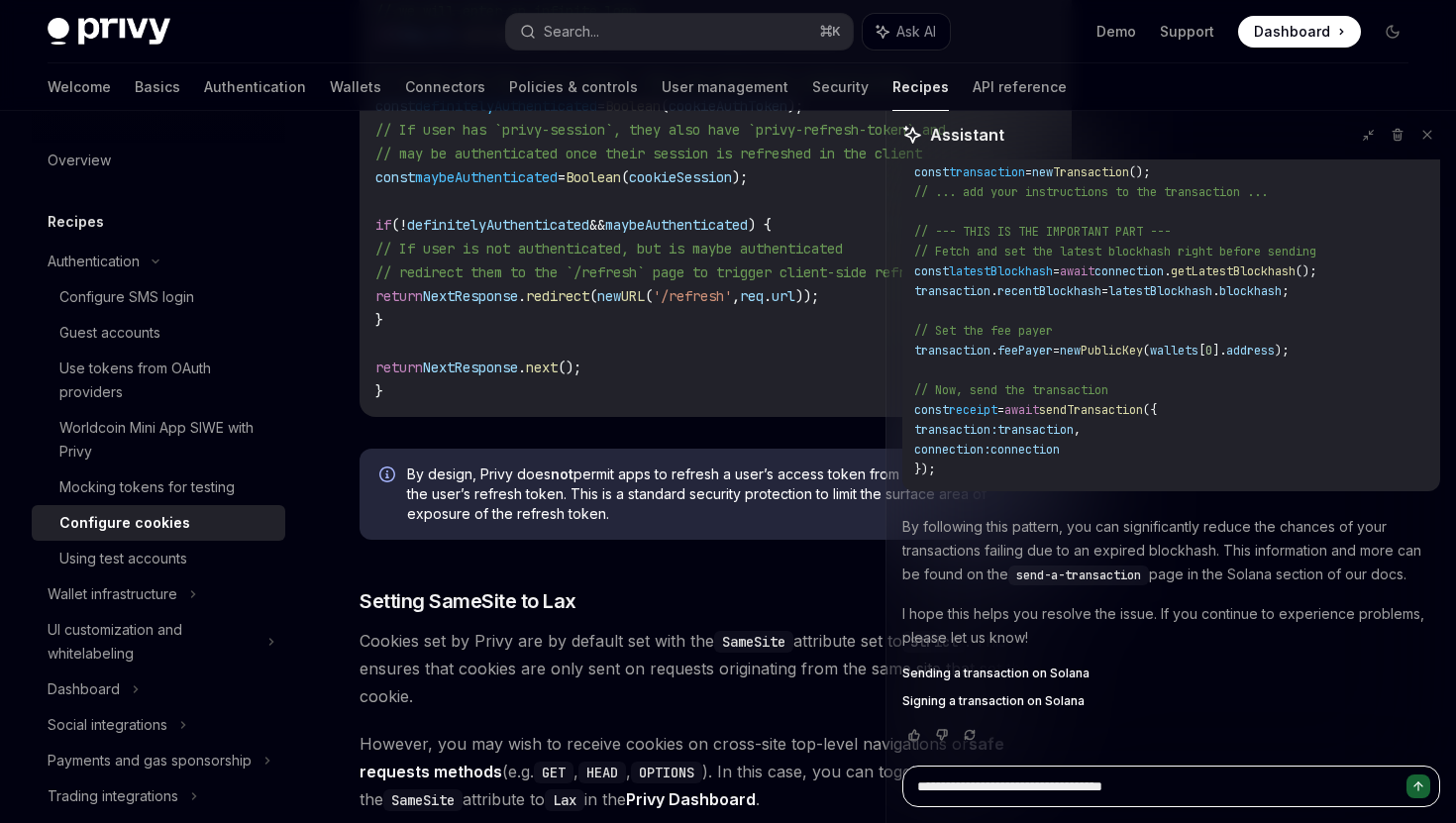 type on "**********" 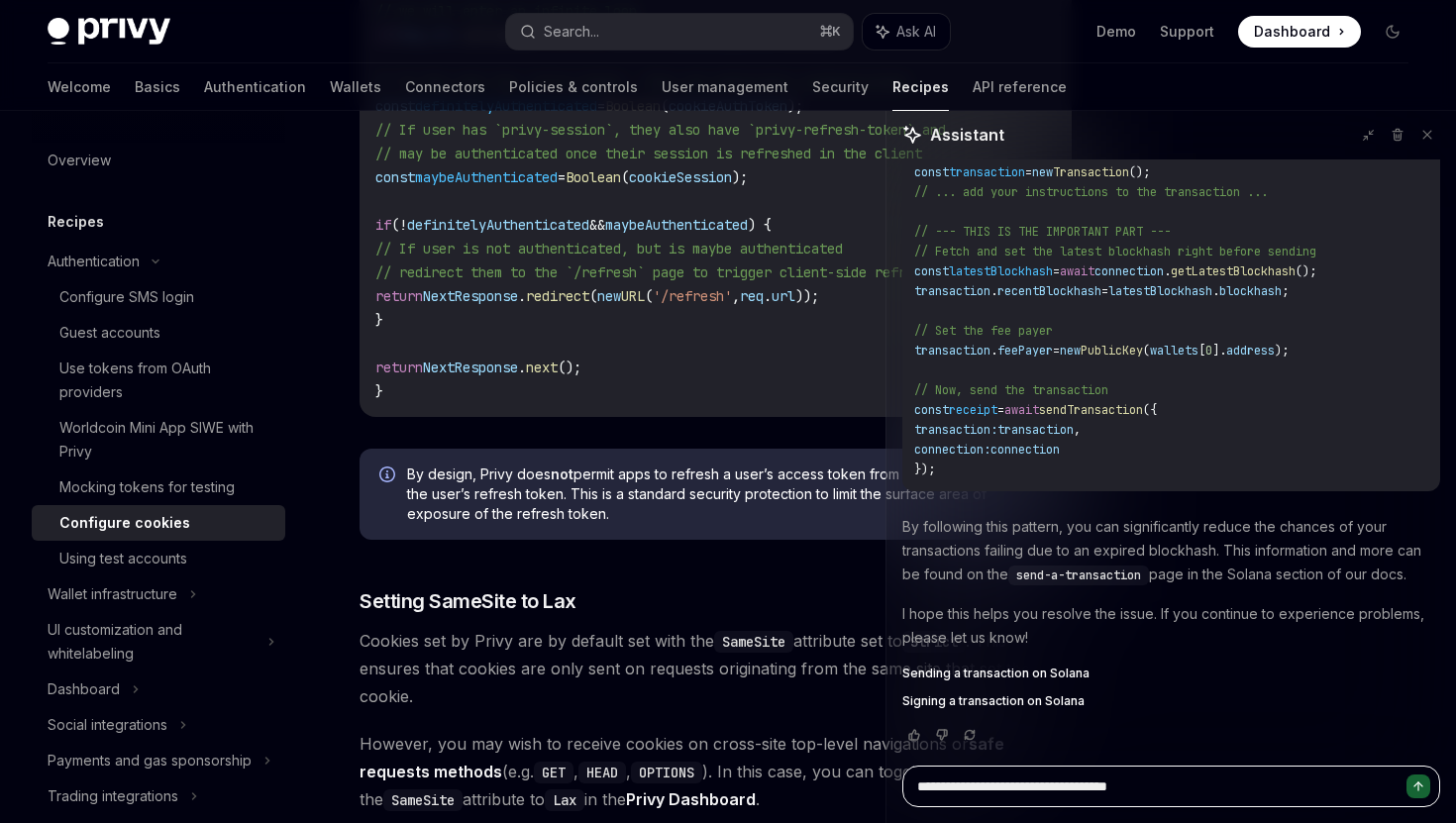 type on "**********" 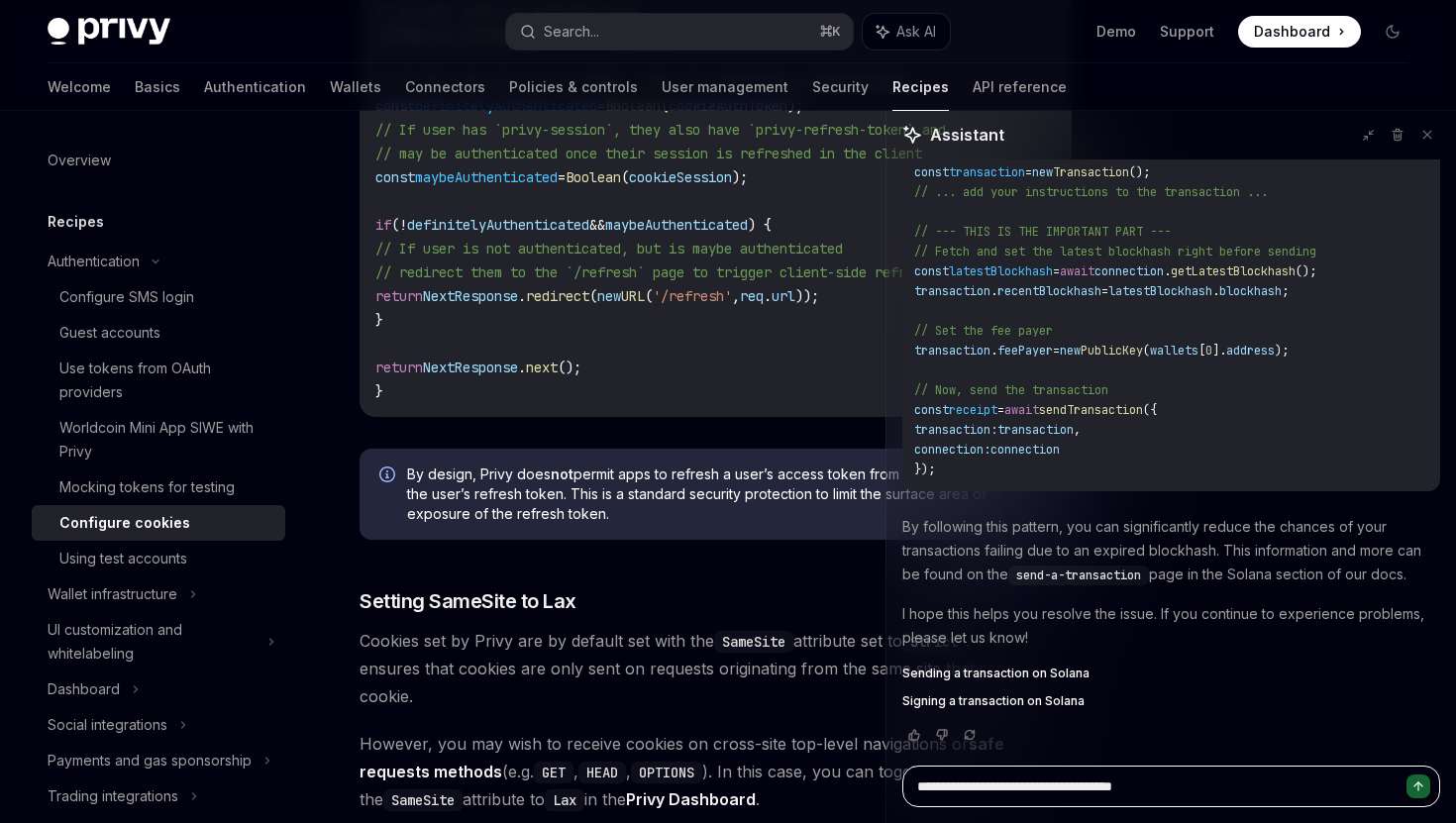 type on "**********" 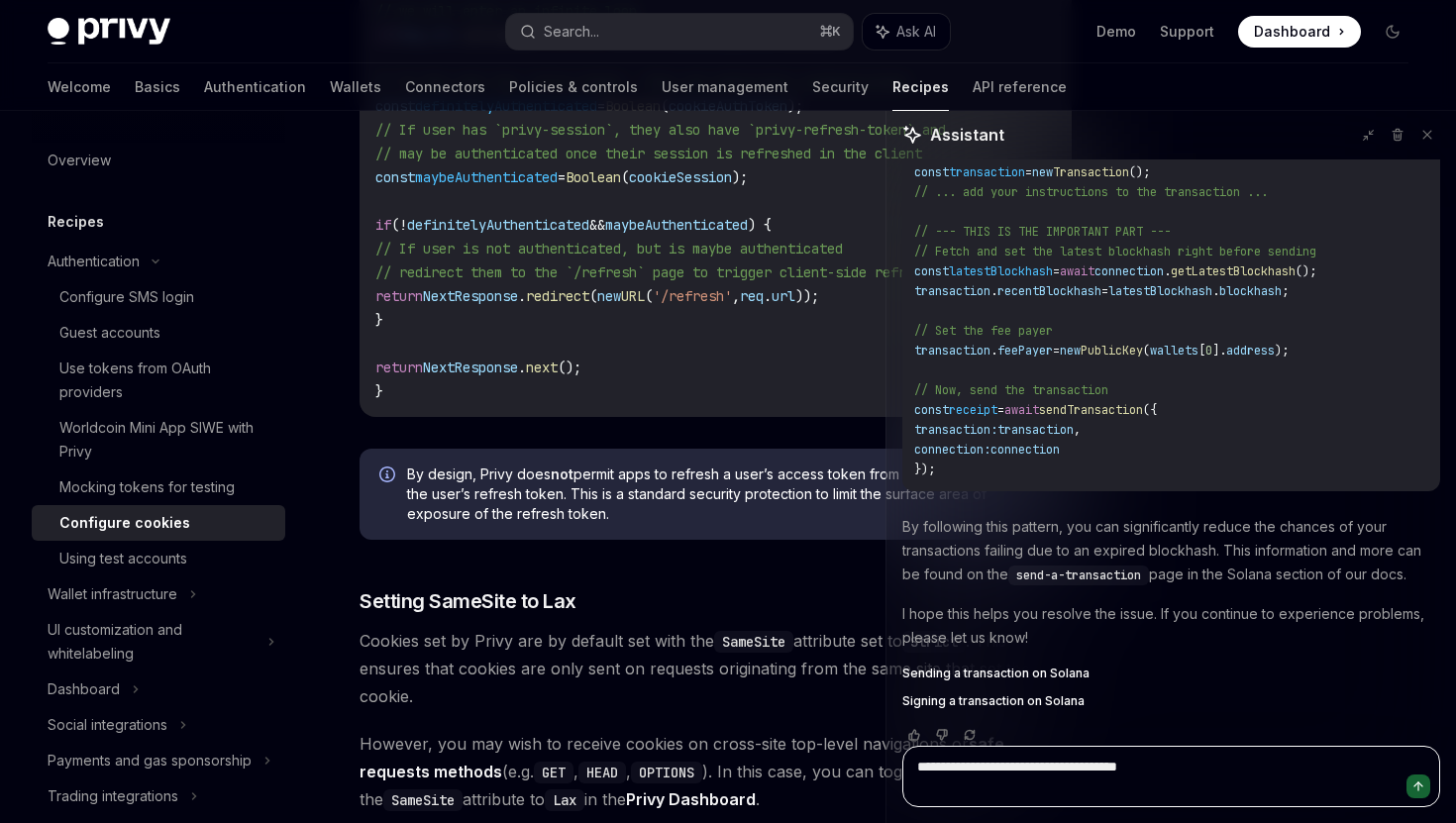 paste on "**********" 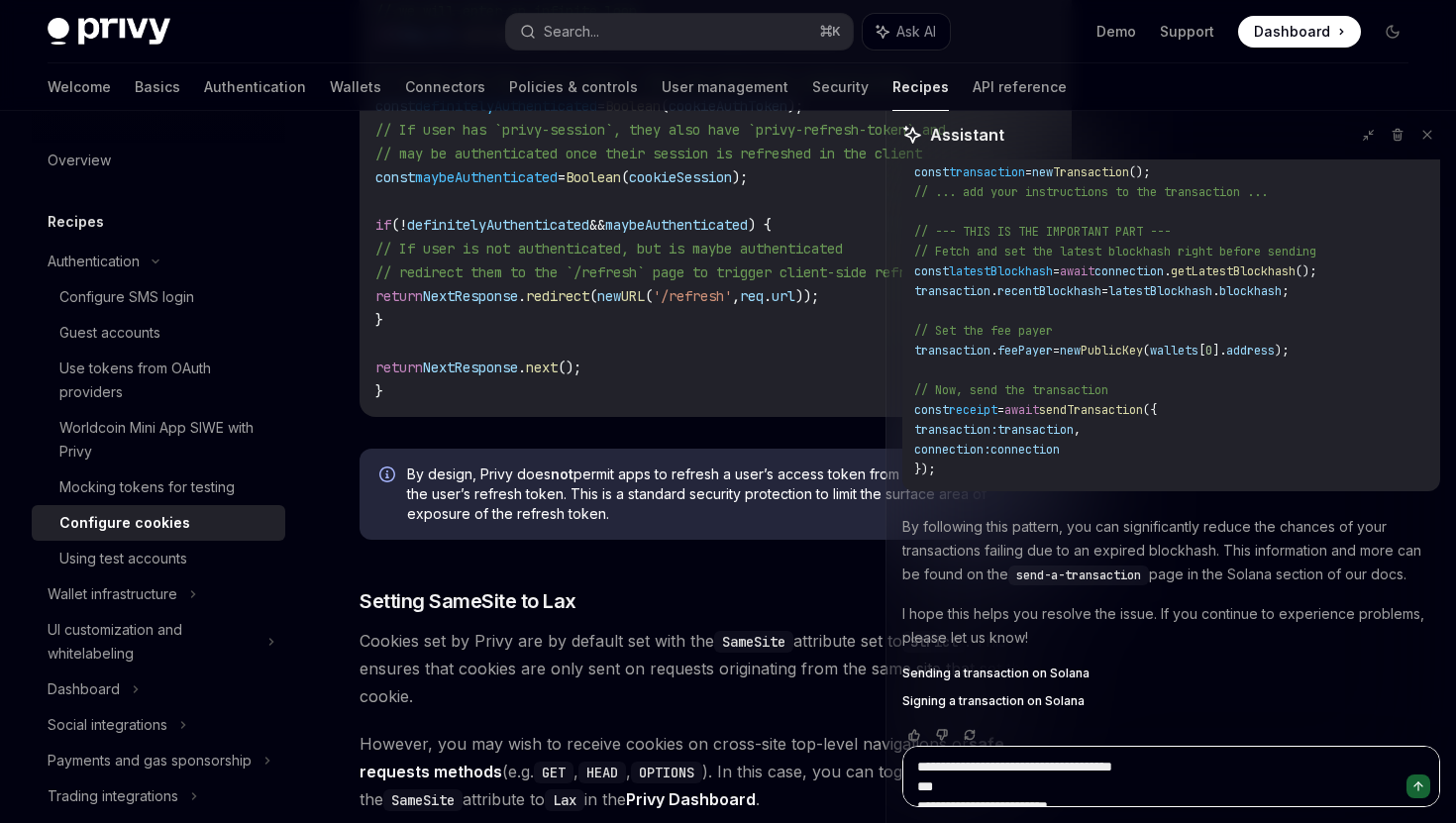 scroll, scrollTop: 14091, scrollLeft: 0, axis: vertical 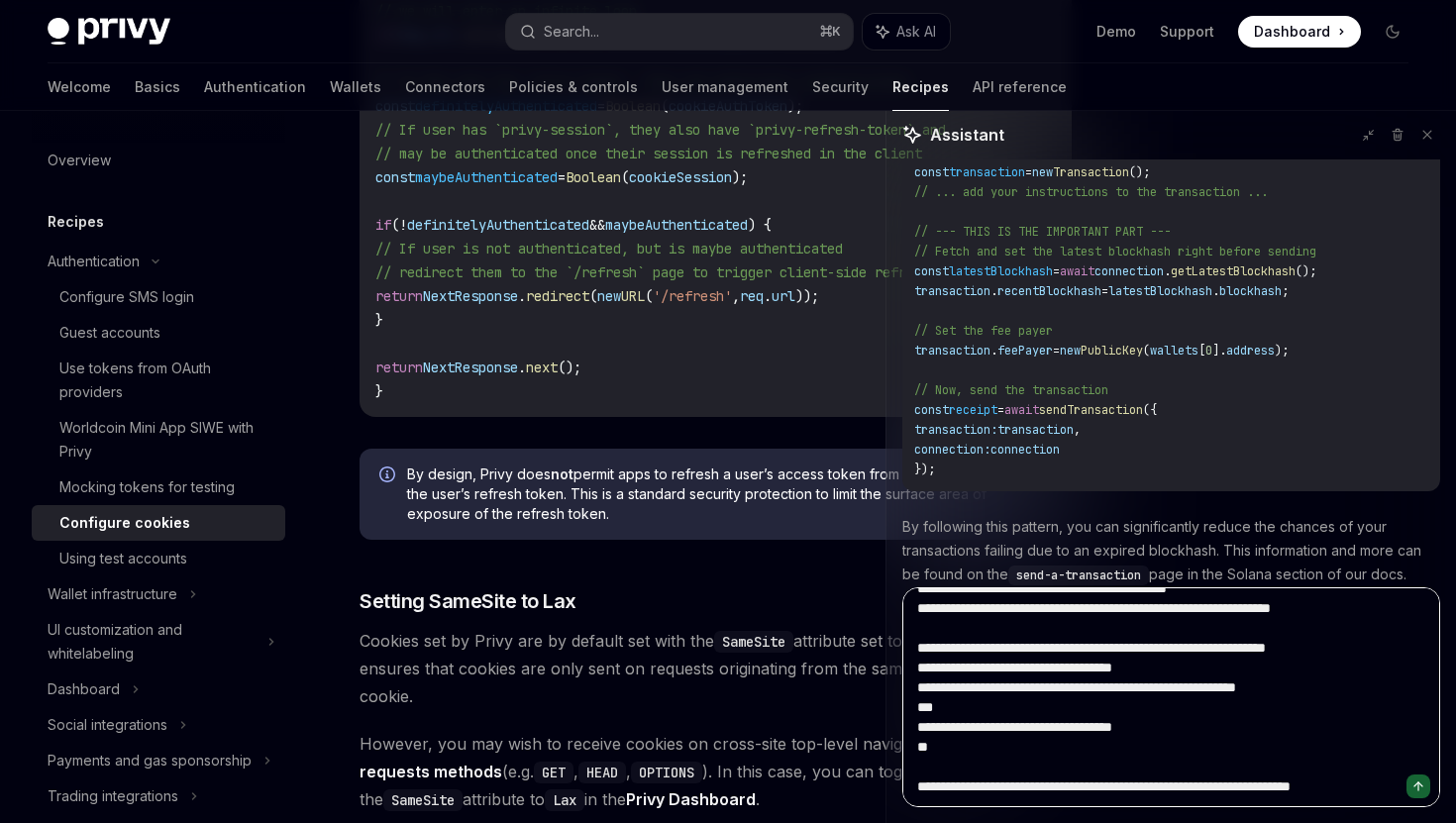 type on "**********" 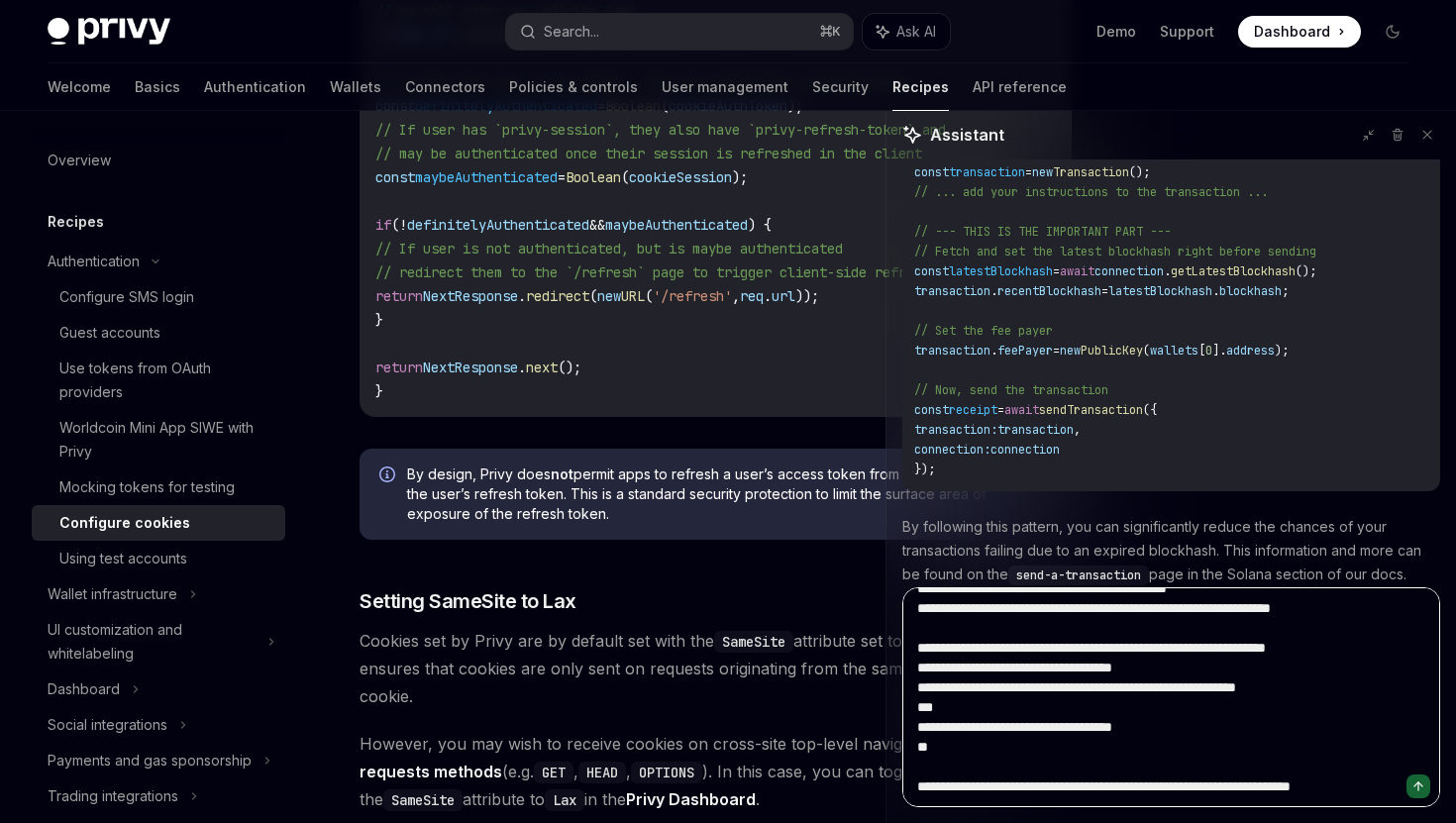 type on "*" 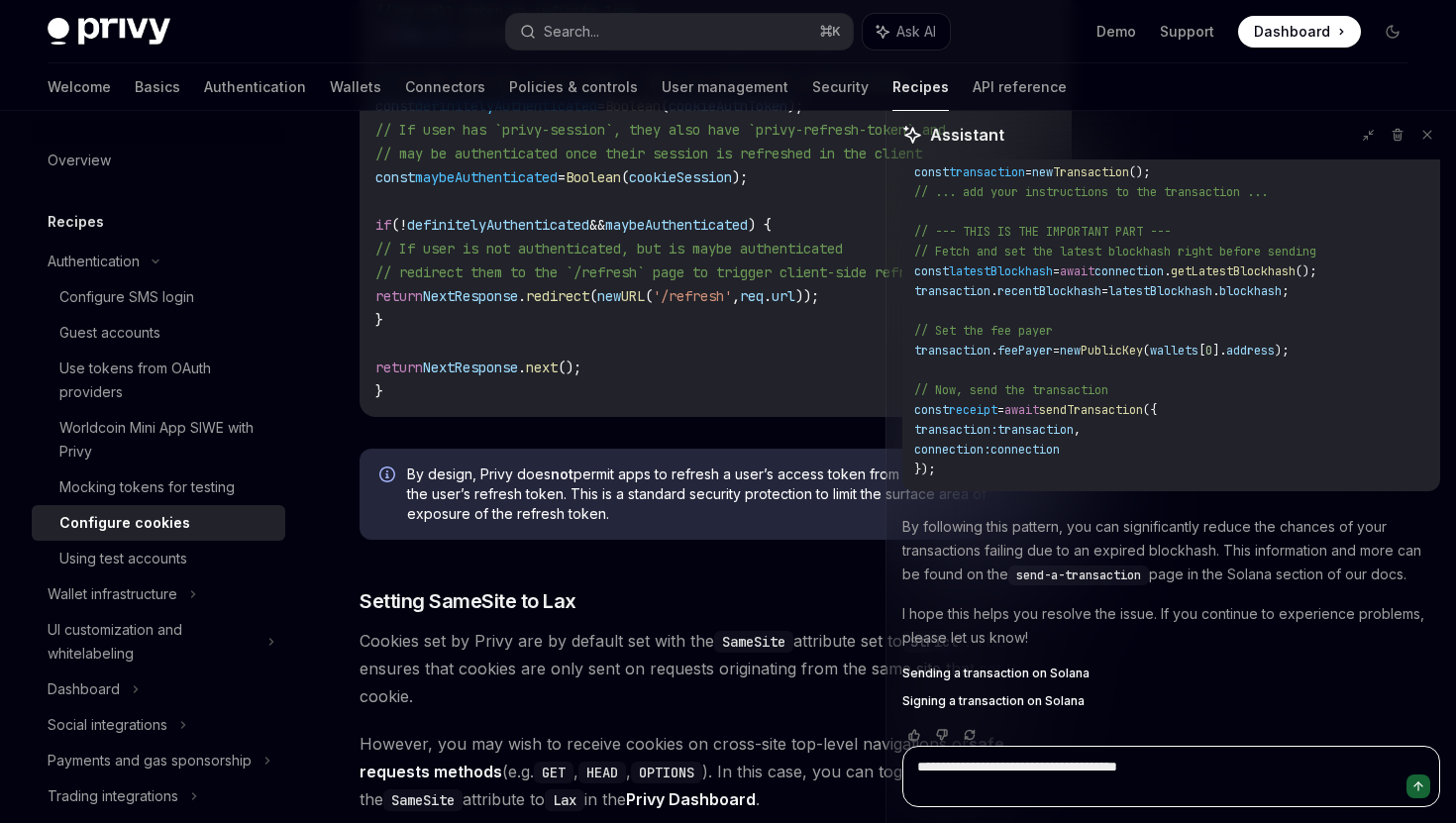 scroll, scrollTop: 0, scrollLeft: 0, axis: both 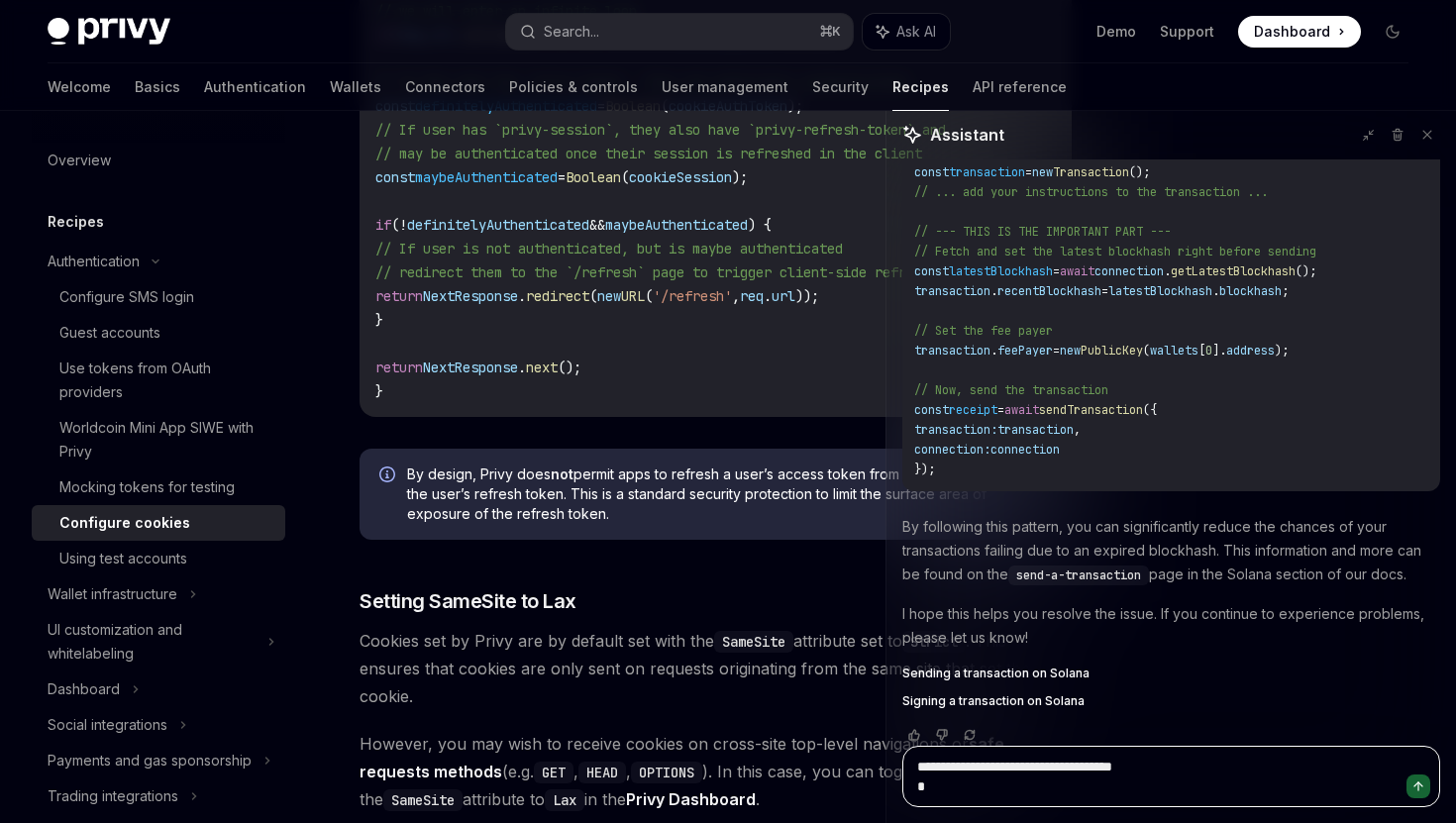 type on "**********" 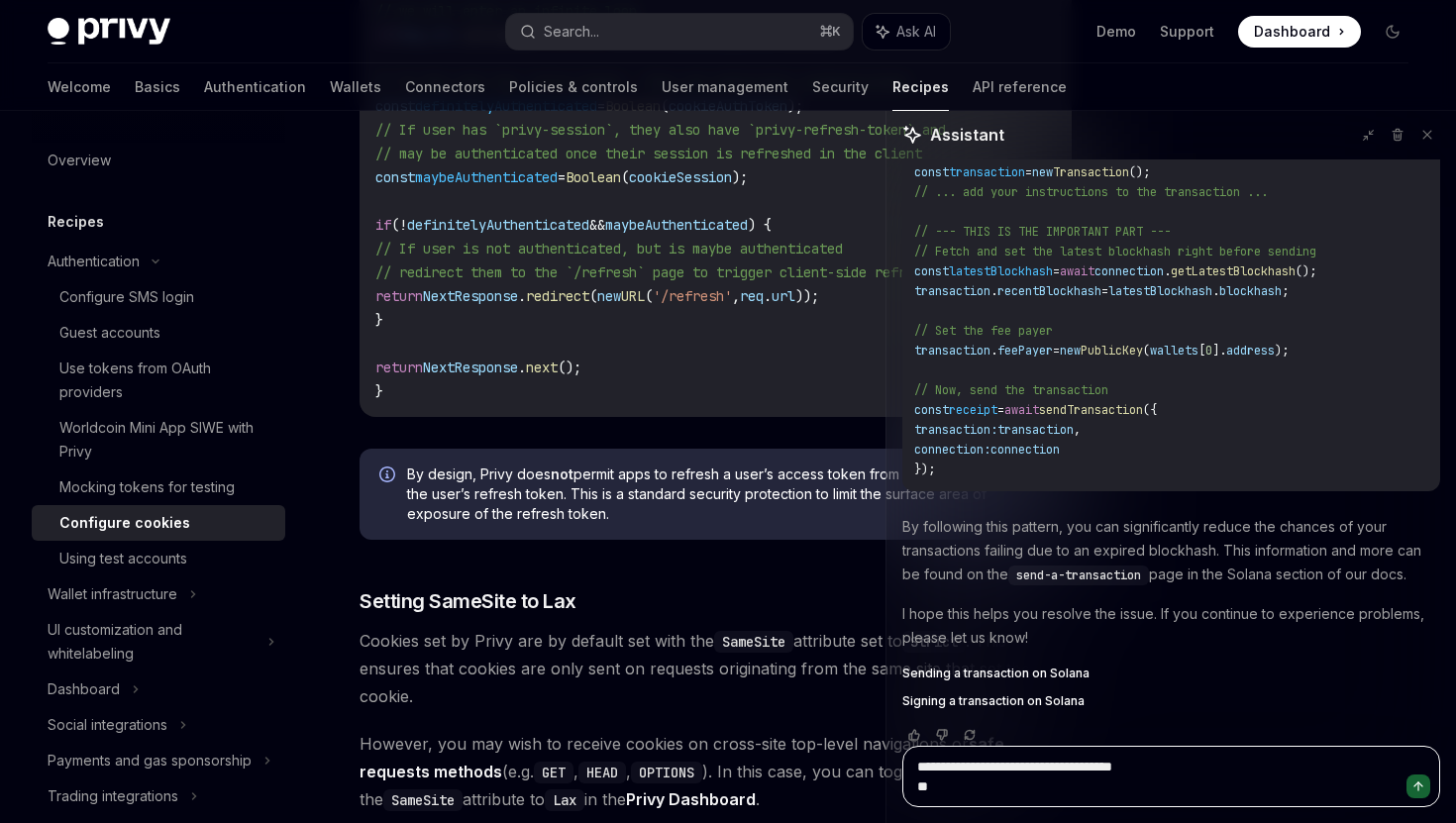 type on "**********" 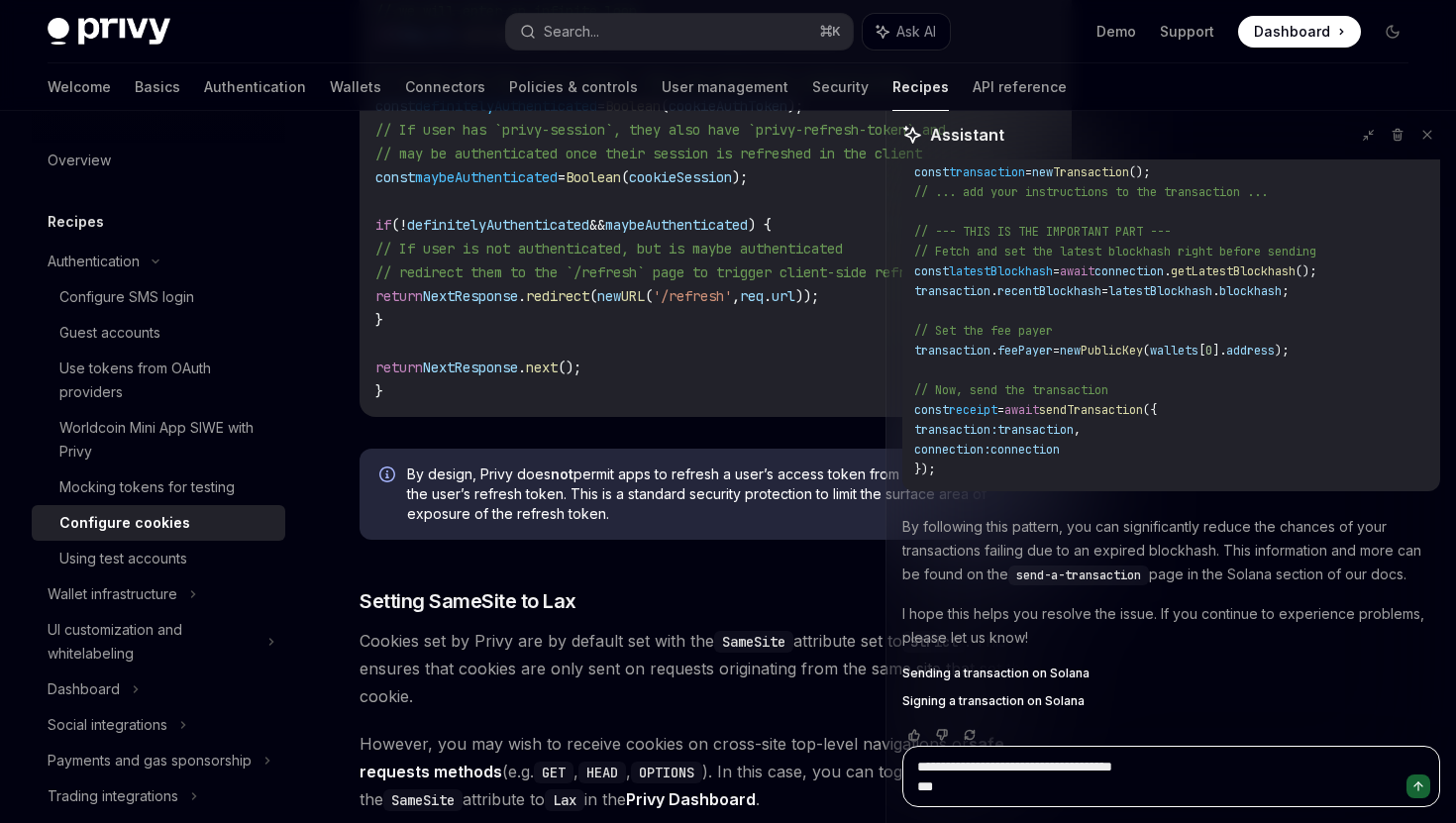 type on "**********" 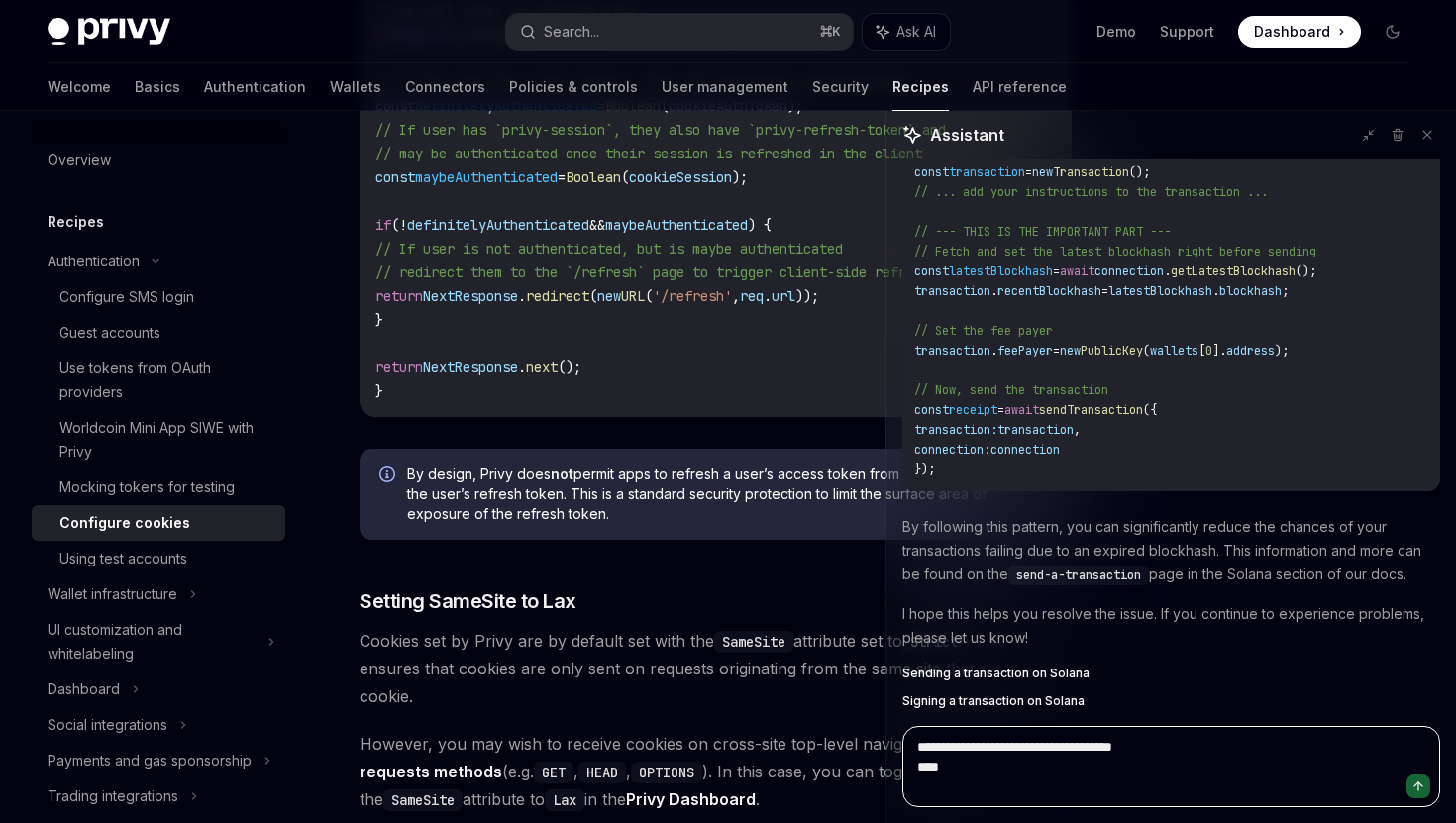 paste on "**********" 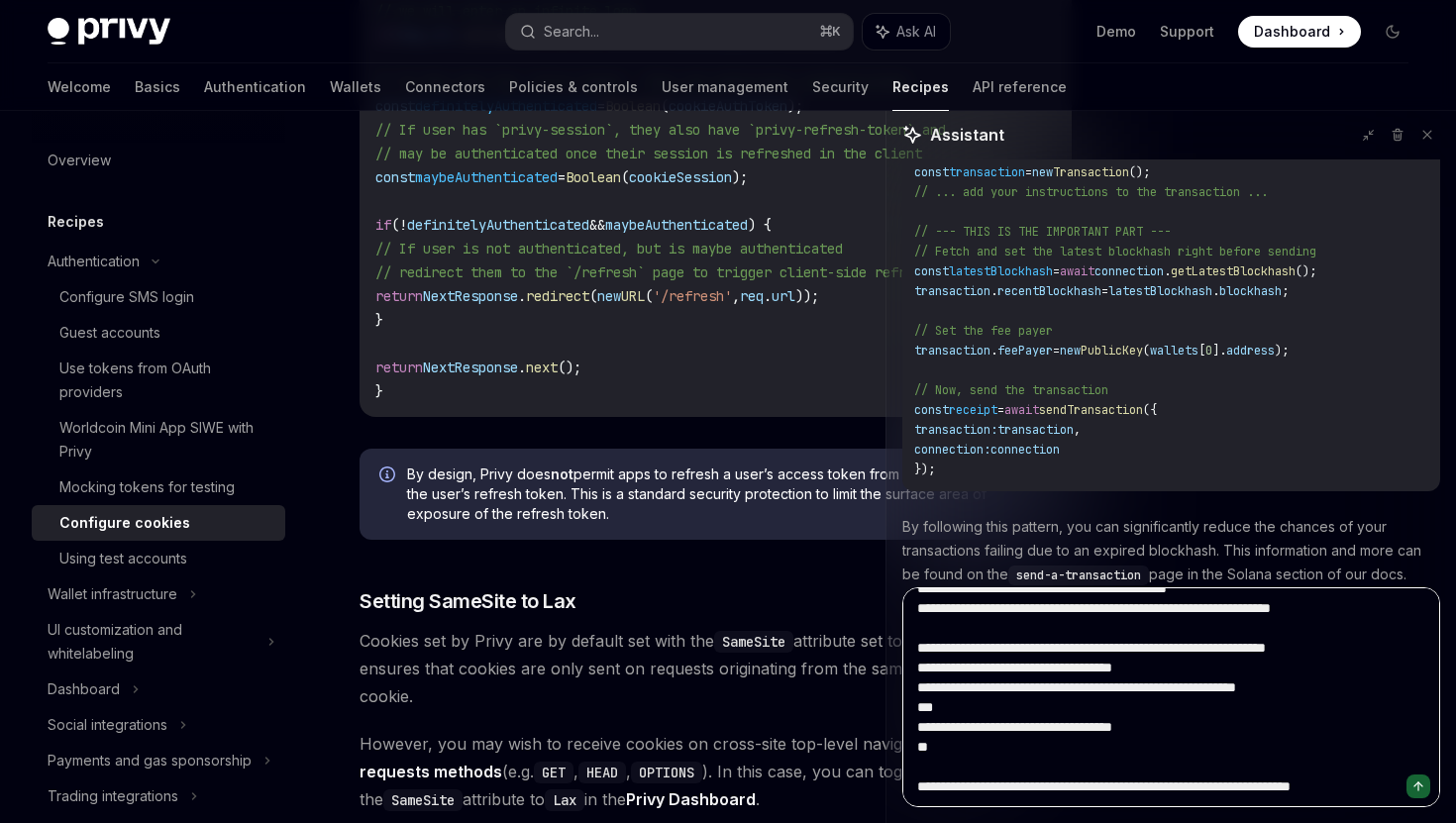 type on "**********" 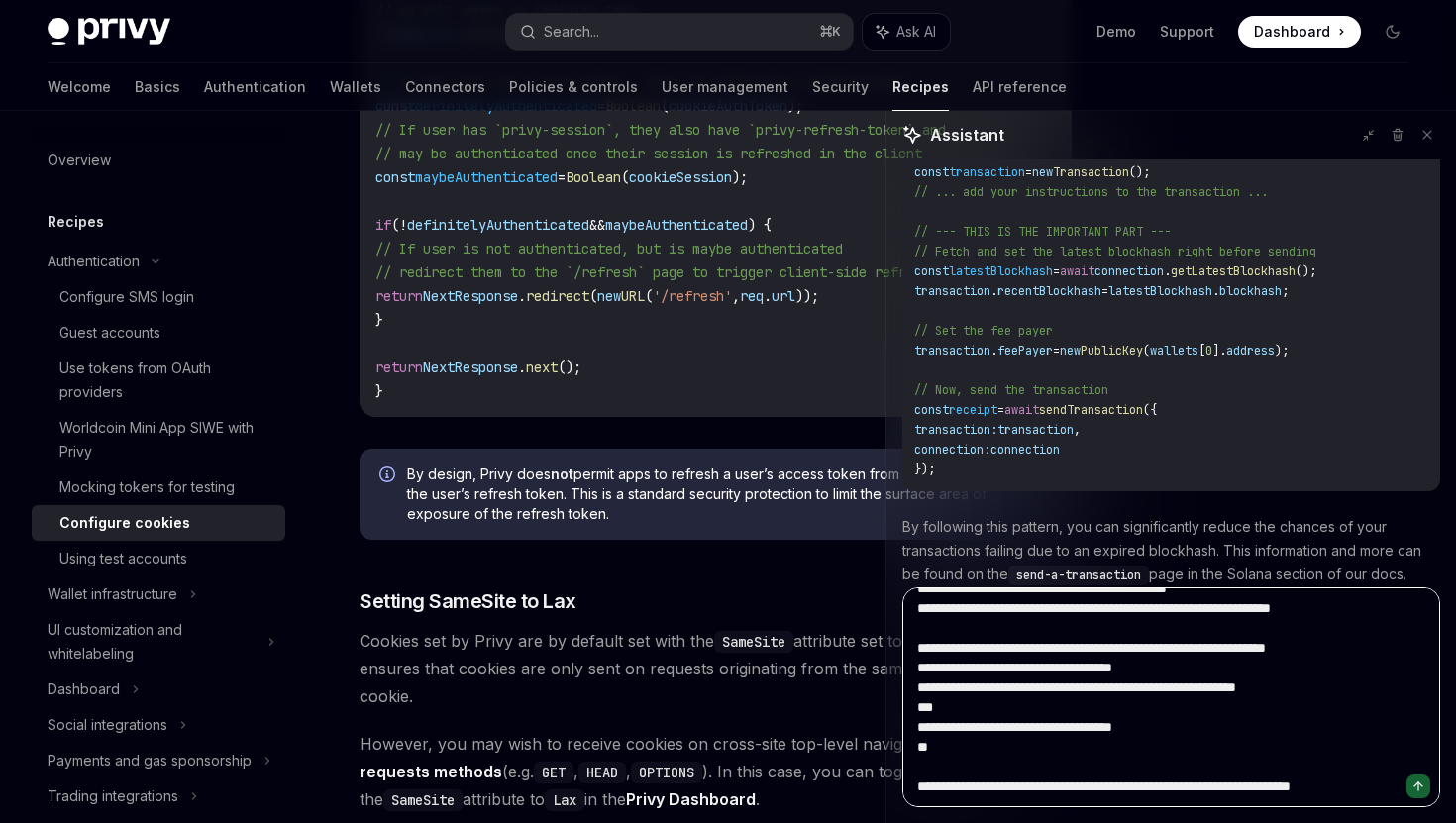 type on "*" 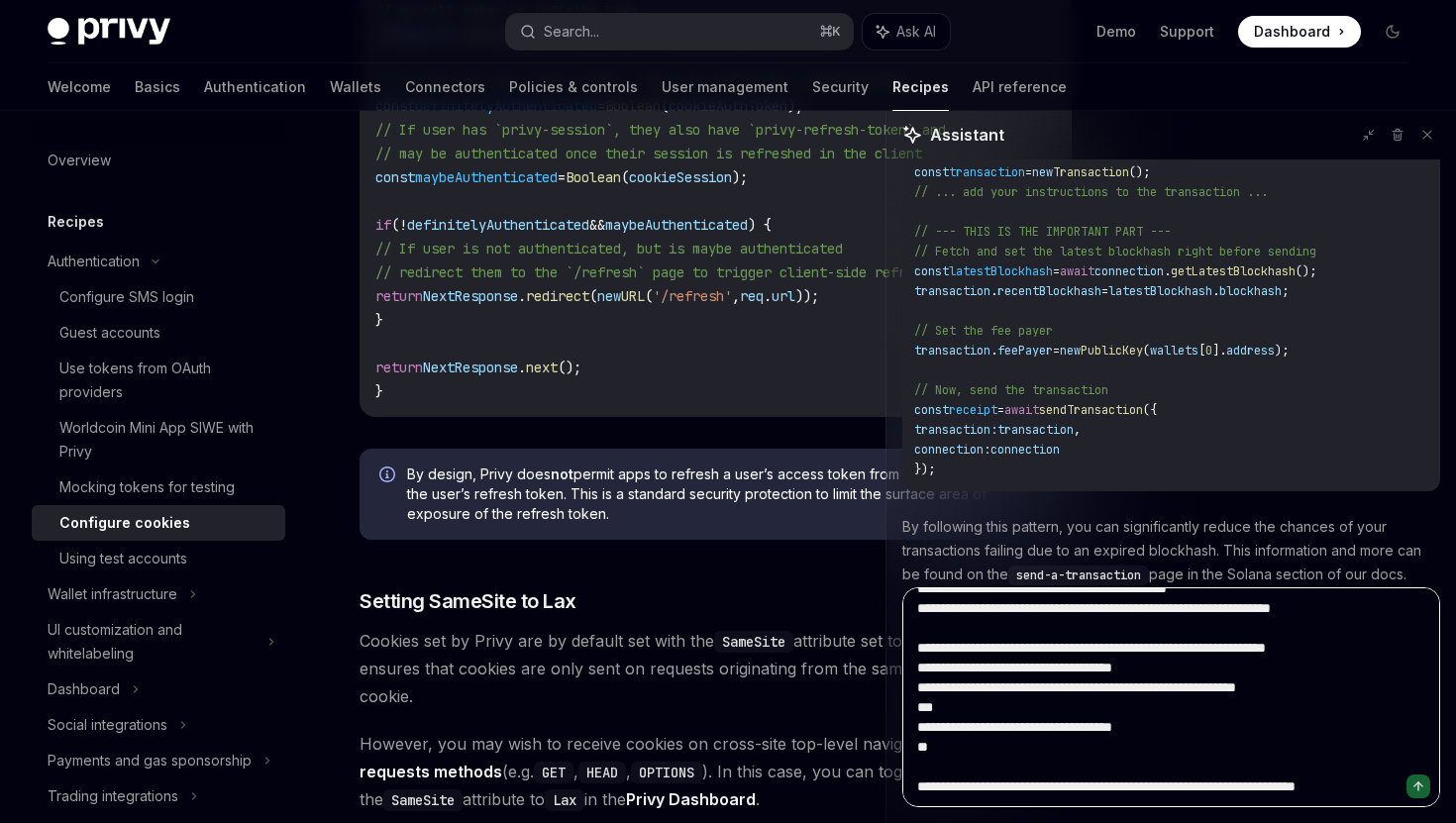 type on "**********" 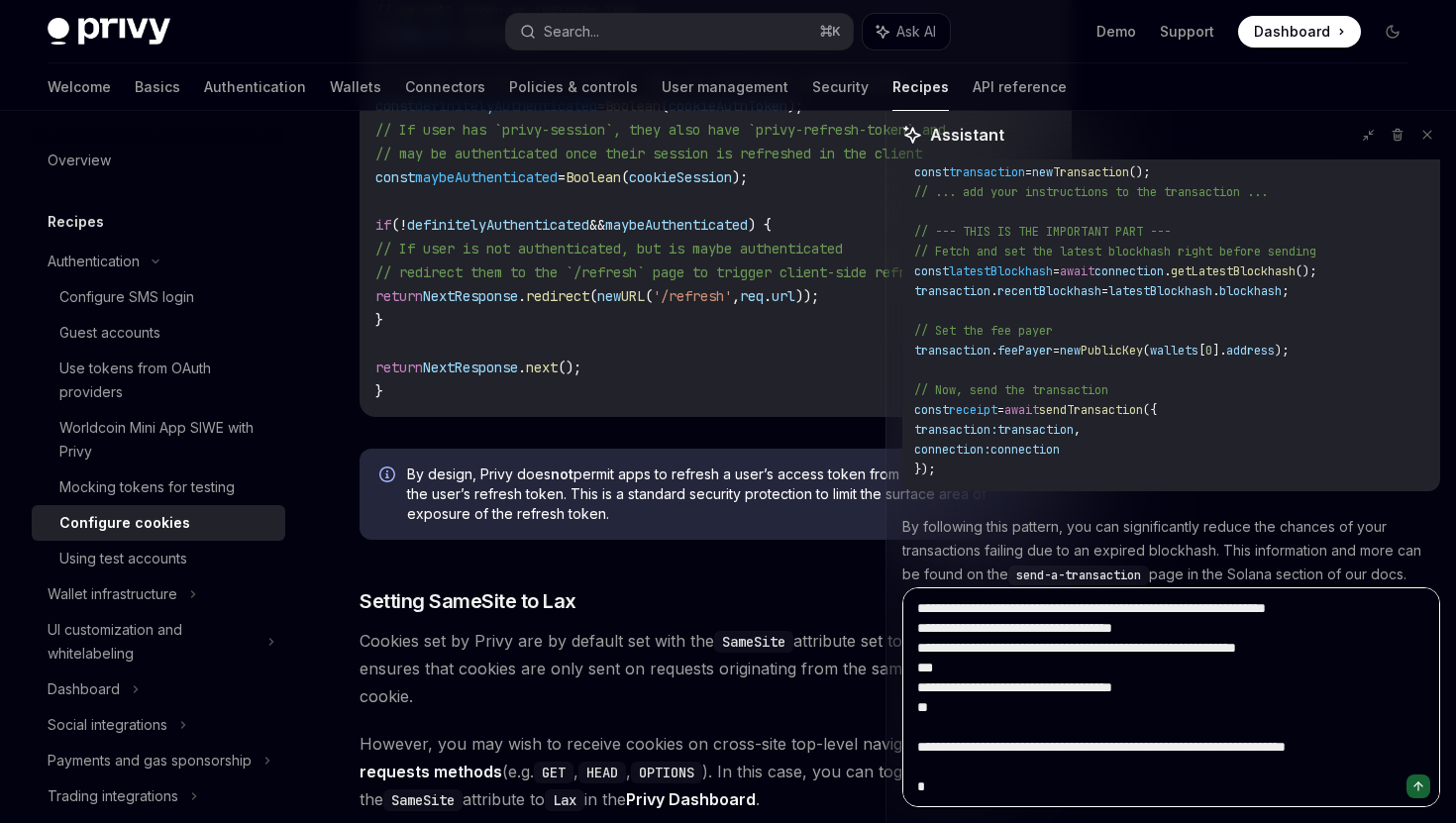 type on "**********" 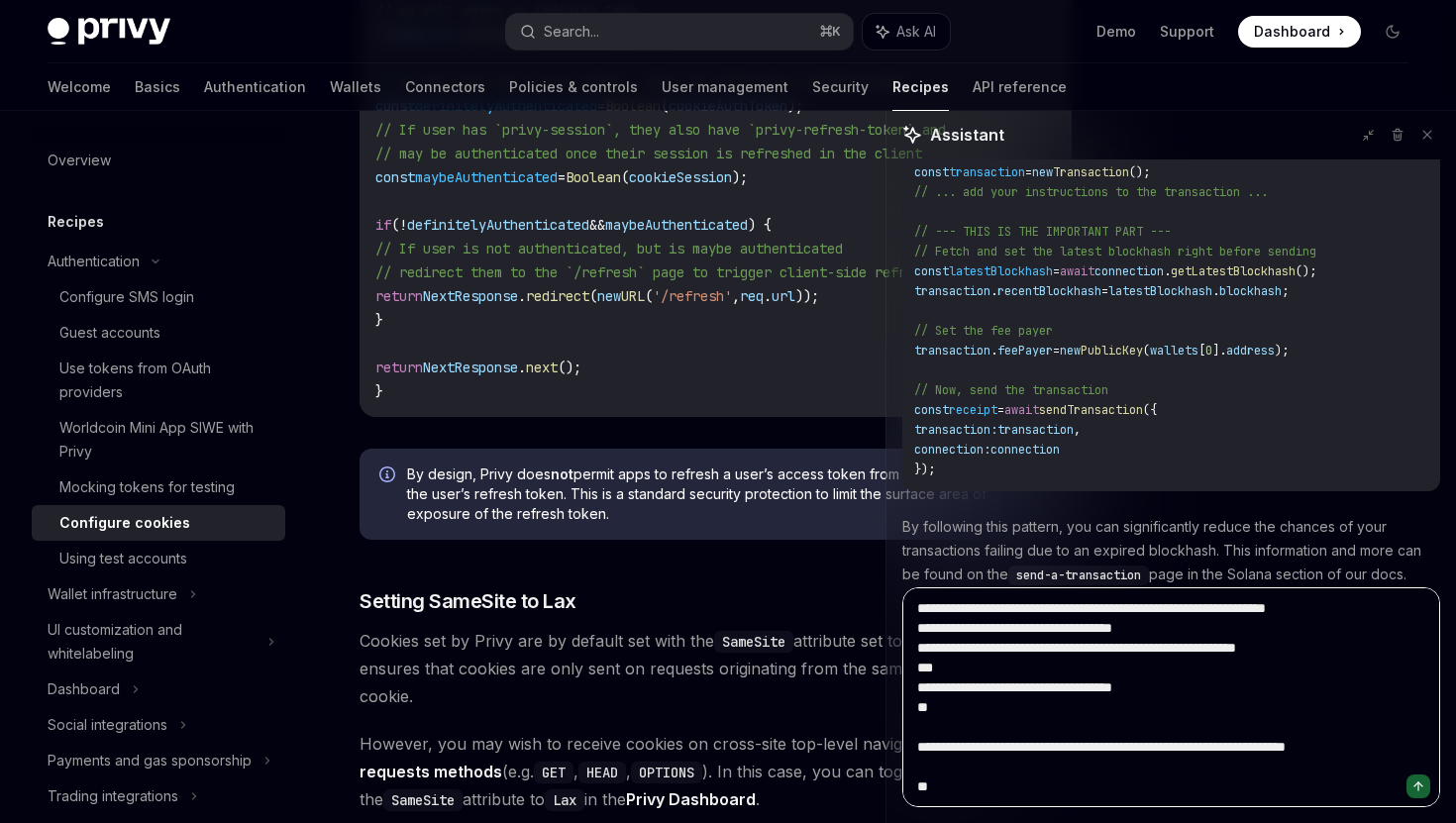 type on "**********" 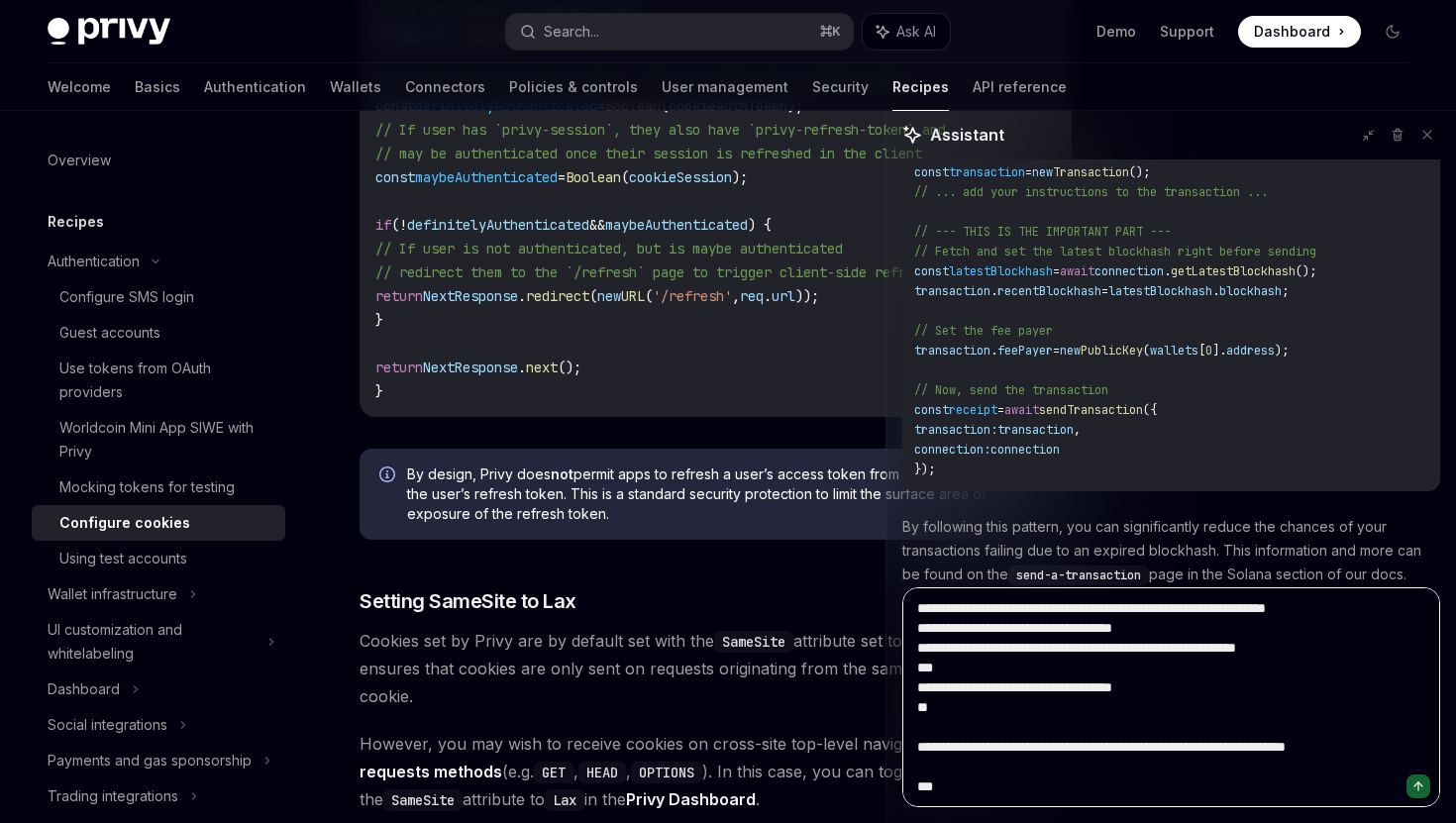 type on "**********" 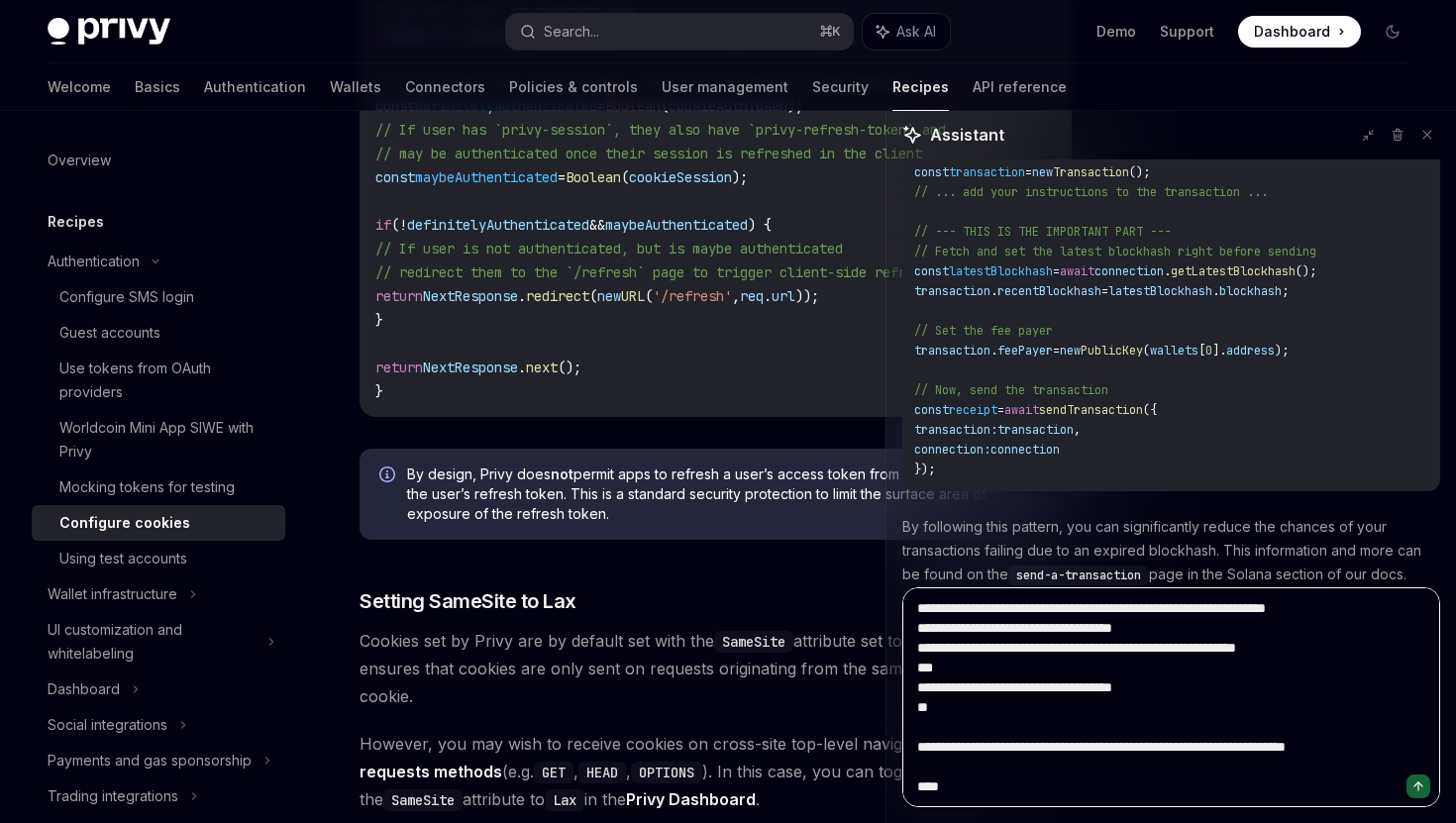 type on "**********" 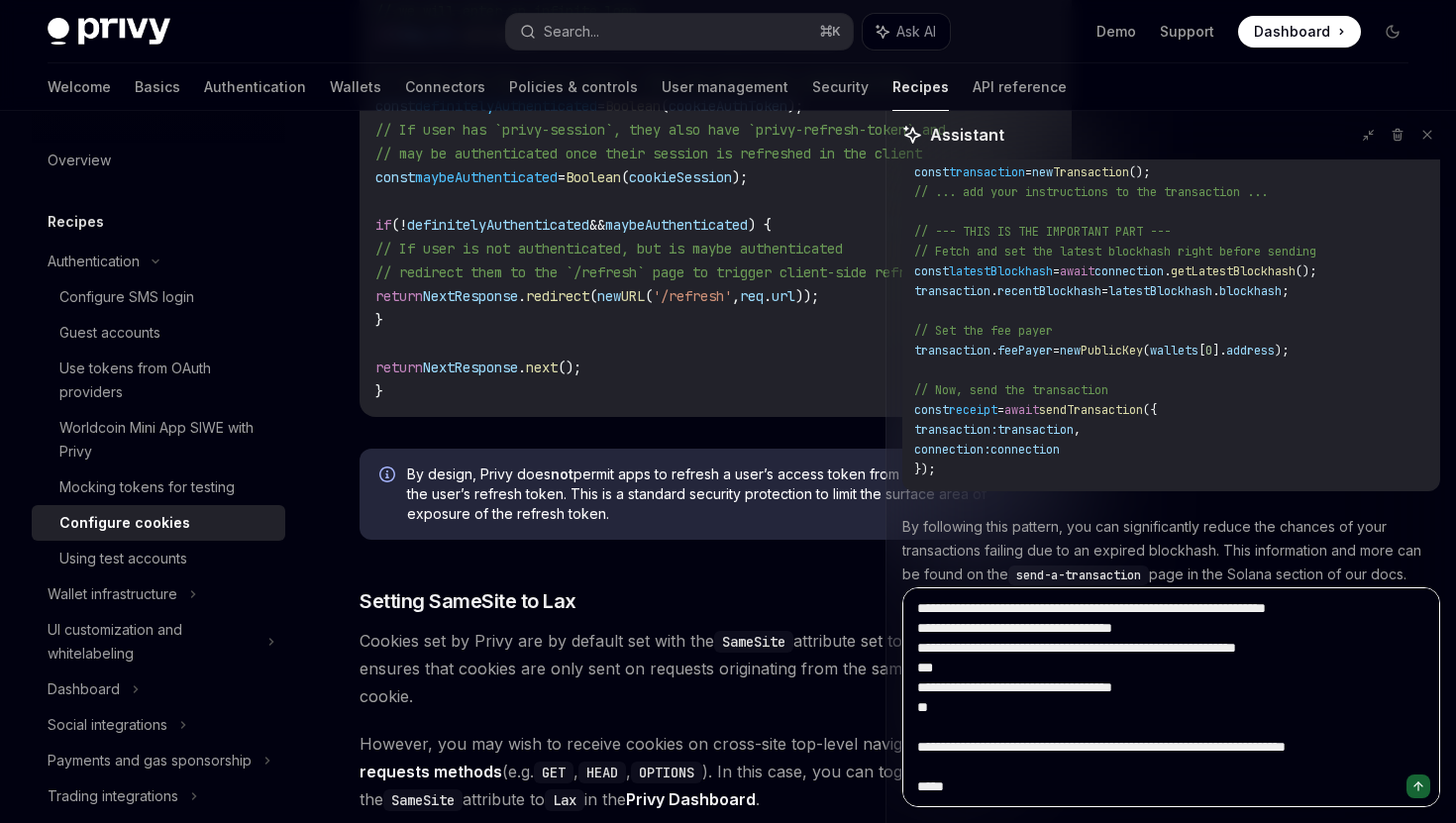 scroll, scrollTop: 14170, scrollLeft: 0, axis: vertical 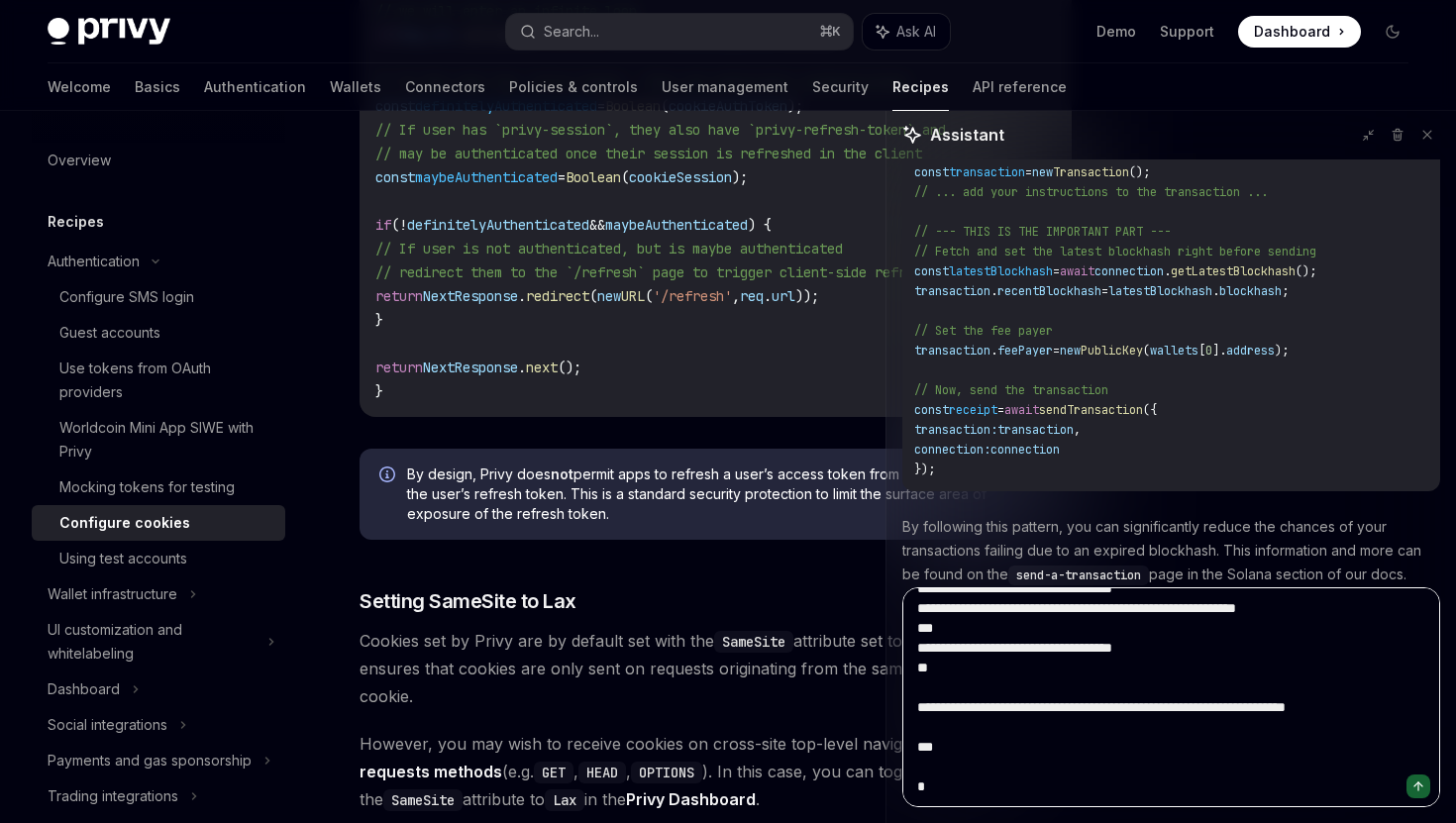 type on "**********" 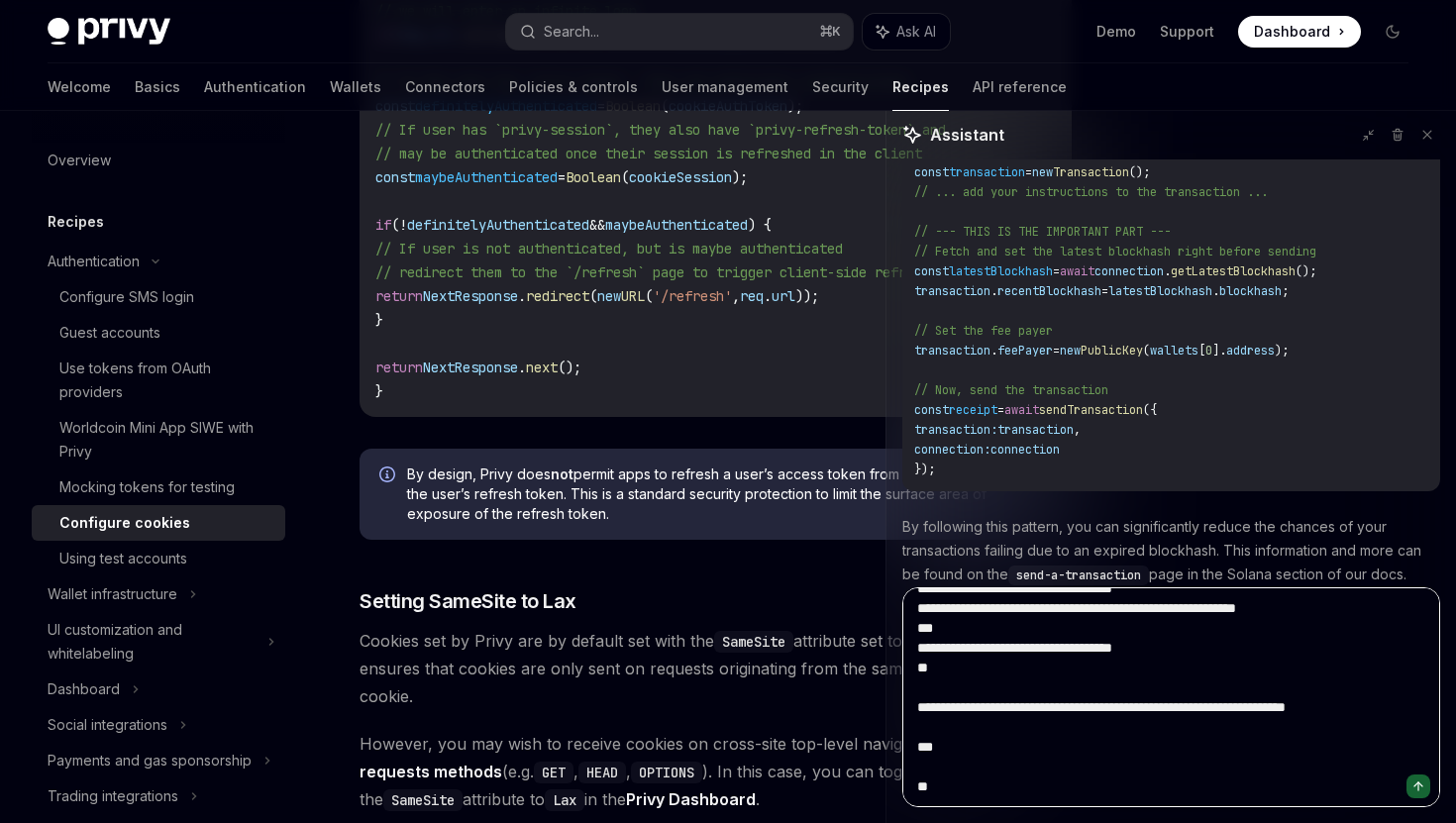 type on "**********" 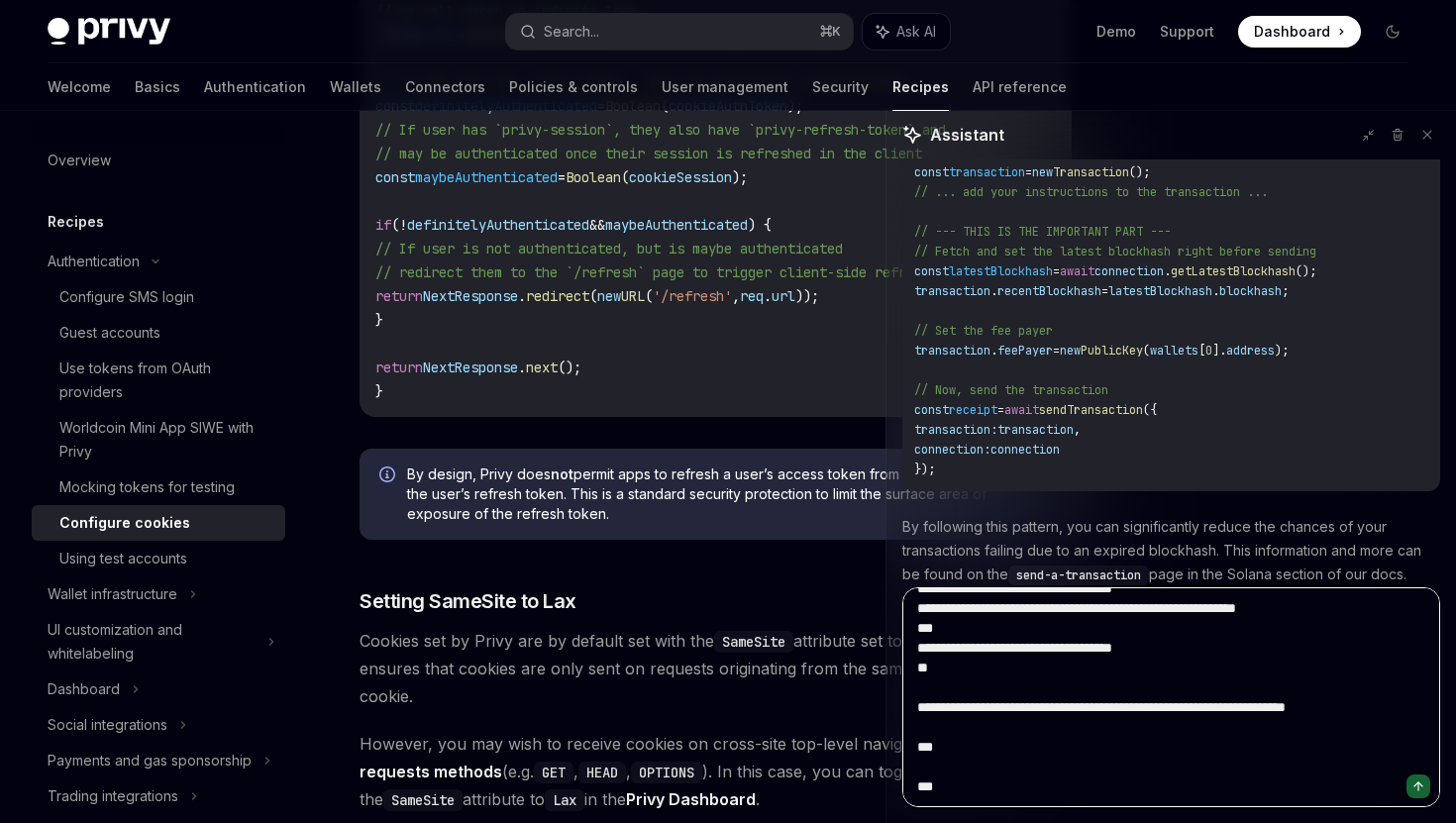 type on "**********" 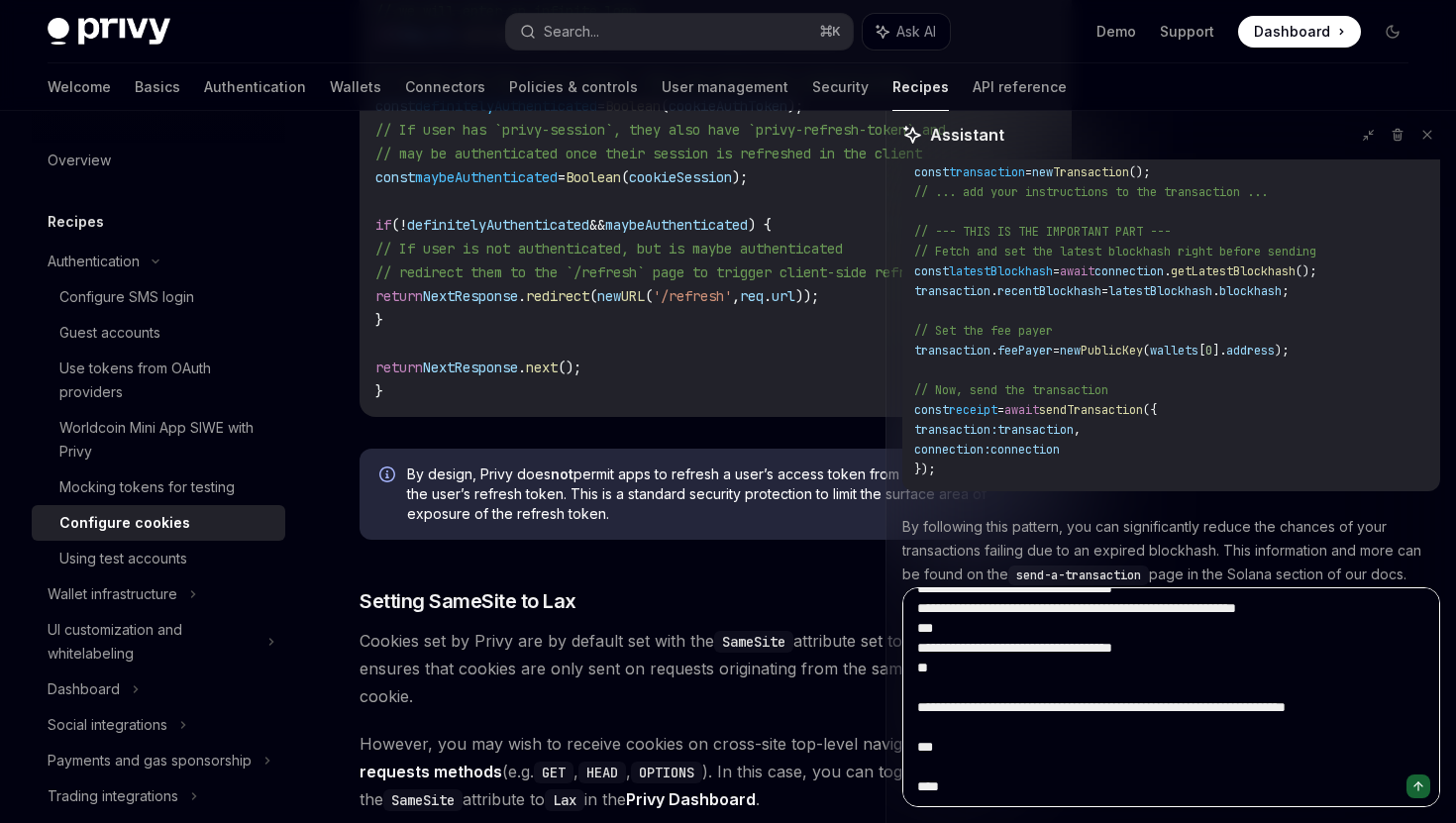 type on "**********" 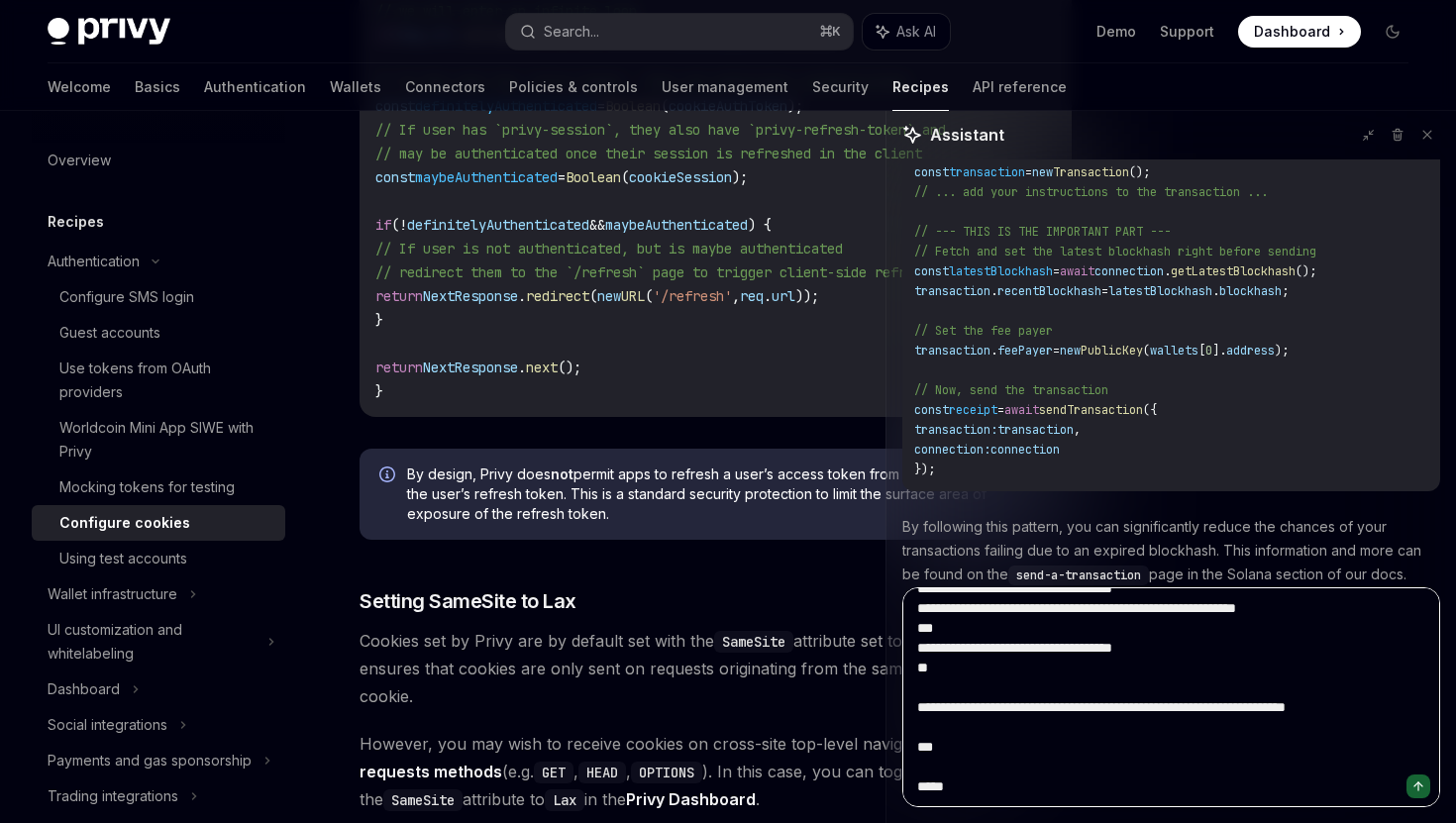 type on "**********" 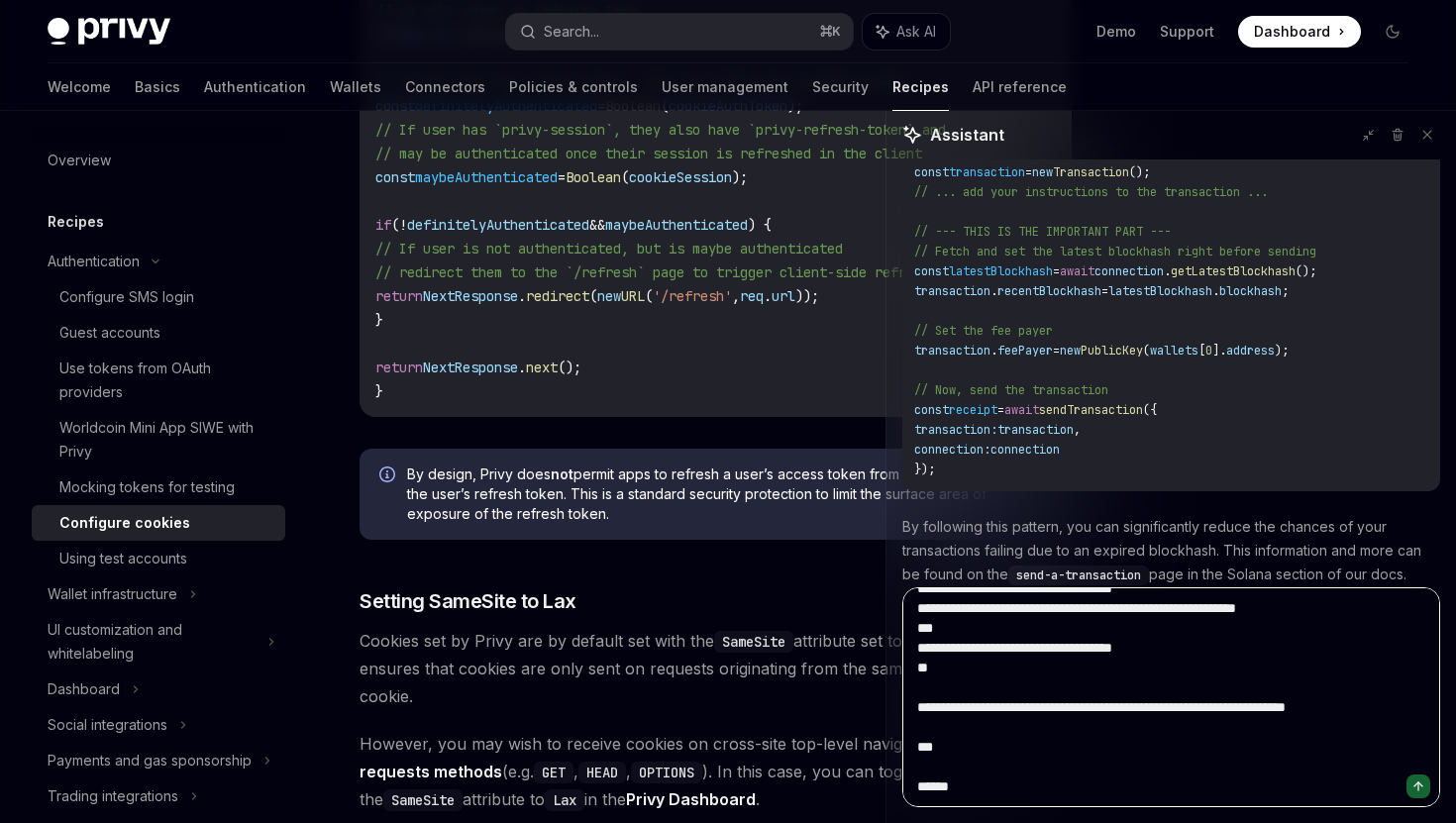 type on "**********" 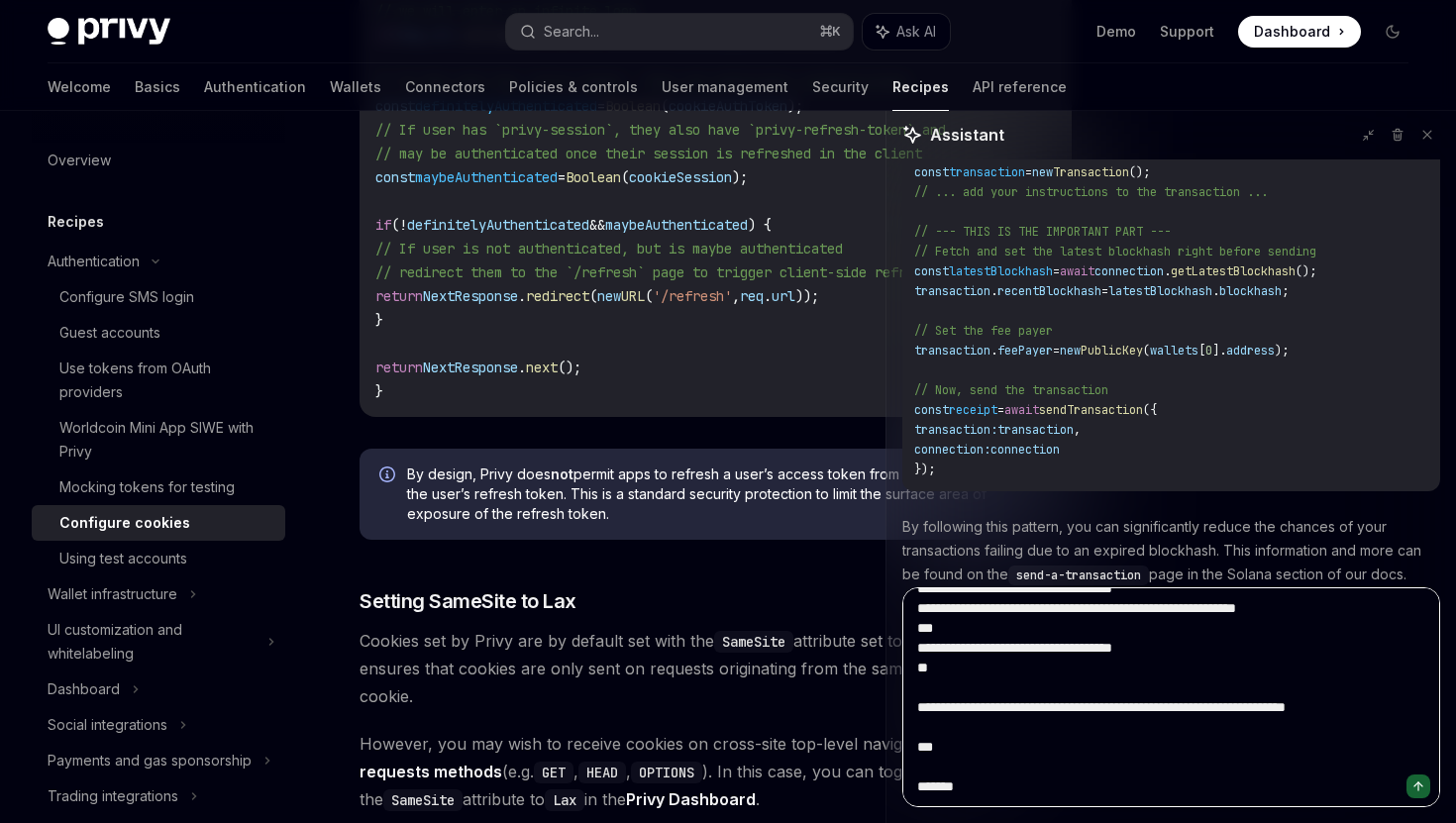type on "**********" 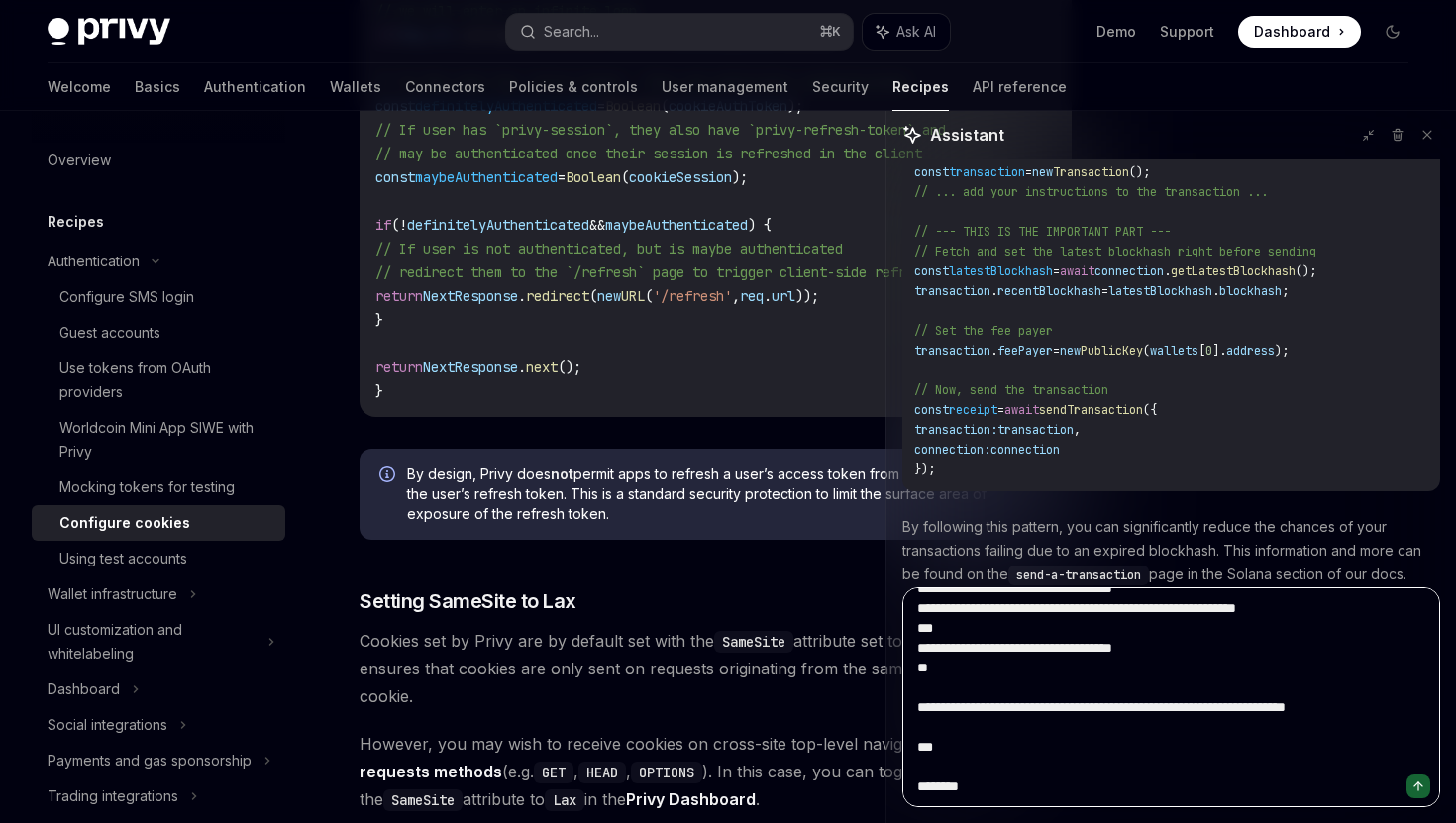 type on "**********" 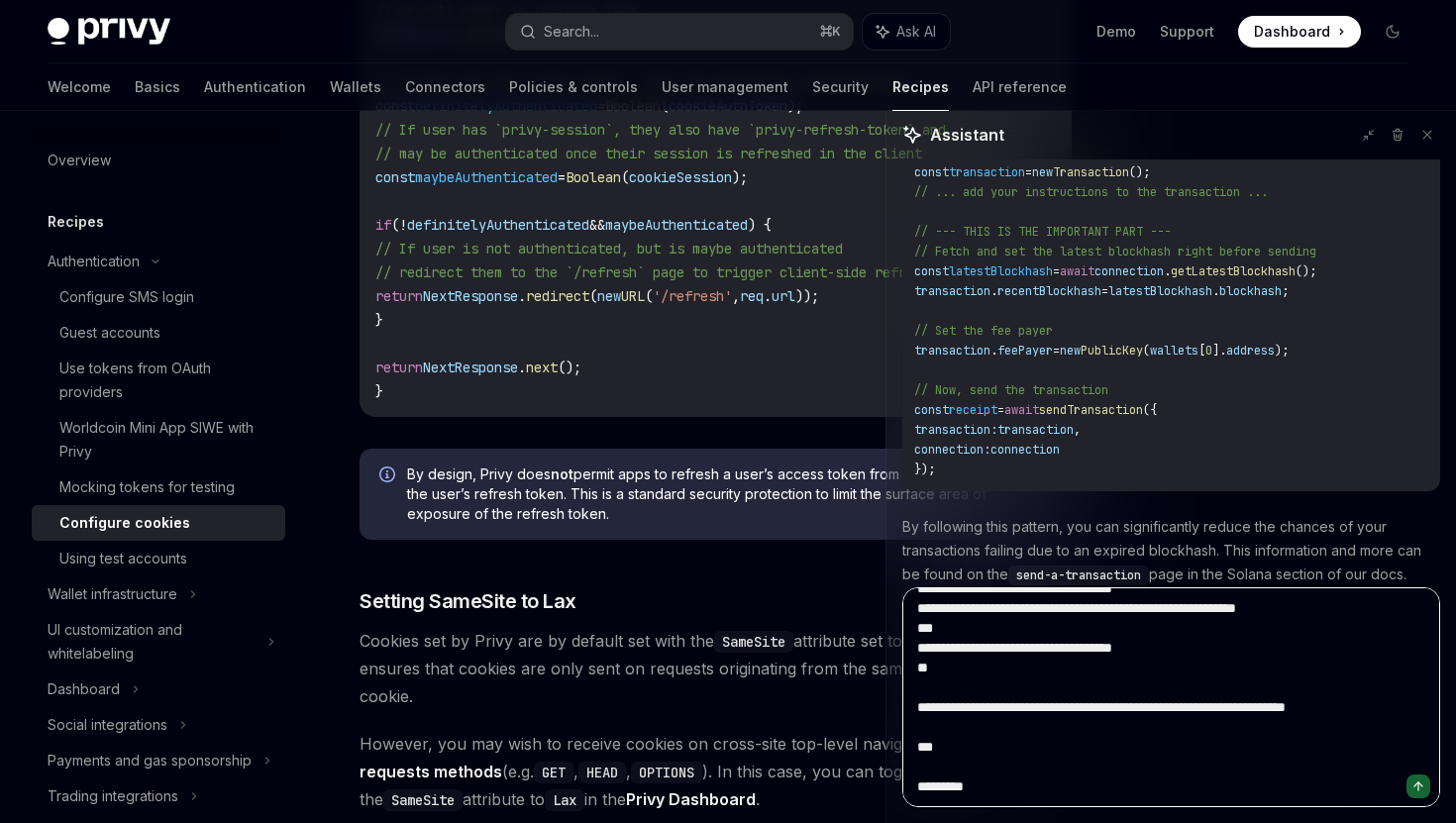 scroll, scrollTop: 14190, scrollLeft: 0, axis: vertical 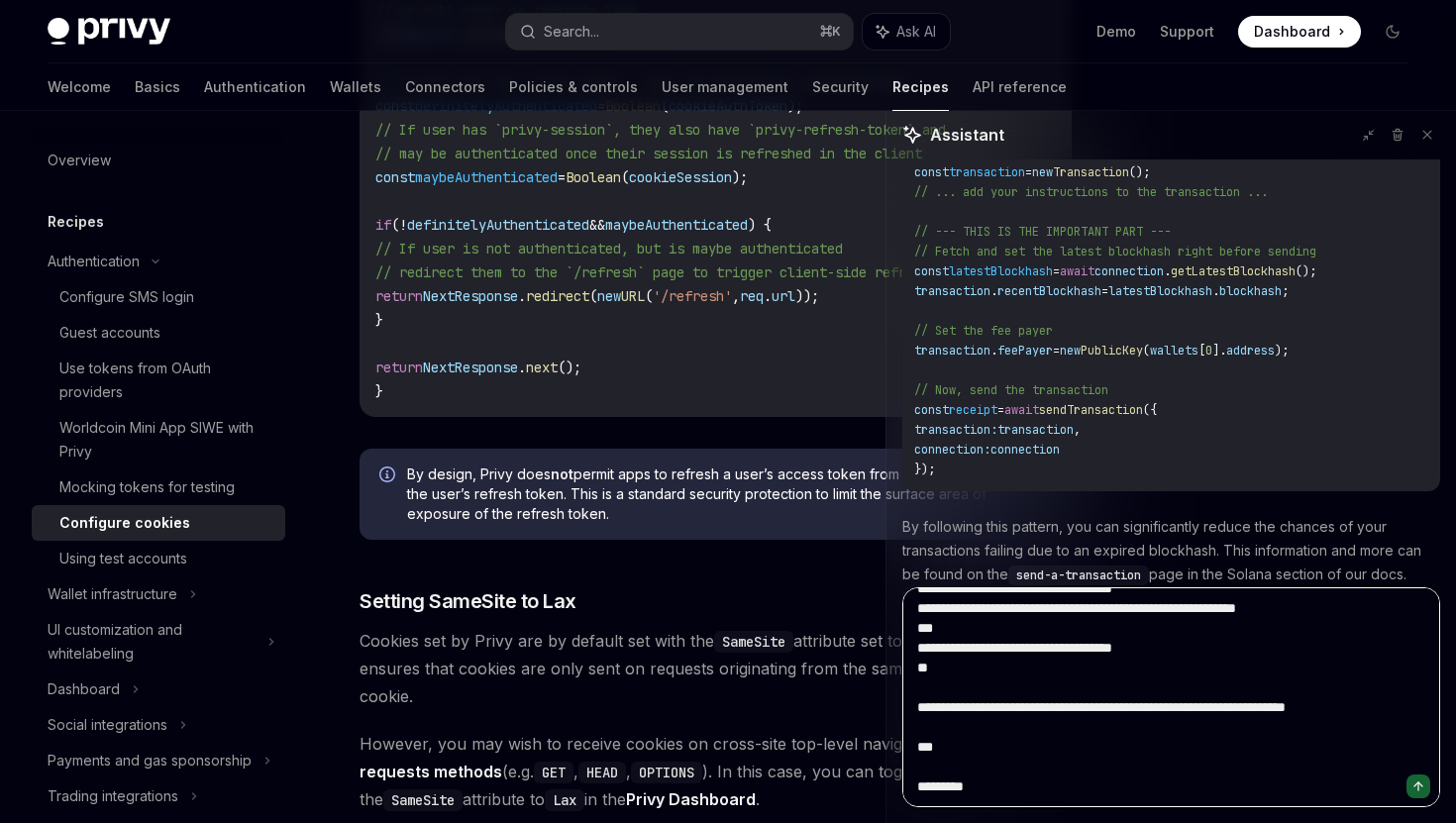 type on "**********" 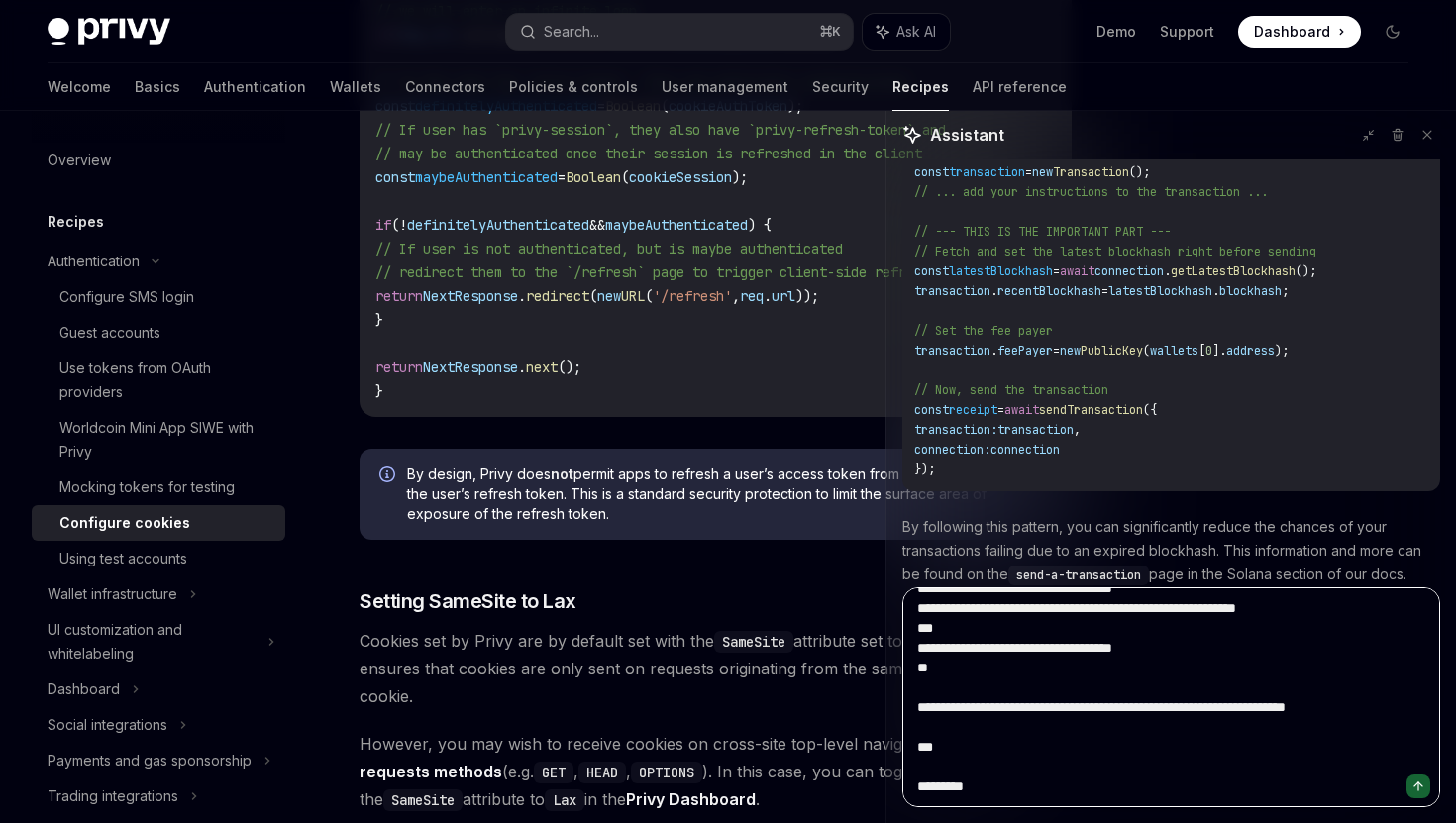 type on "*" 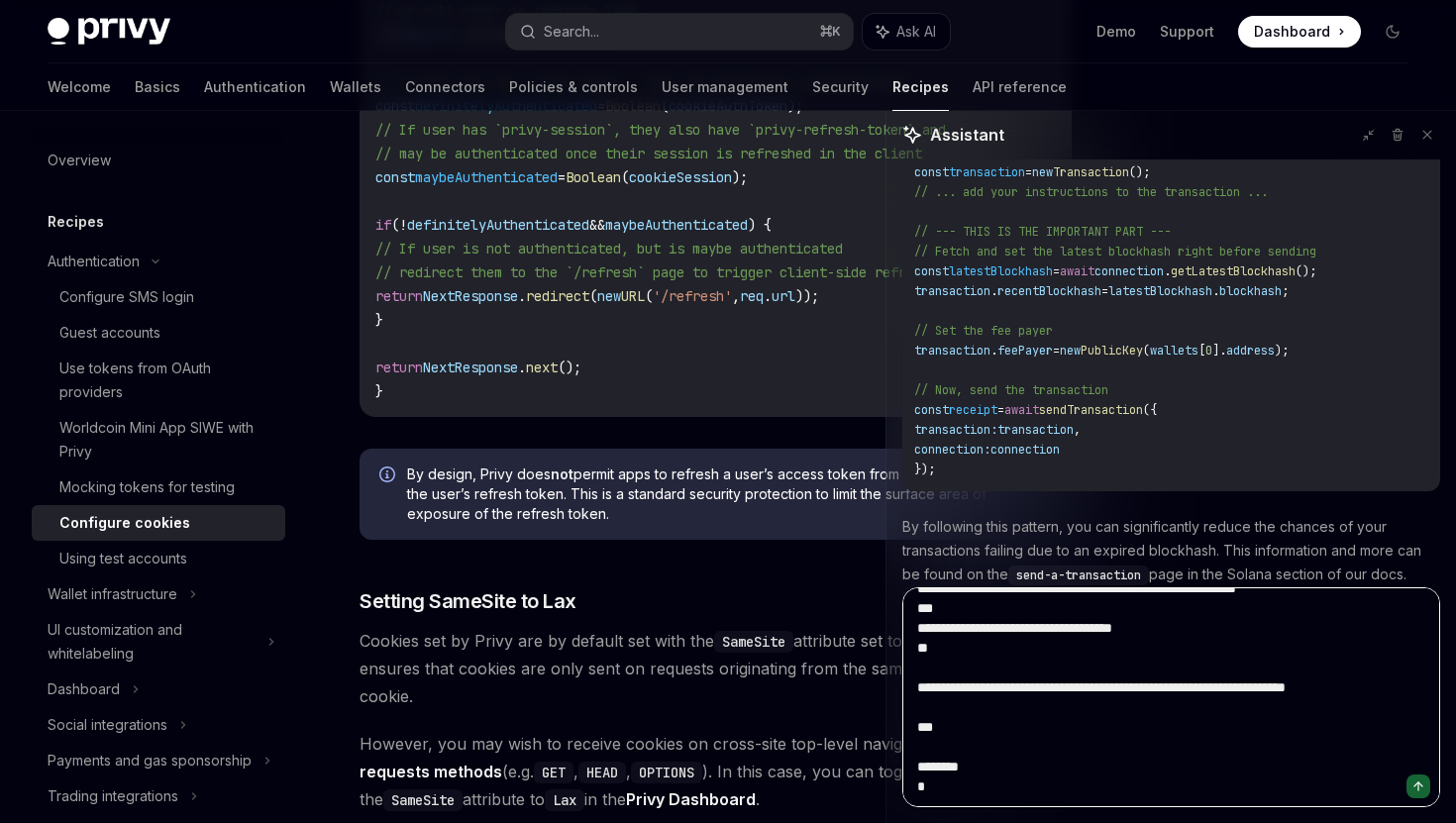 type on "**********" 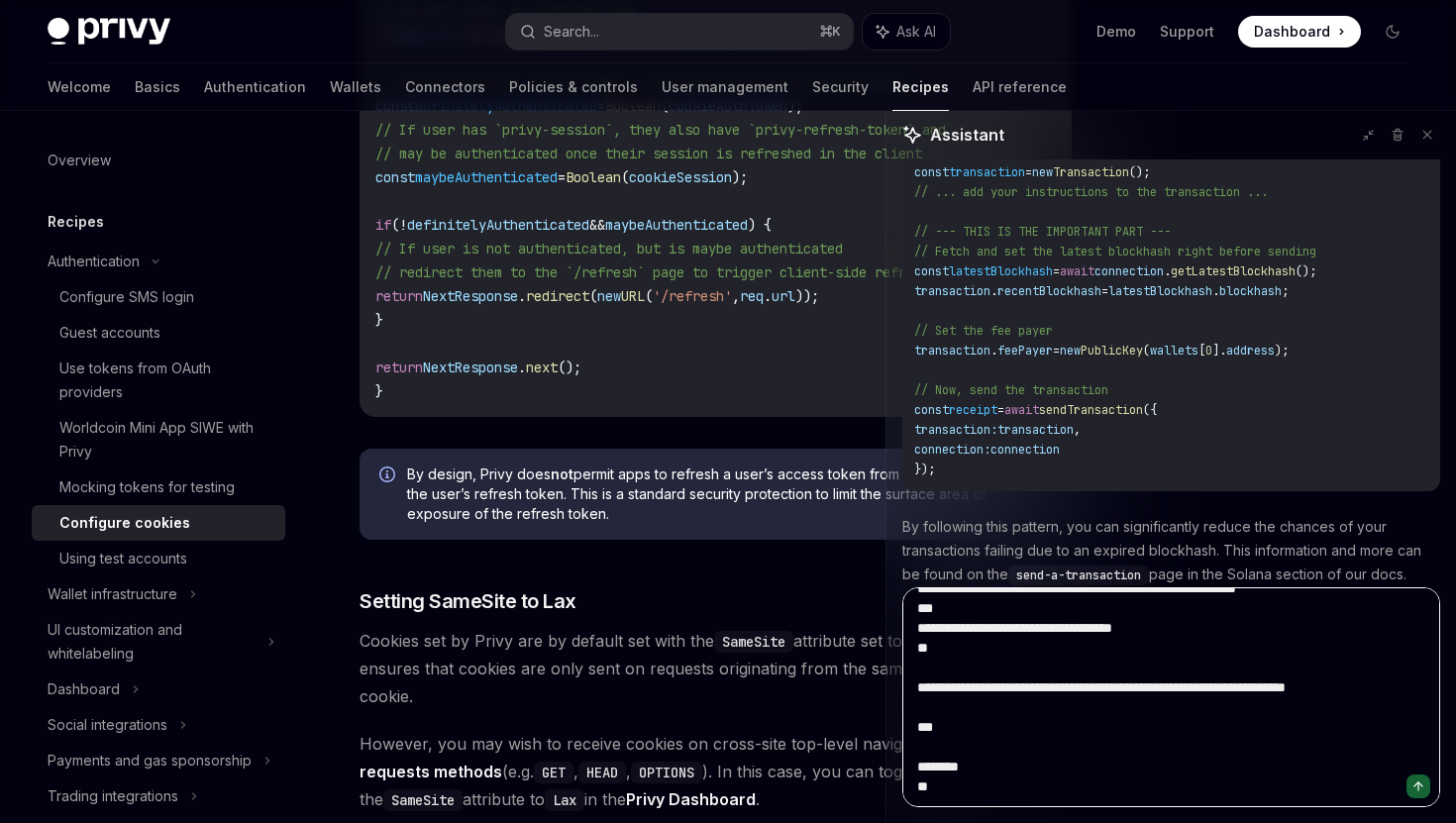 type on "**********" 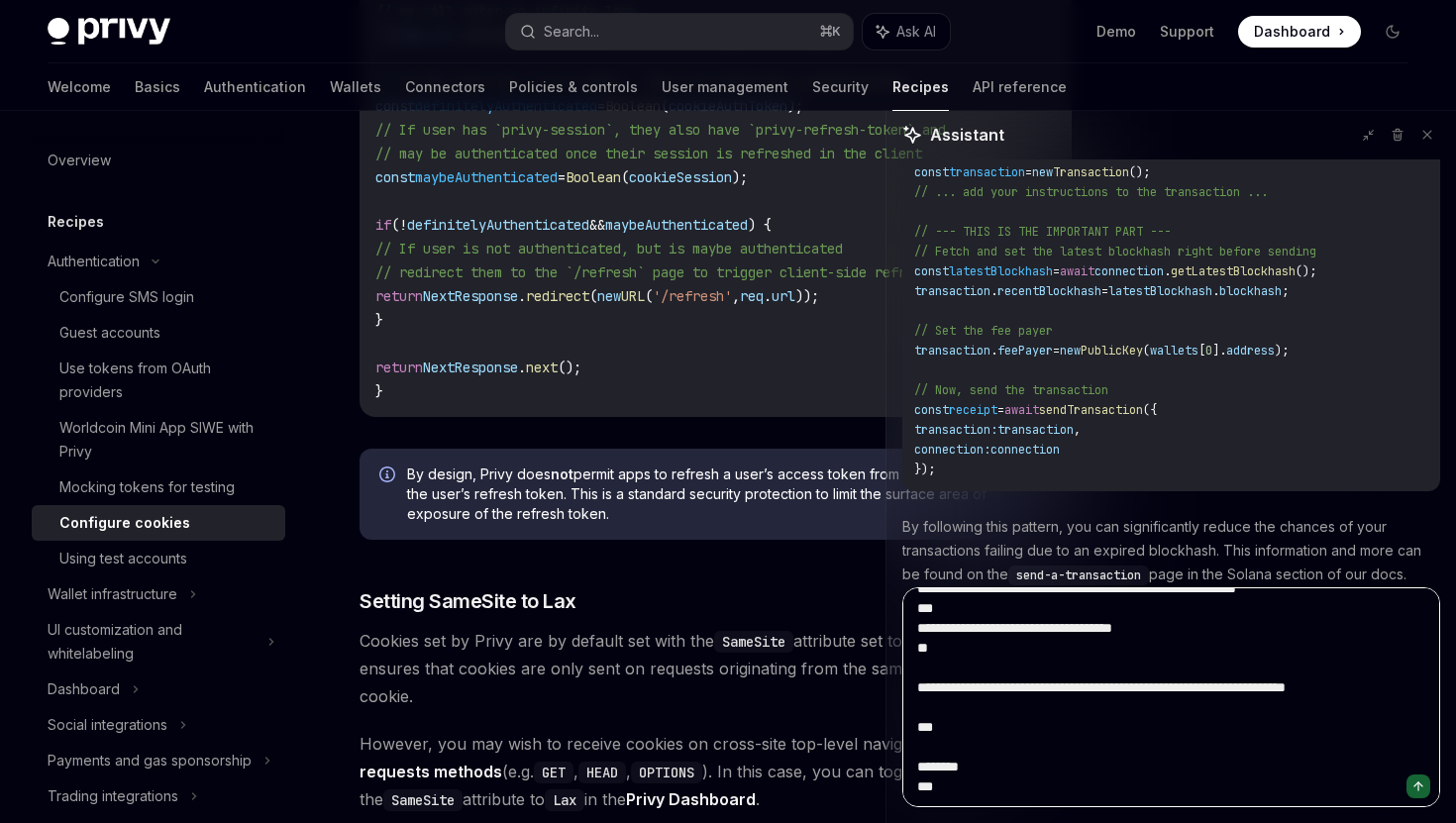 type on "**********" 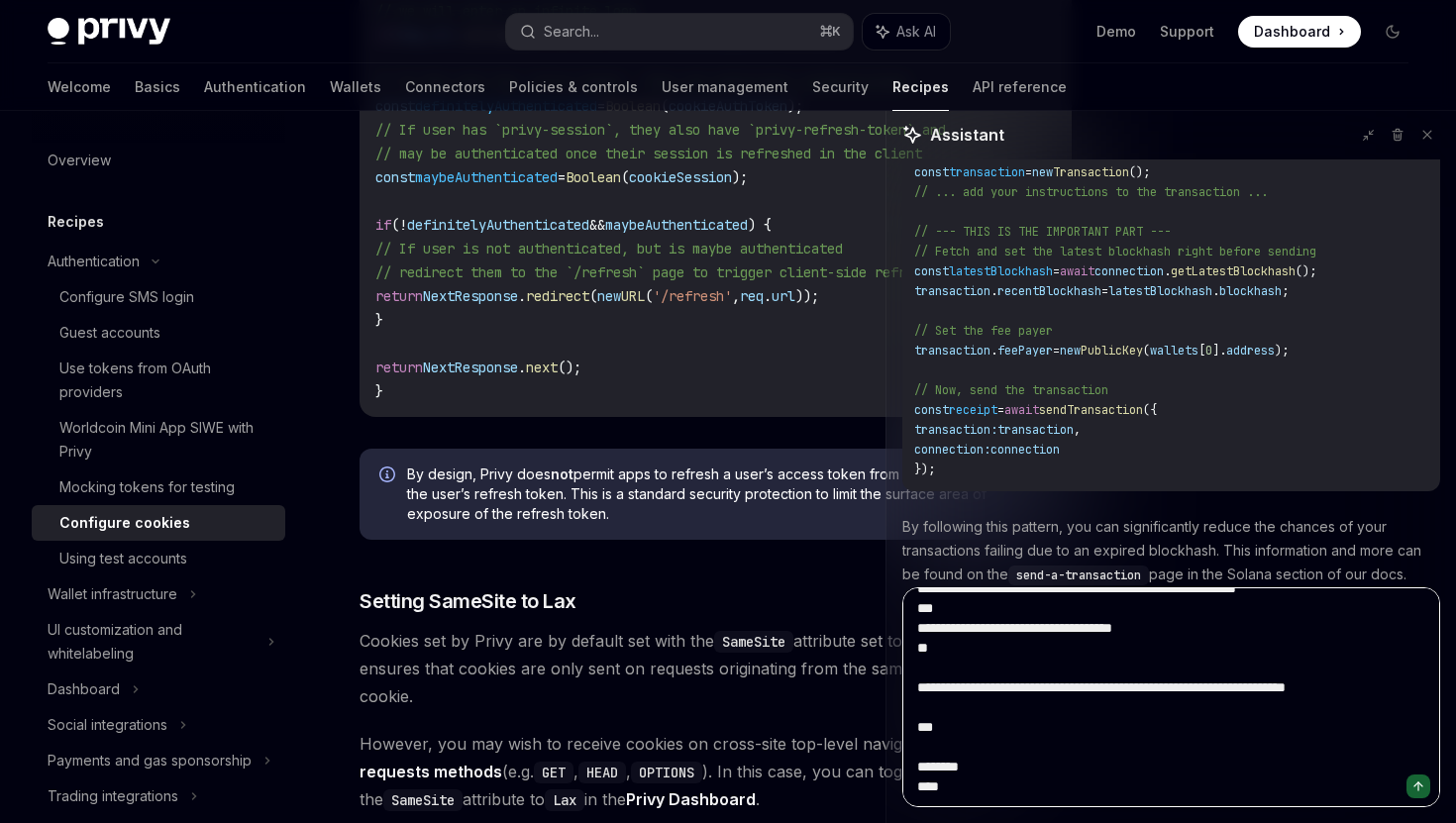 paste on "**********" 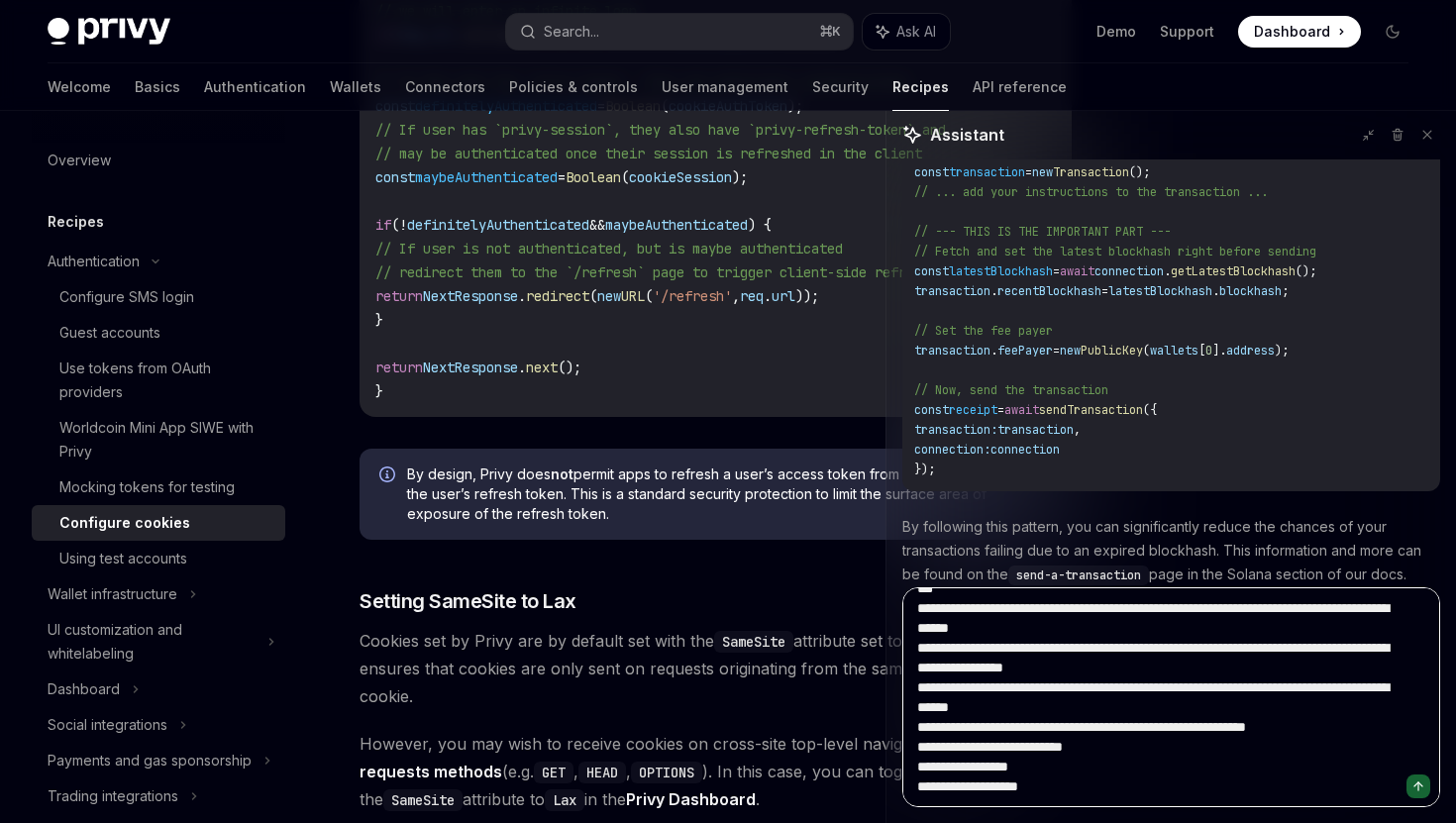 type on "**********" 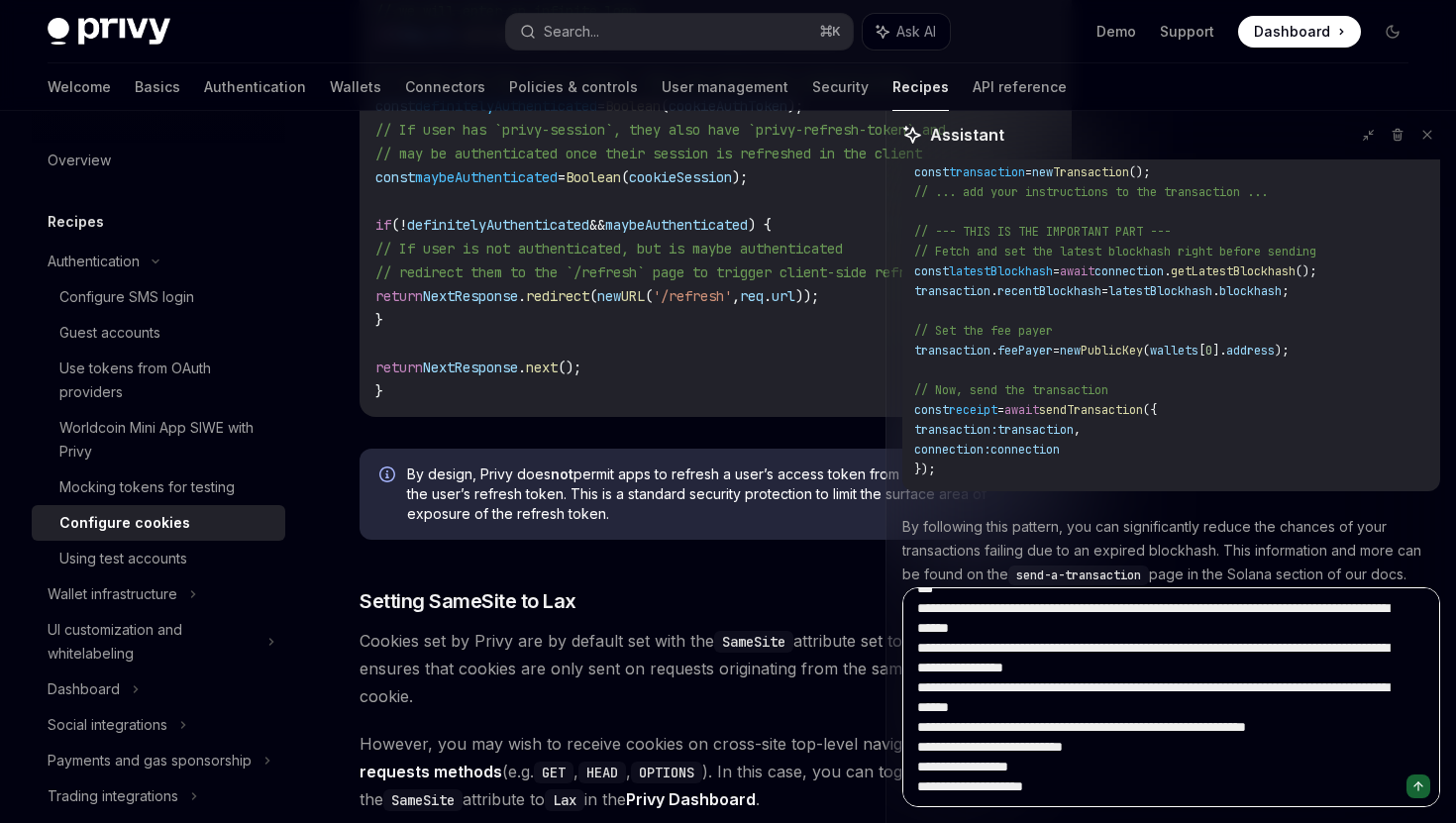 scroll, scrollTop: 16567, scrollLeft: 0, axis: vertical 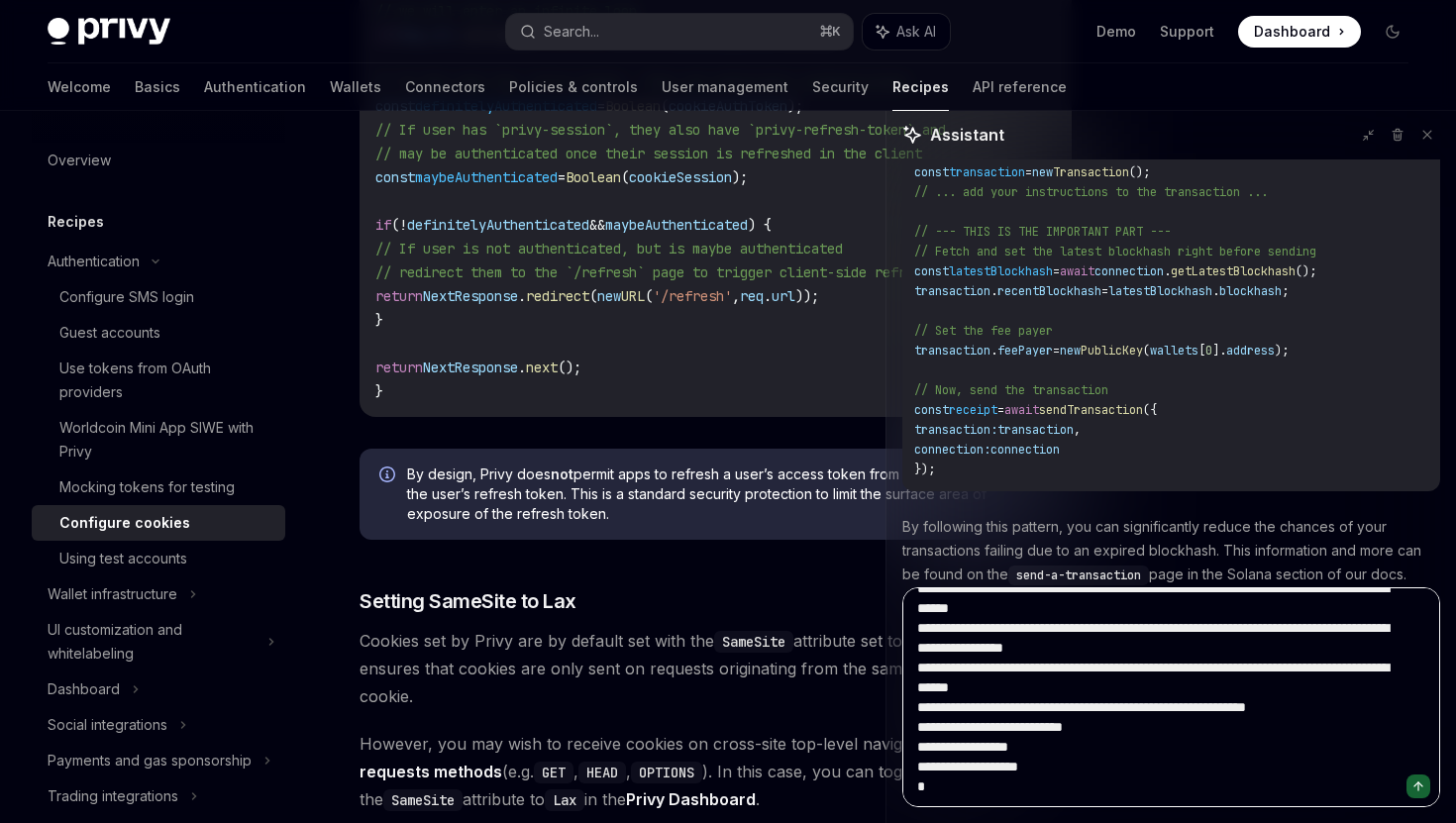 type on "**********" 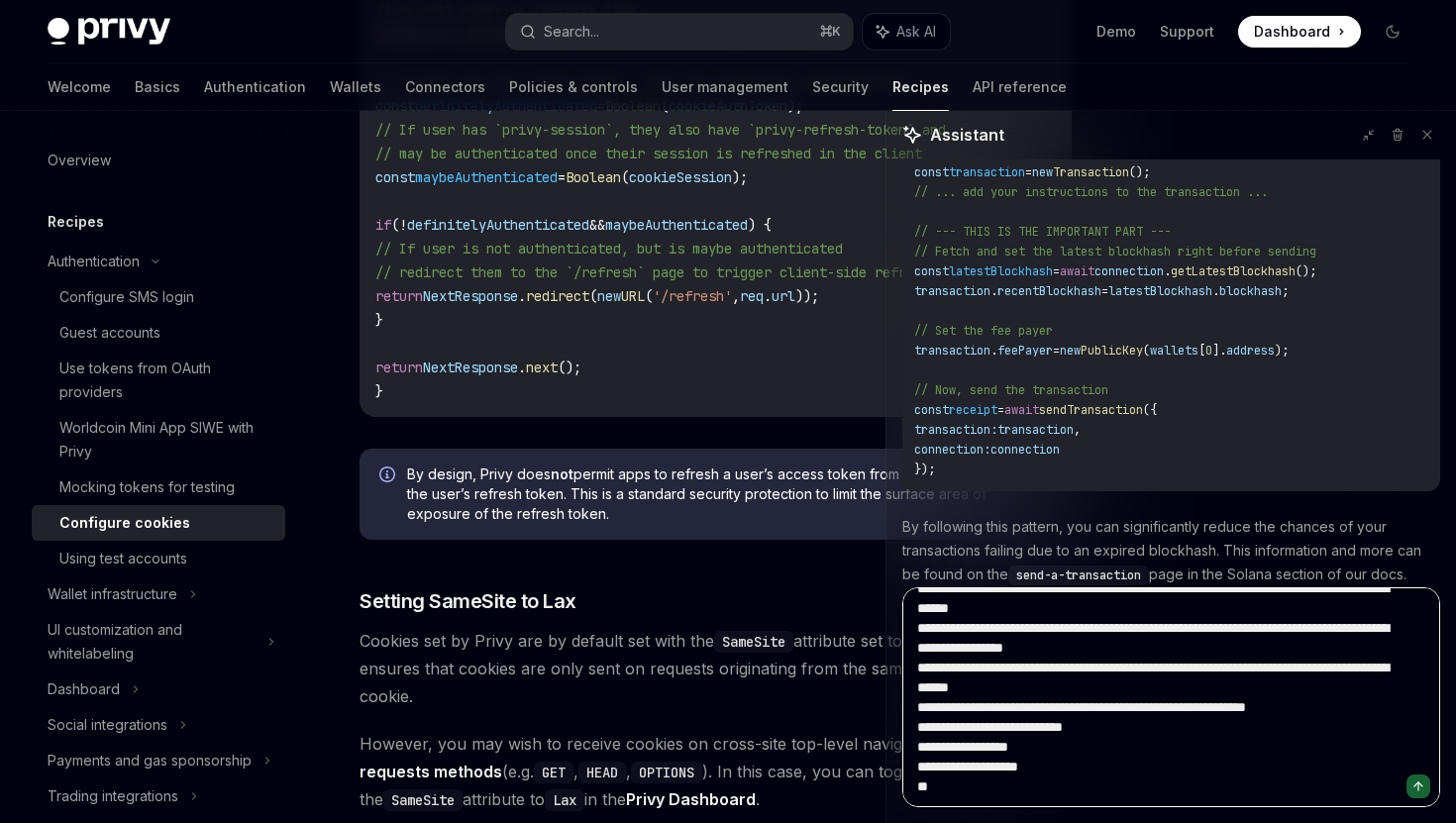 type on "**********" 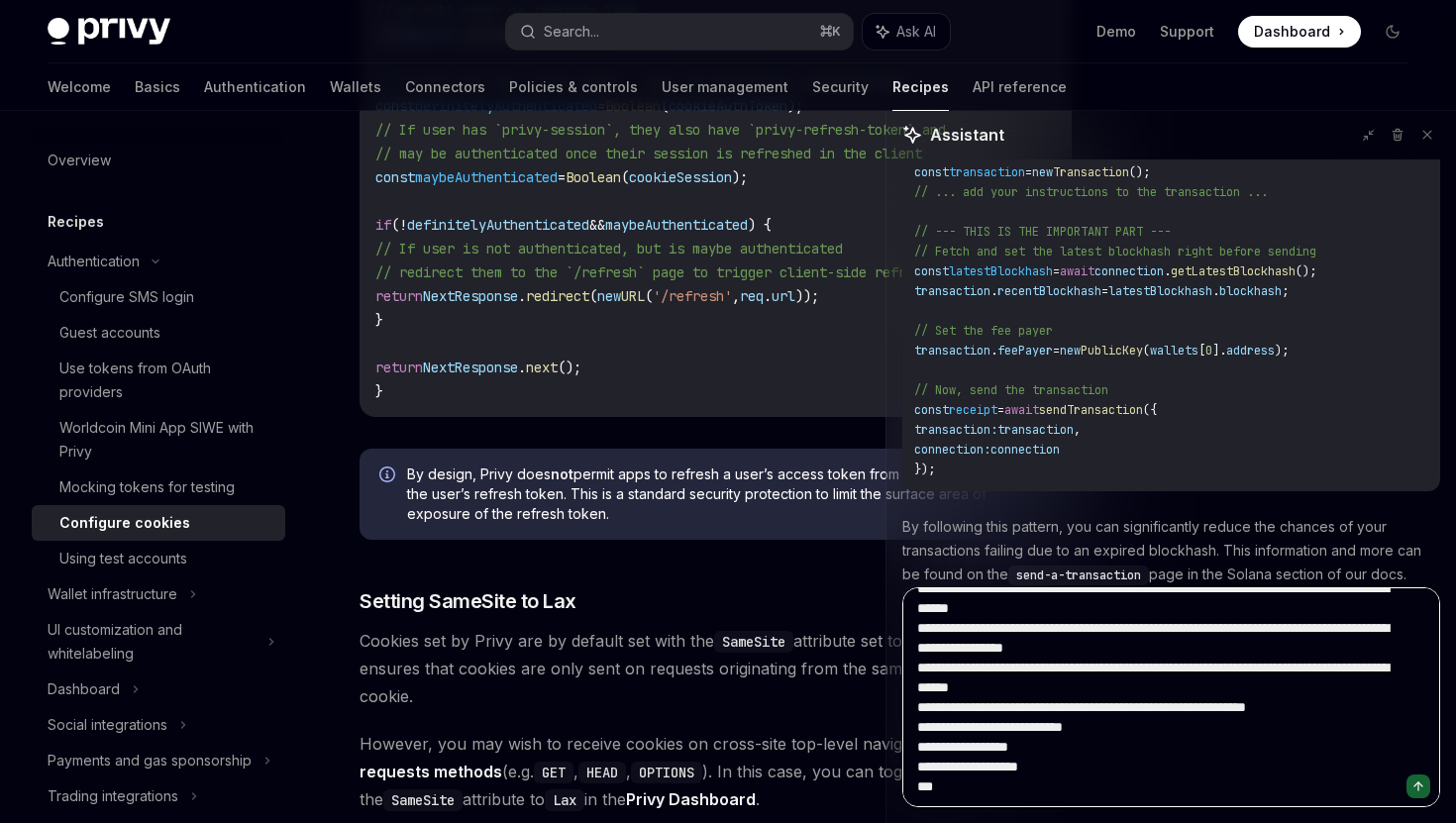 type on "*" 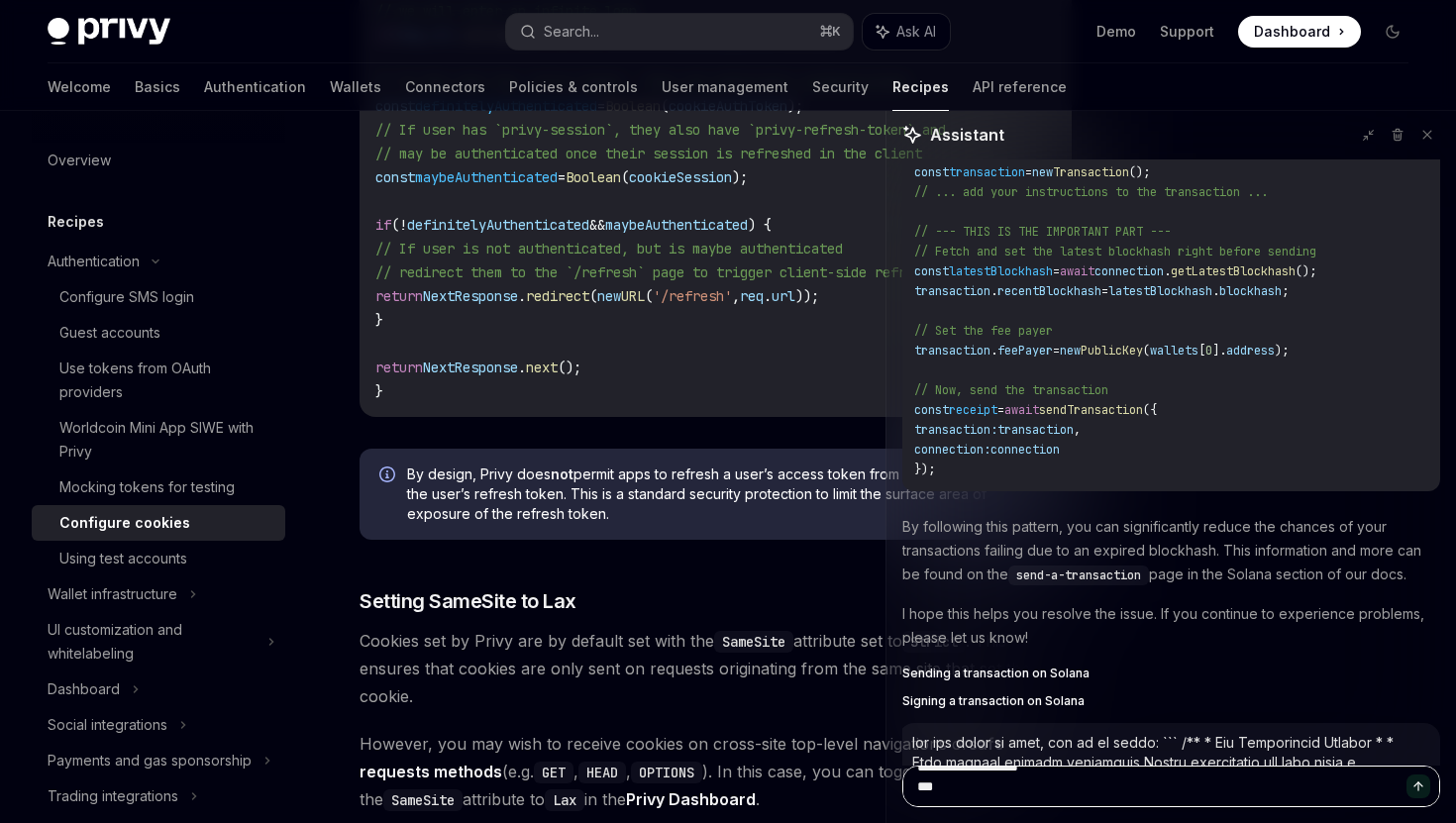scroll, scrollTop: 0, scrollLeft: 0, axis: both 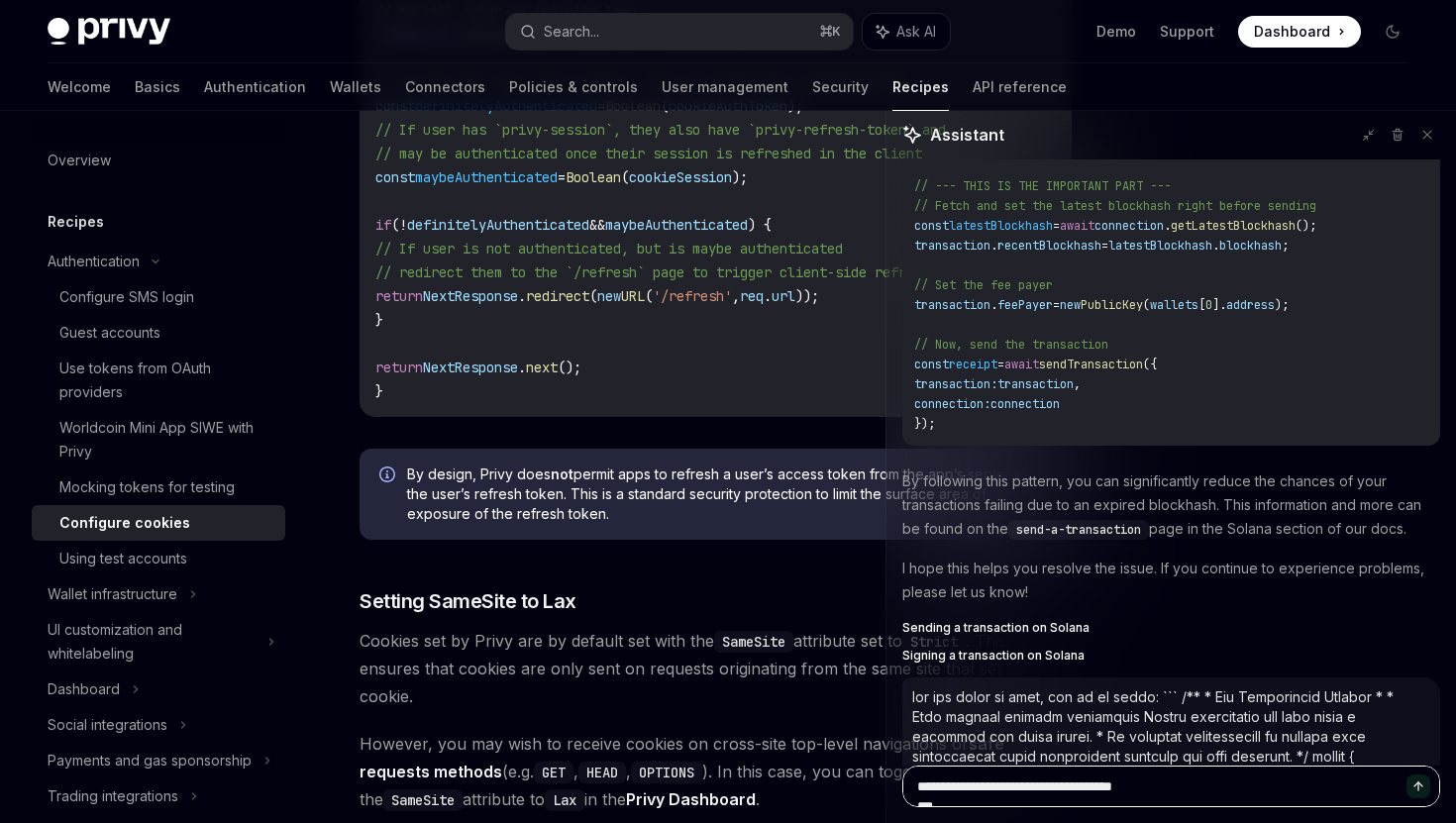 type 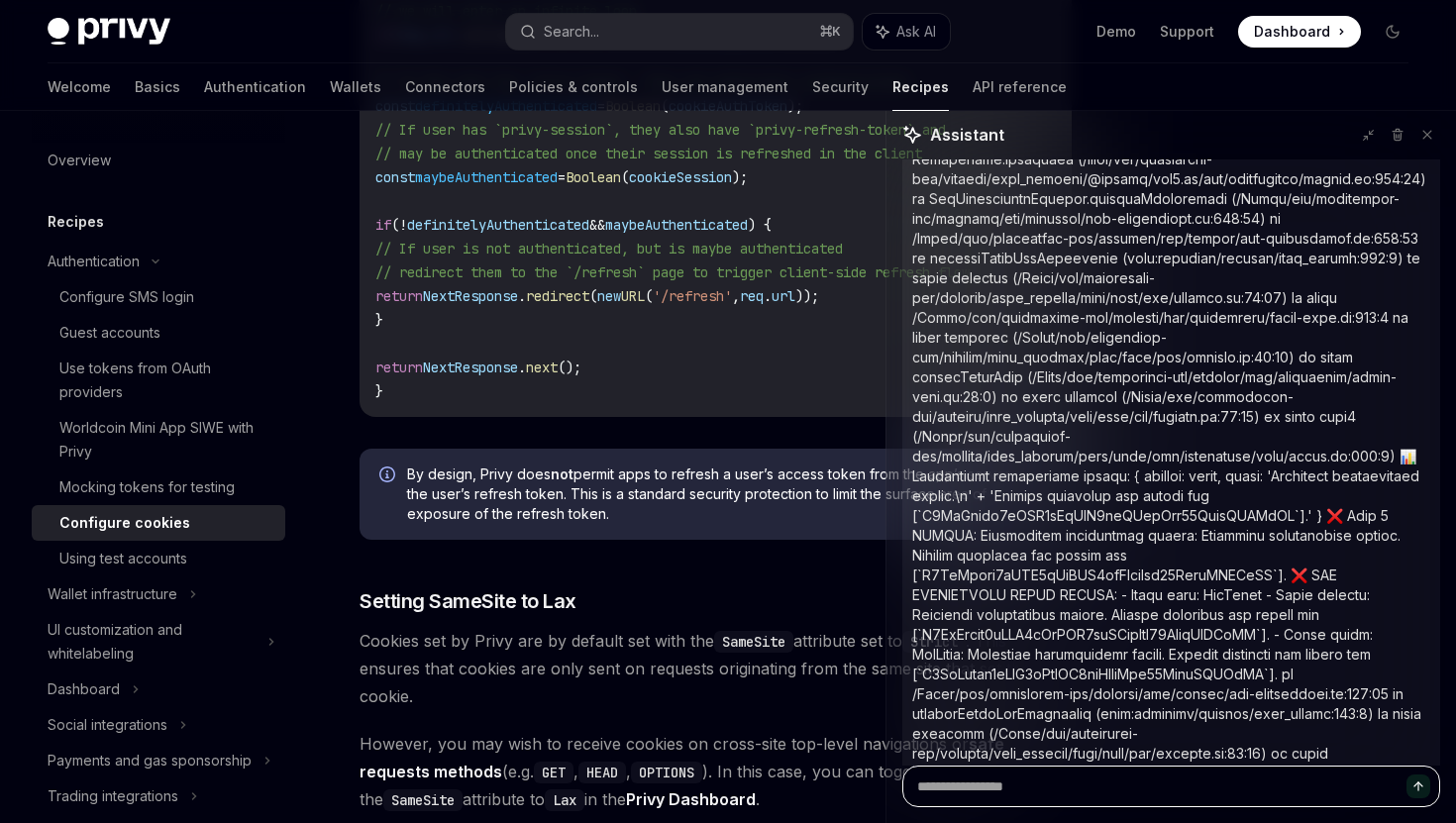 scroll, scrollTop: 7660, scrollLeft: 0, axis: vertical 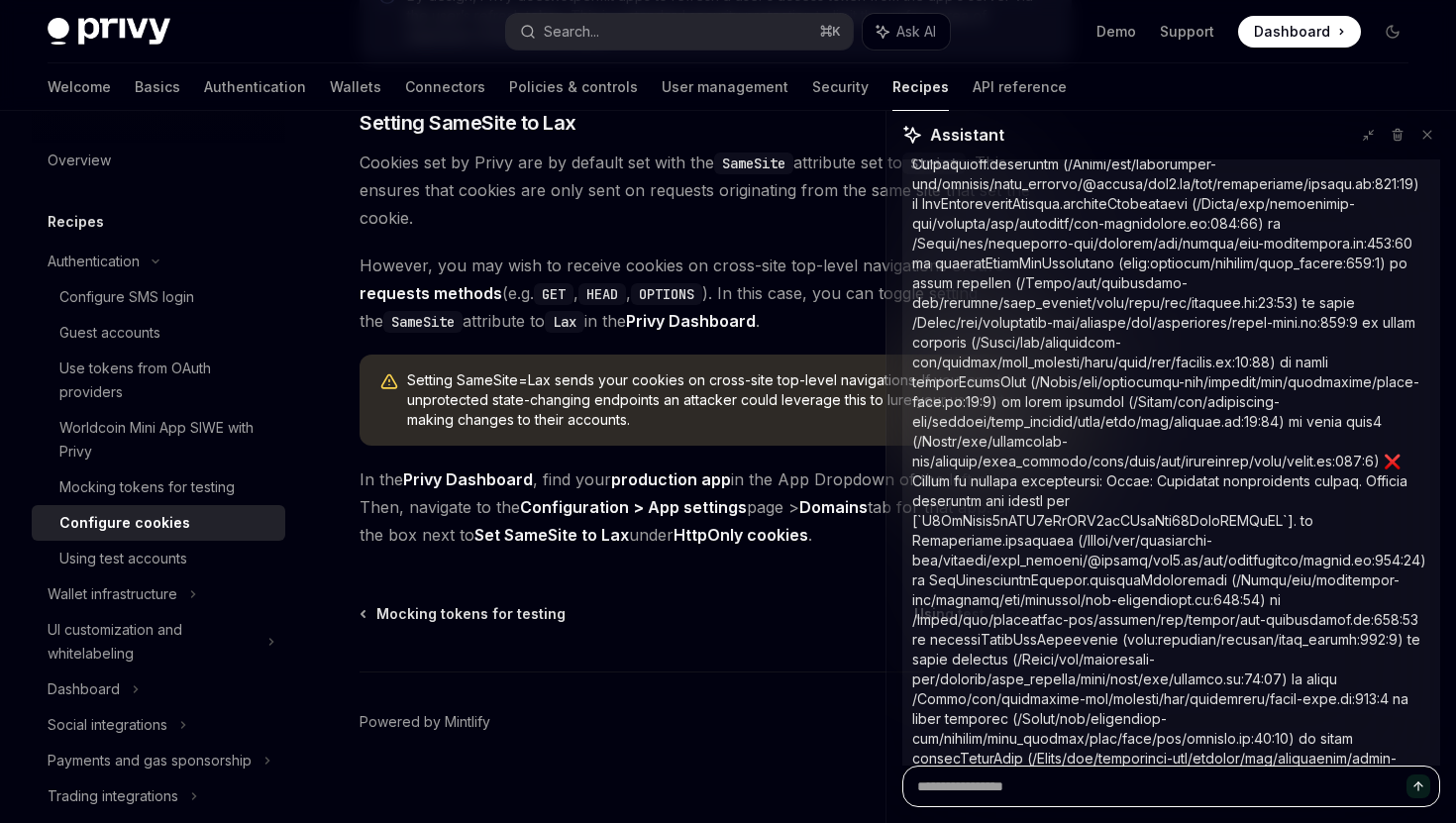 type on "*" 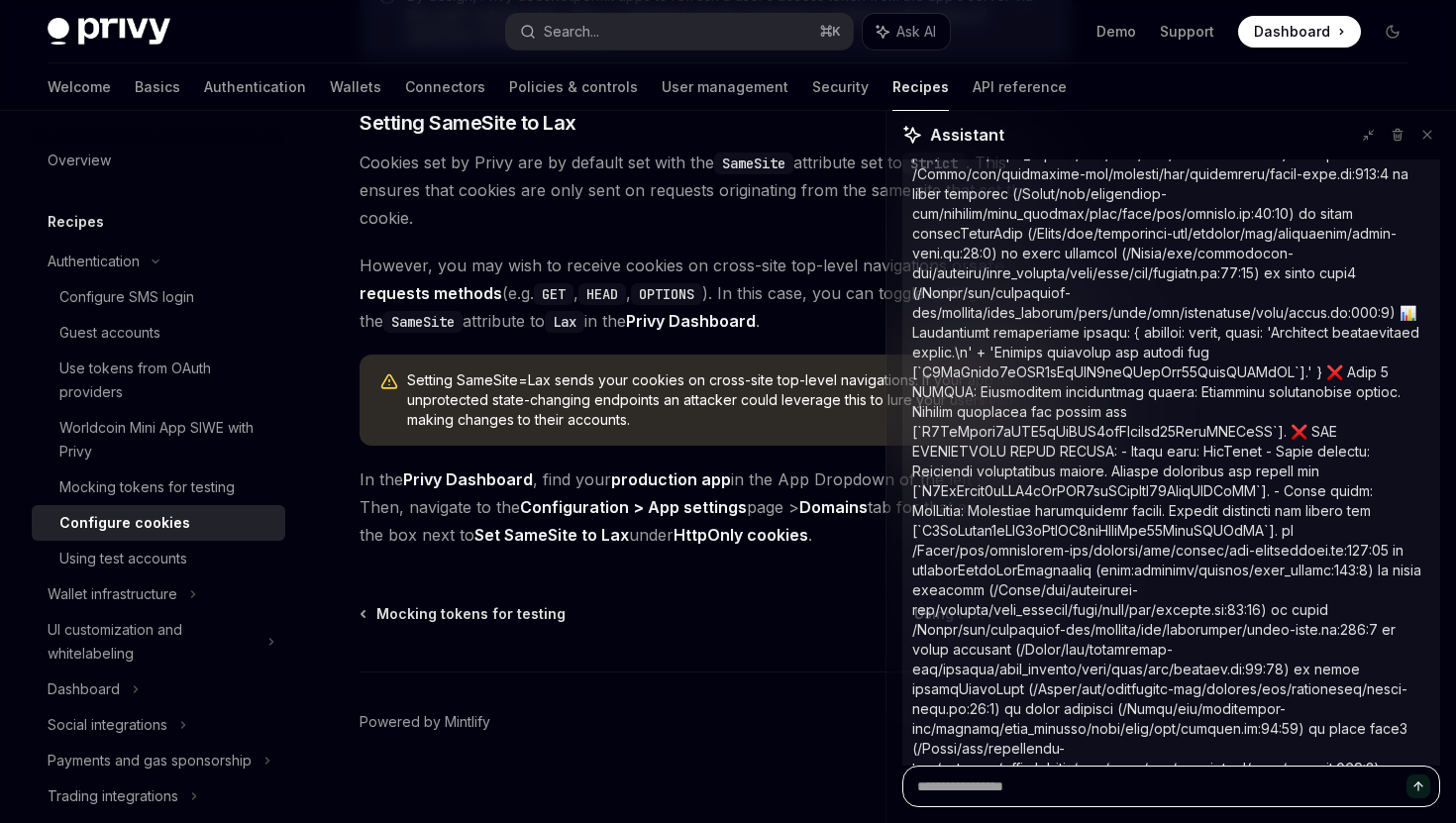scroll, scrollTop: 7687, scrollLeft: 0, axis: vertical 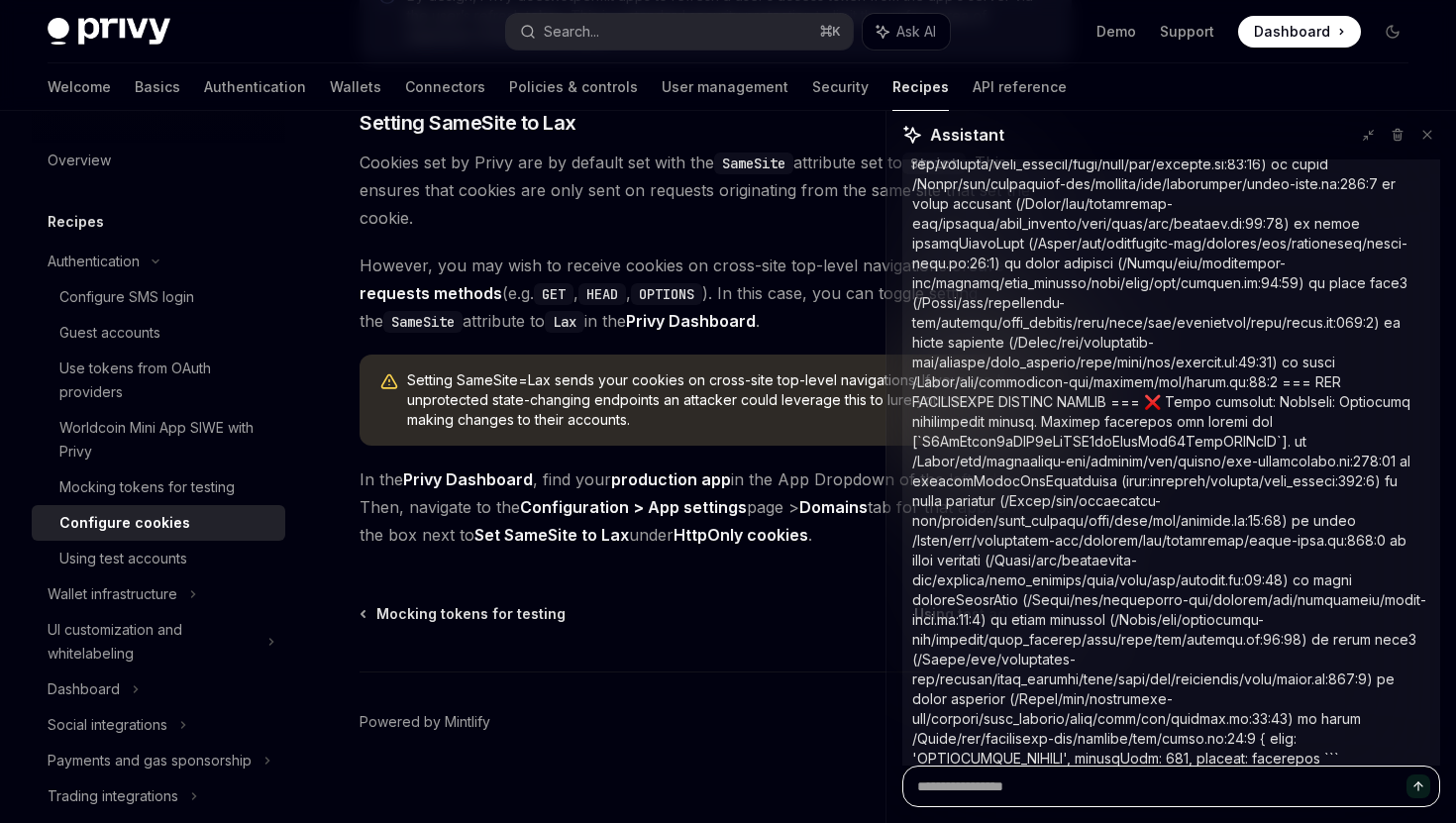 type 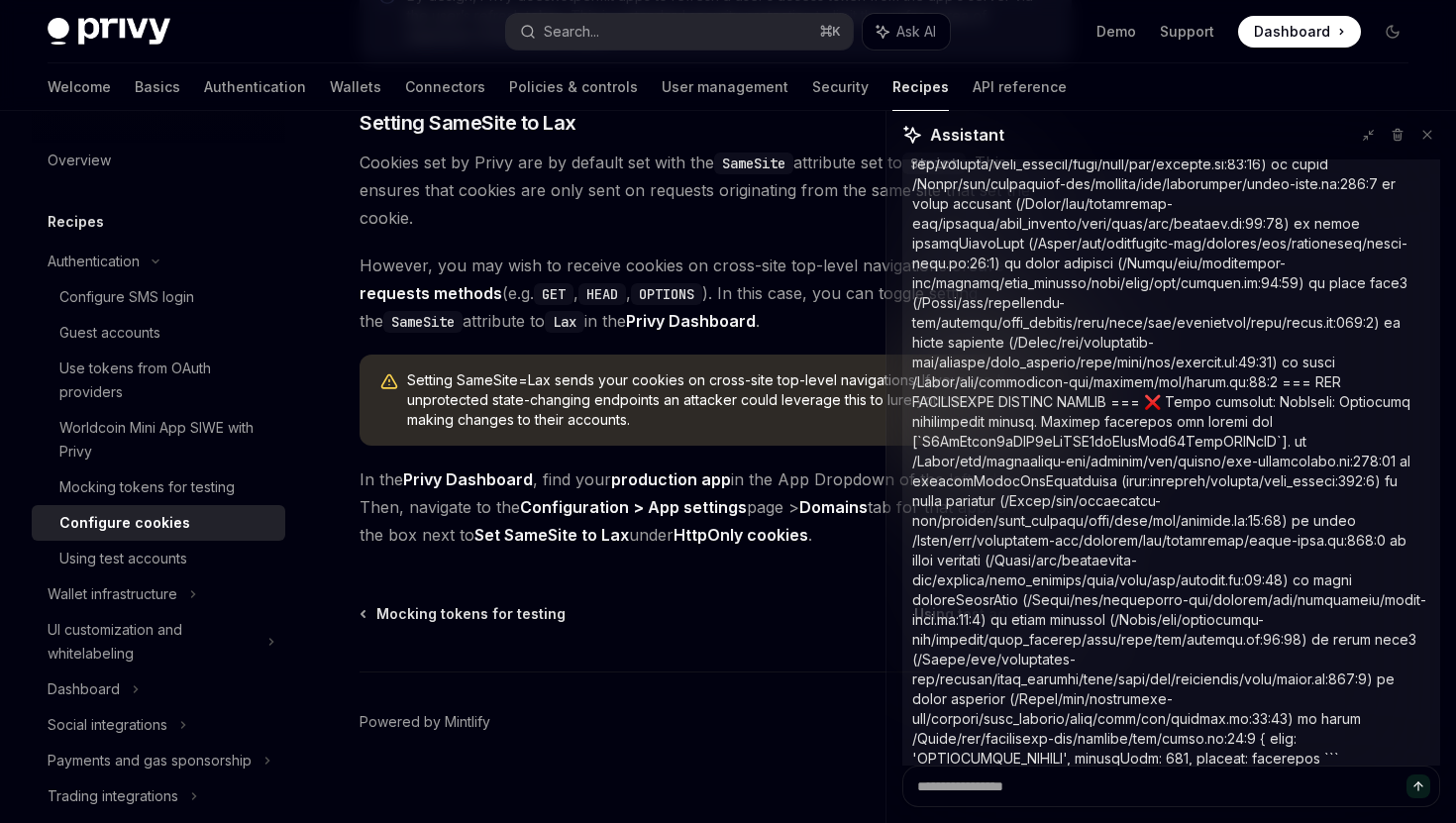 type on "*" 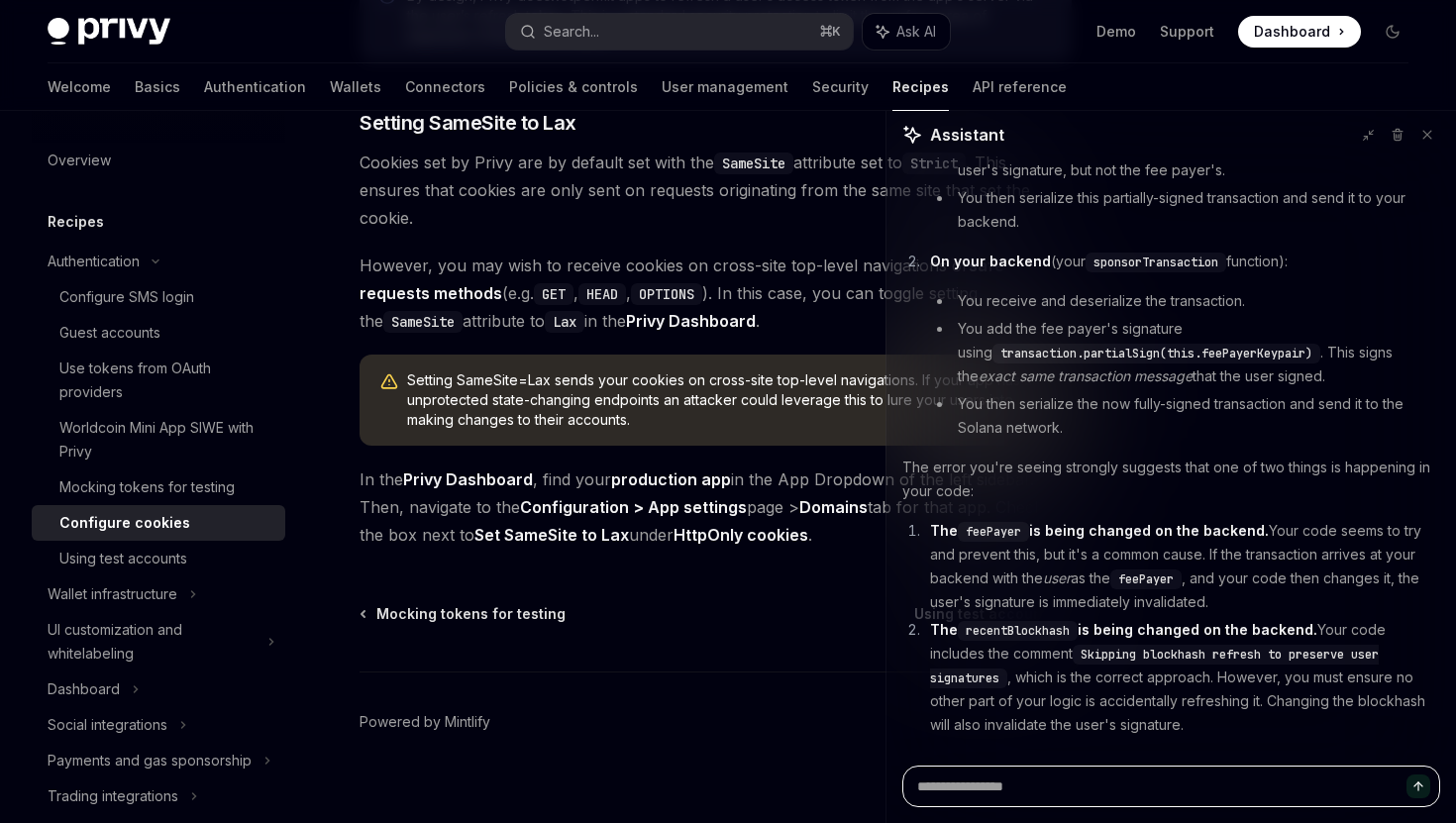 scroll, scrollTop: 9071, scrollLeft: 0, axis: vertical 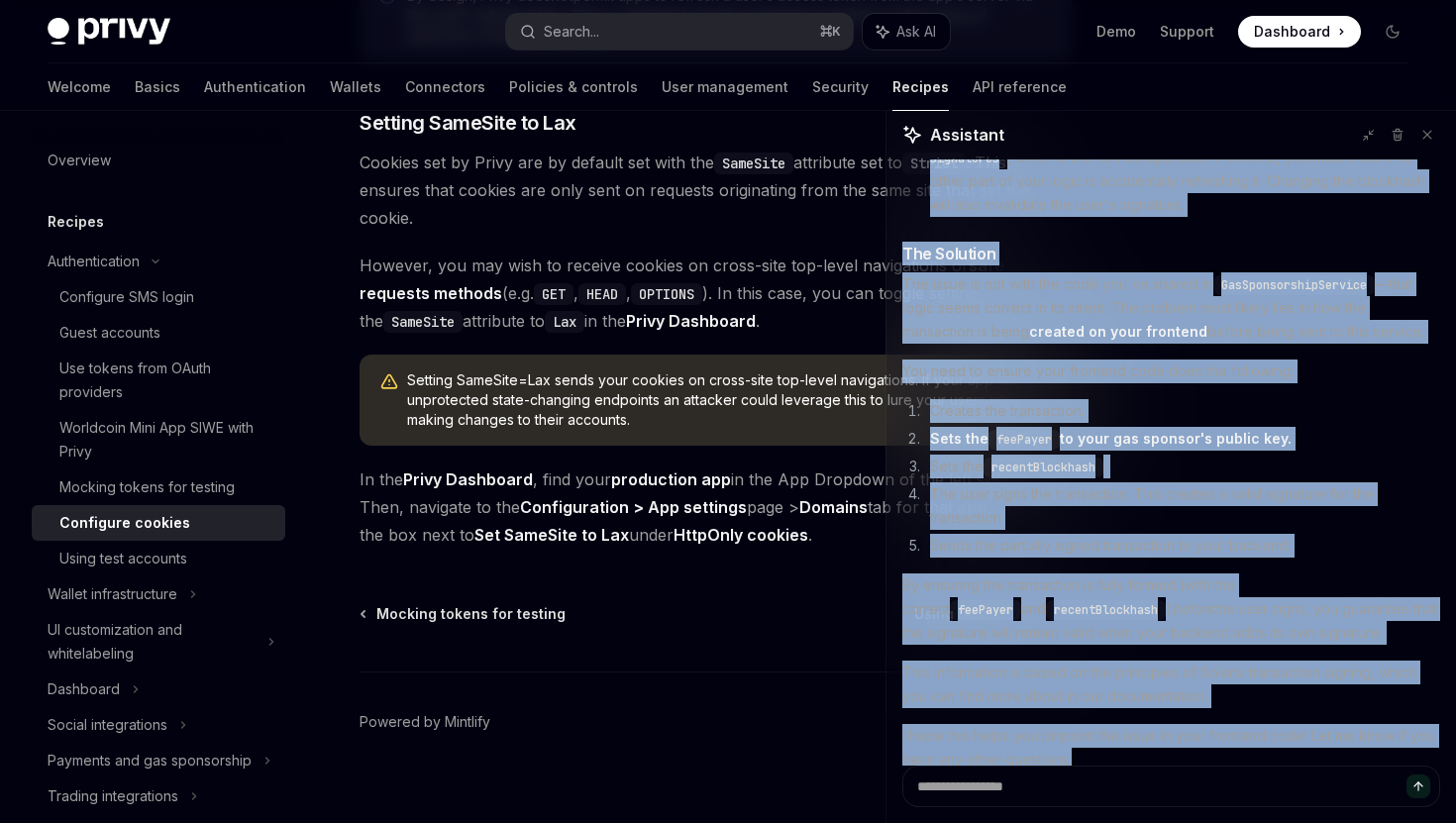 drag, startPoint x: 905, startPoint y: 371, endPoint x: 1185, endPoint y: 636, distance: 385.5191 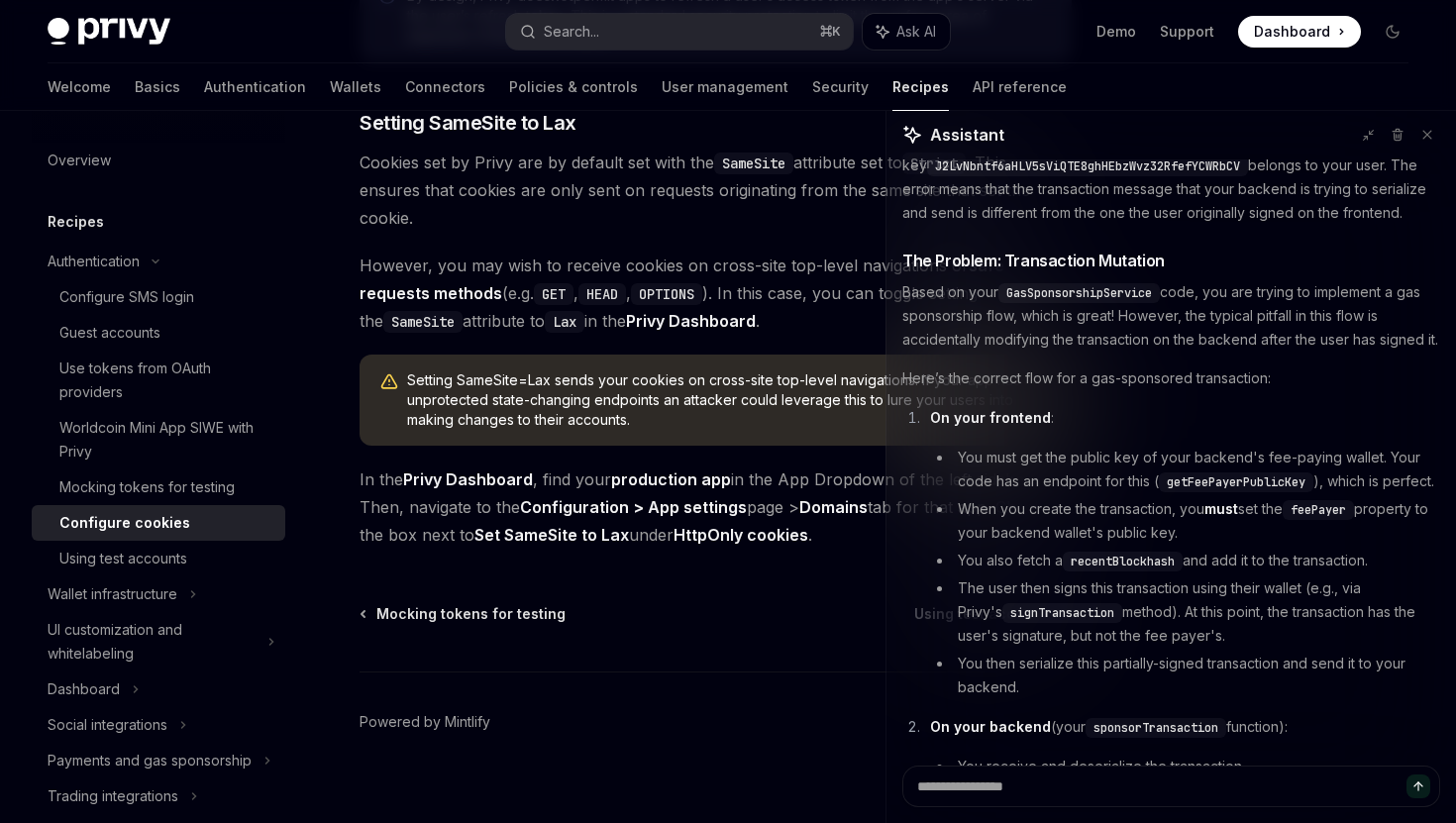 scroll, scrollTop: 9593, scrollLeft: 0, axis: vertical 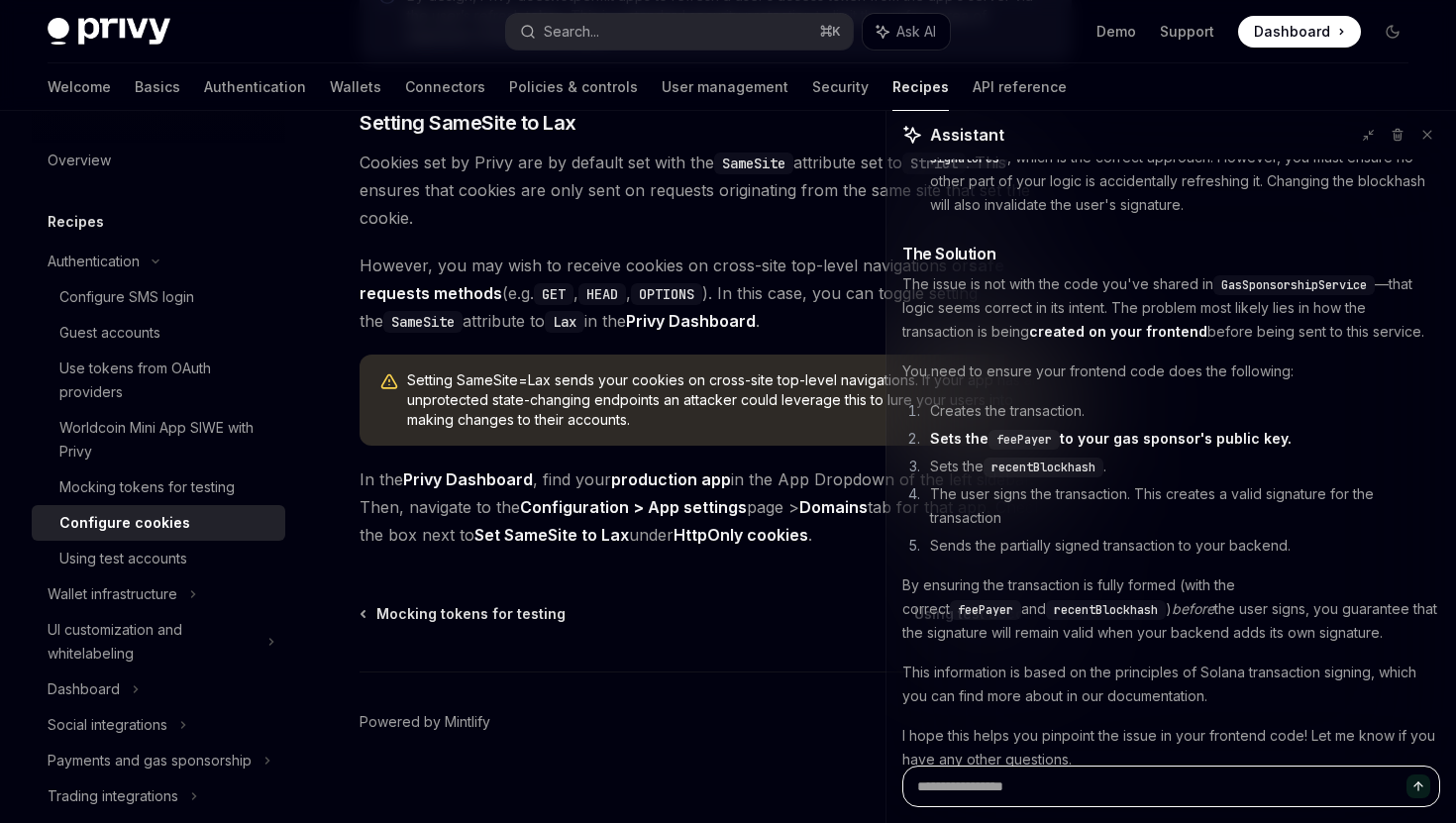 click at bounding box center [1171, 786] 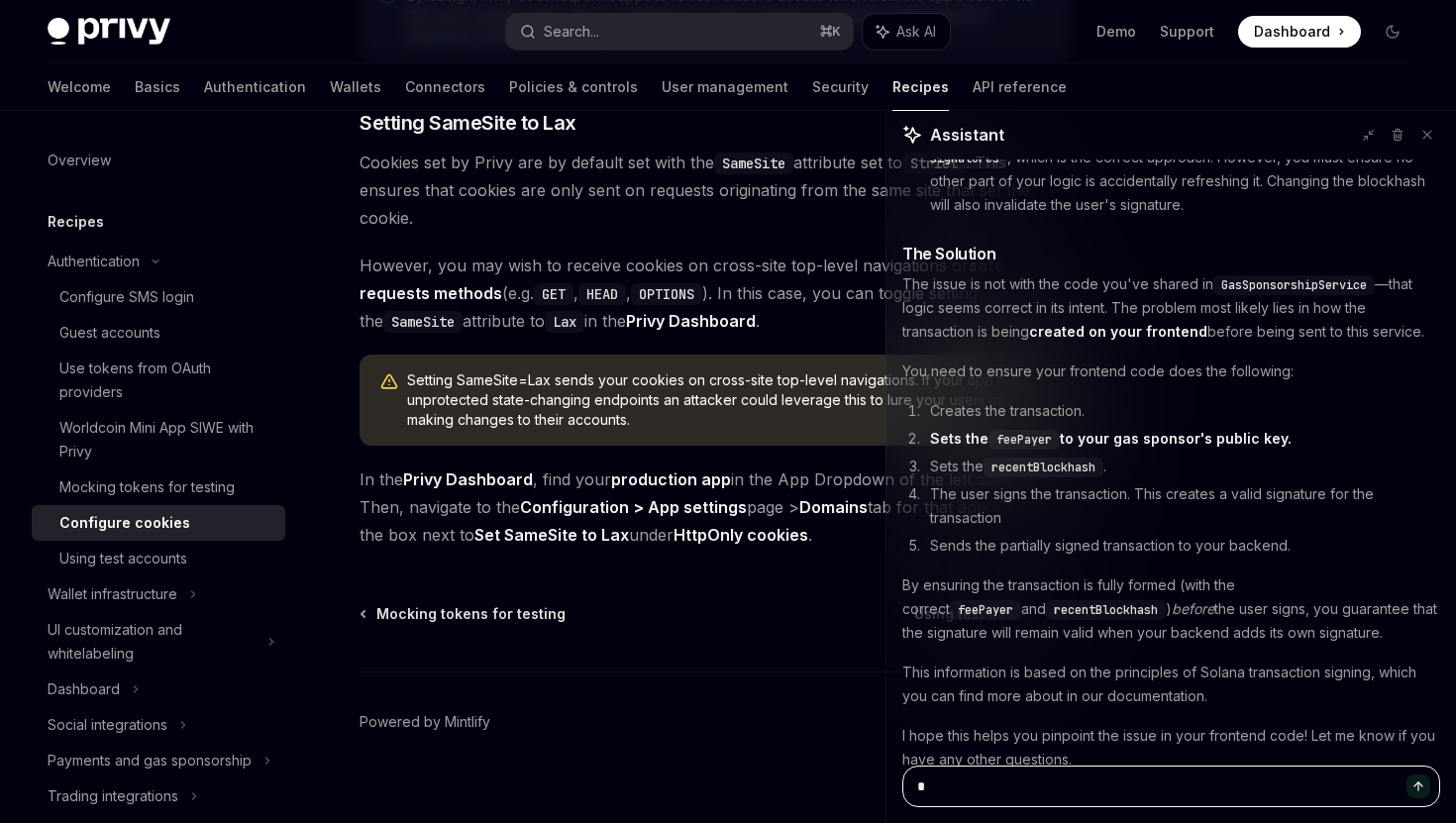 type on "*" 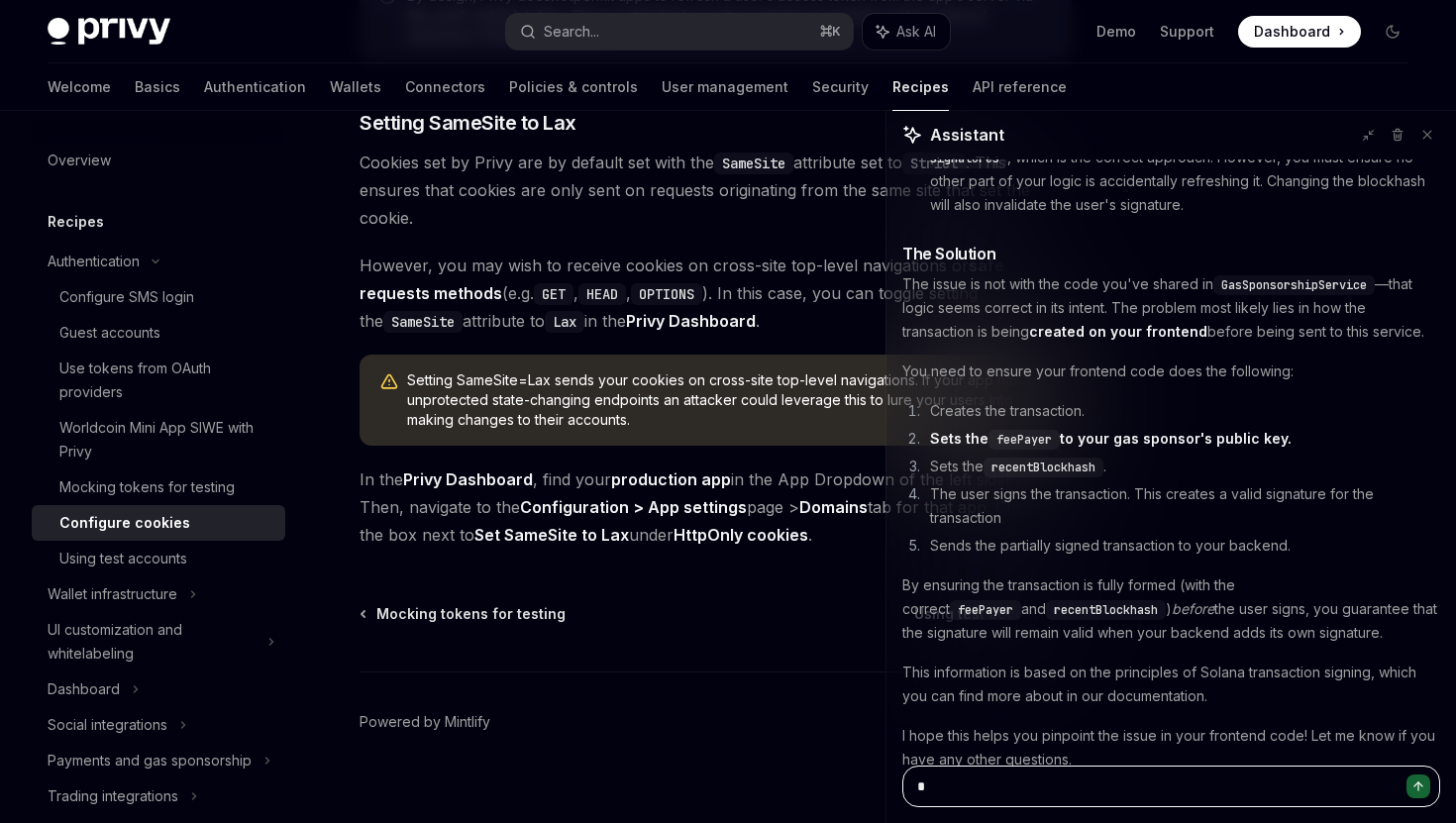 type on "**" 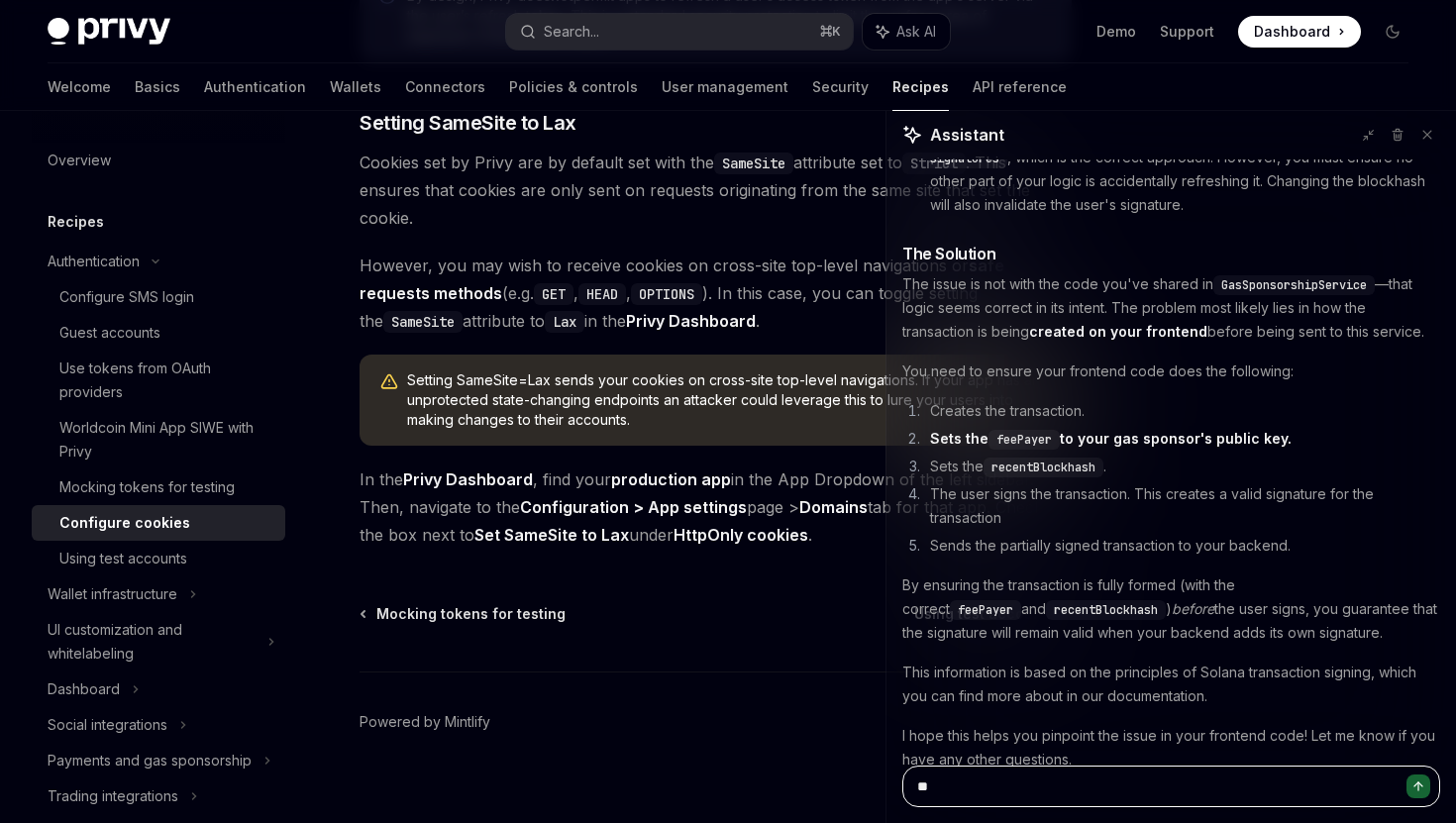 type on "***" 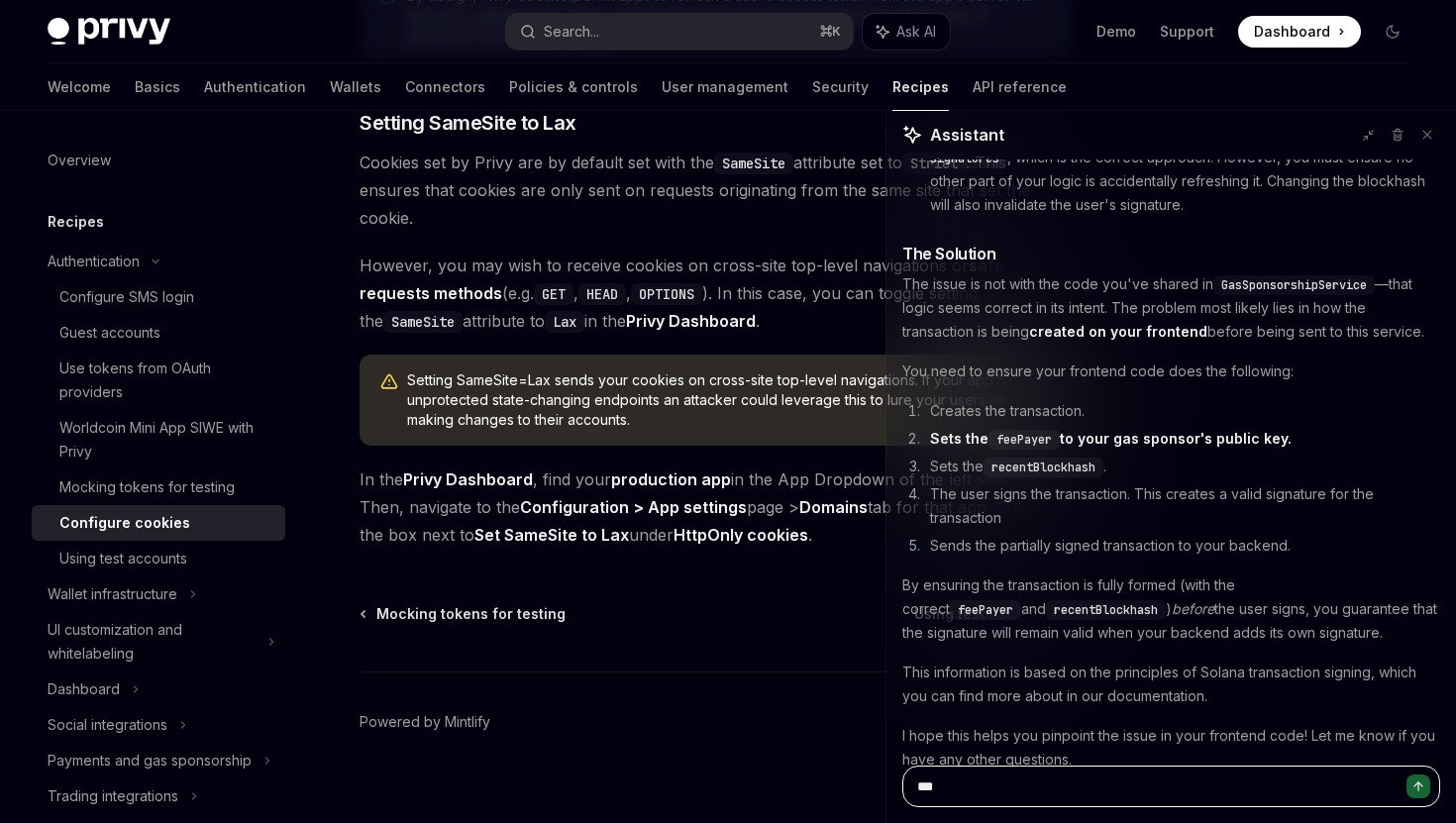 type on "**" 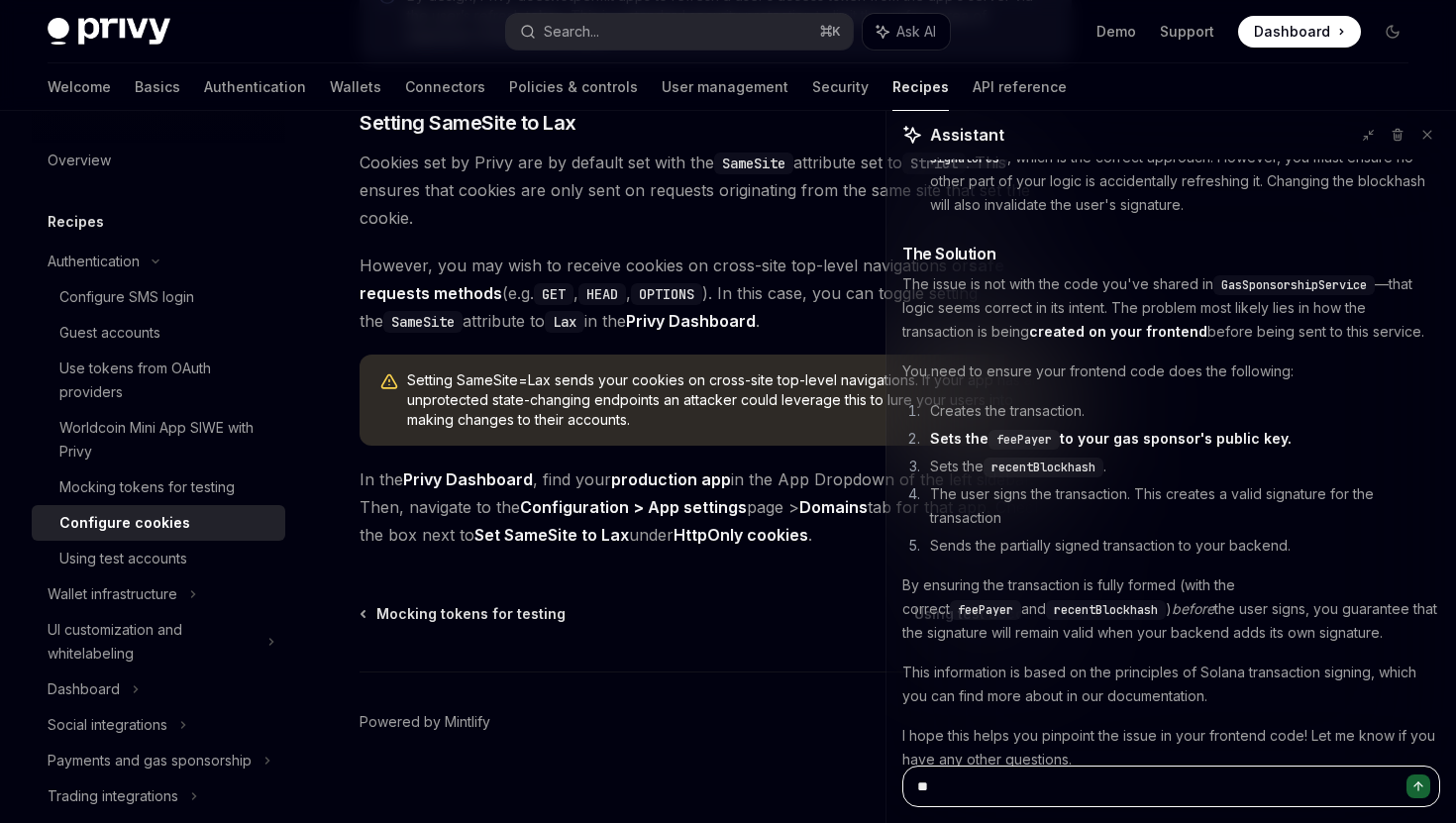 type on "*" 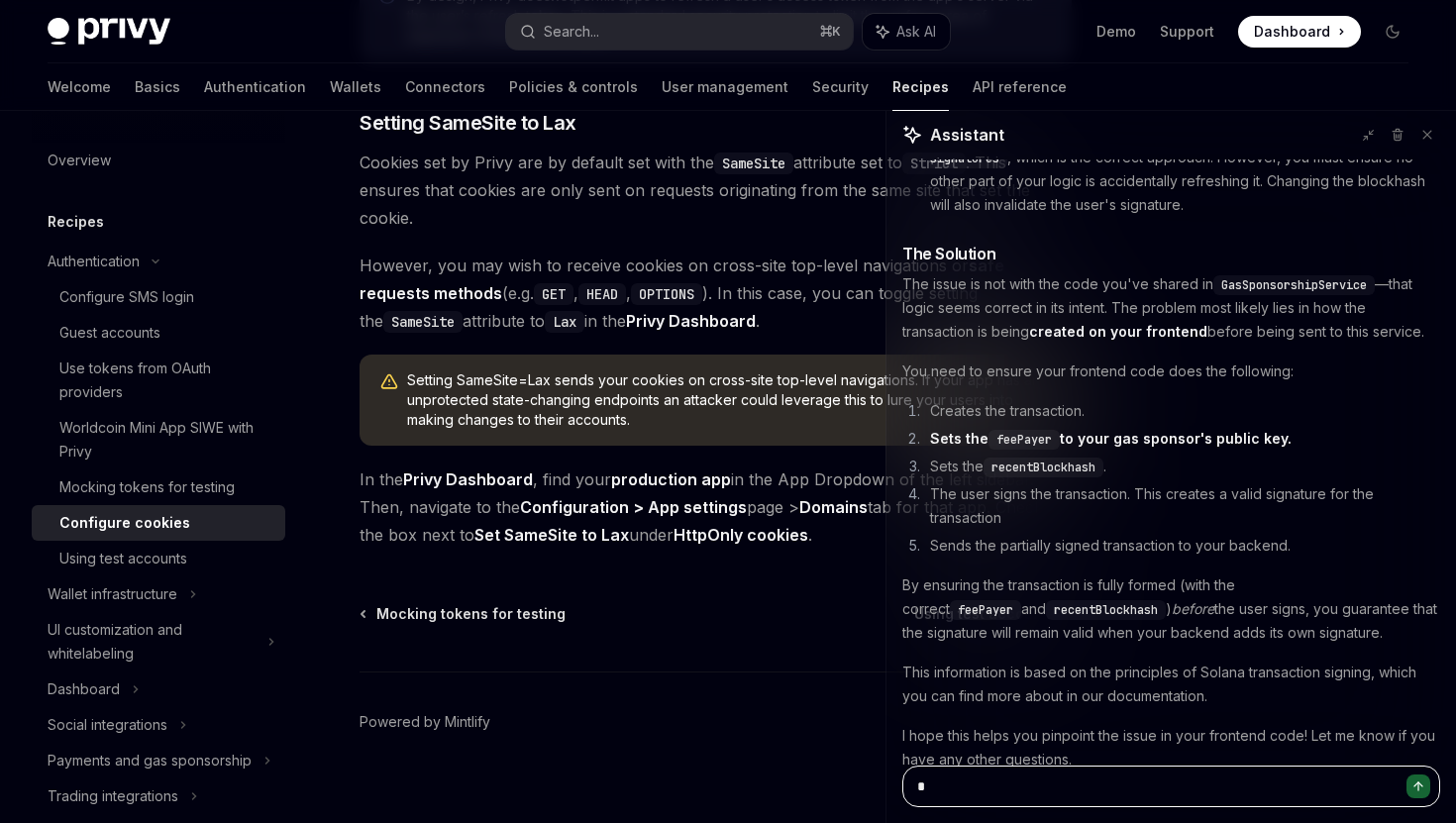 type on "**" 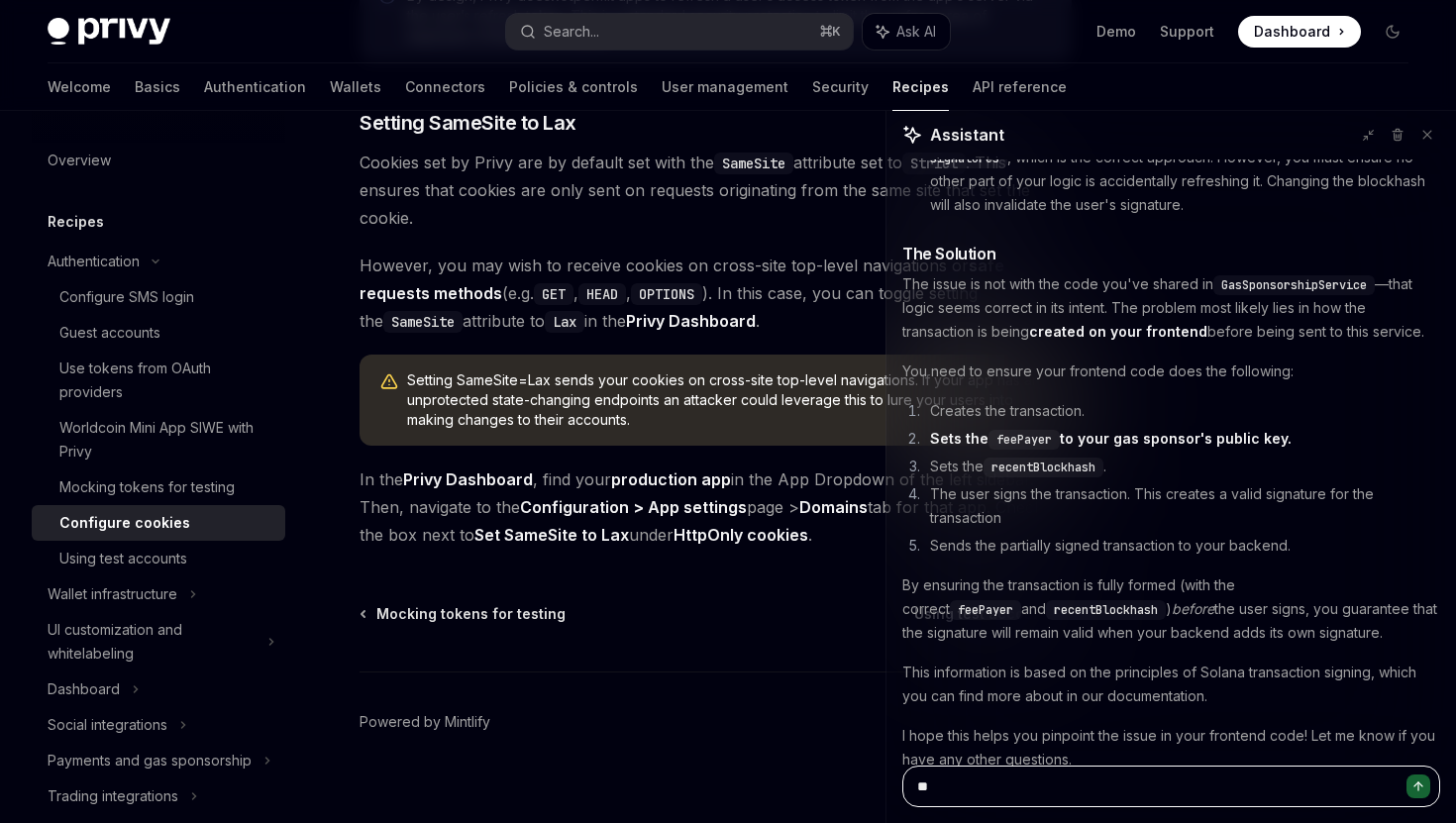 type on "***" 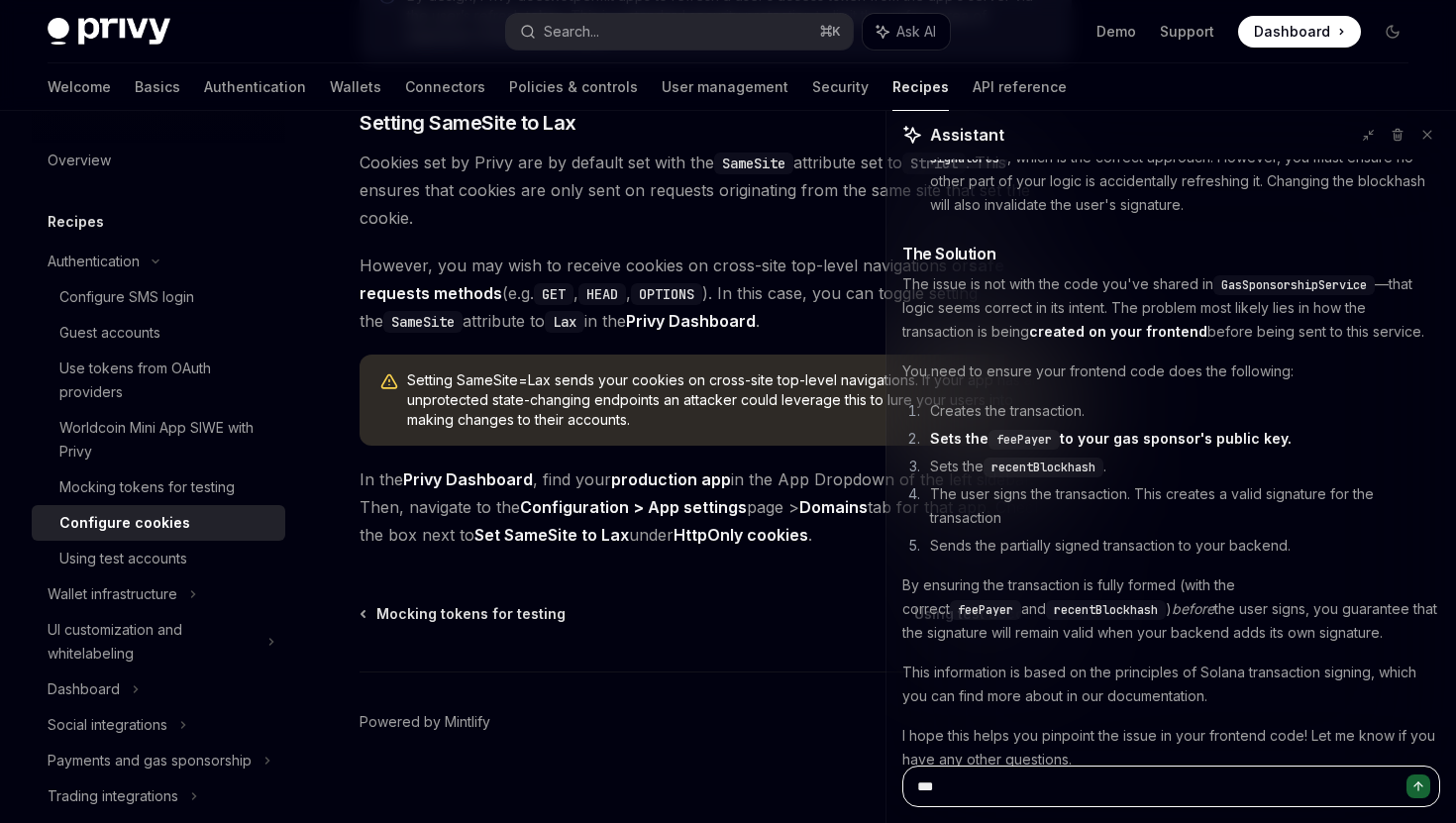 type on "****" 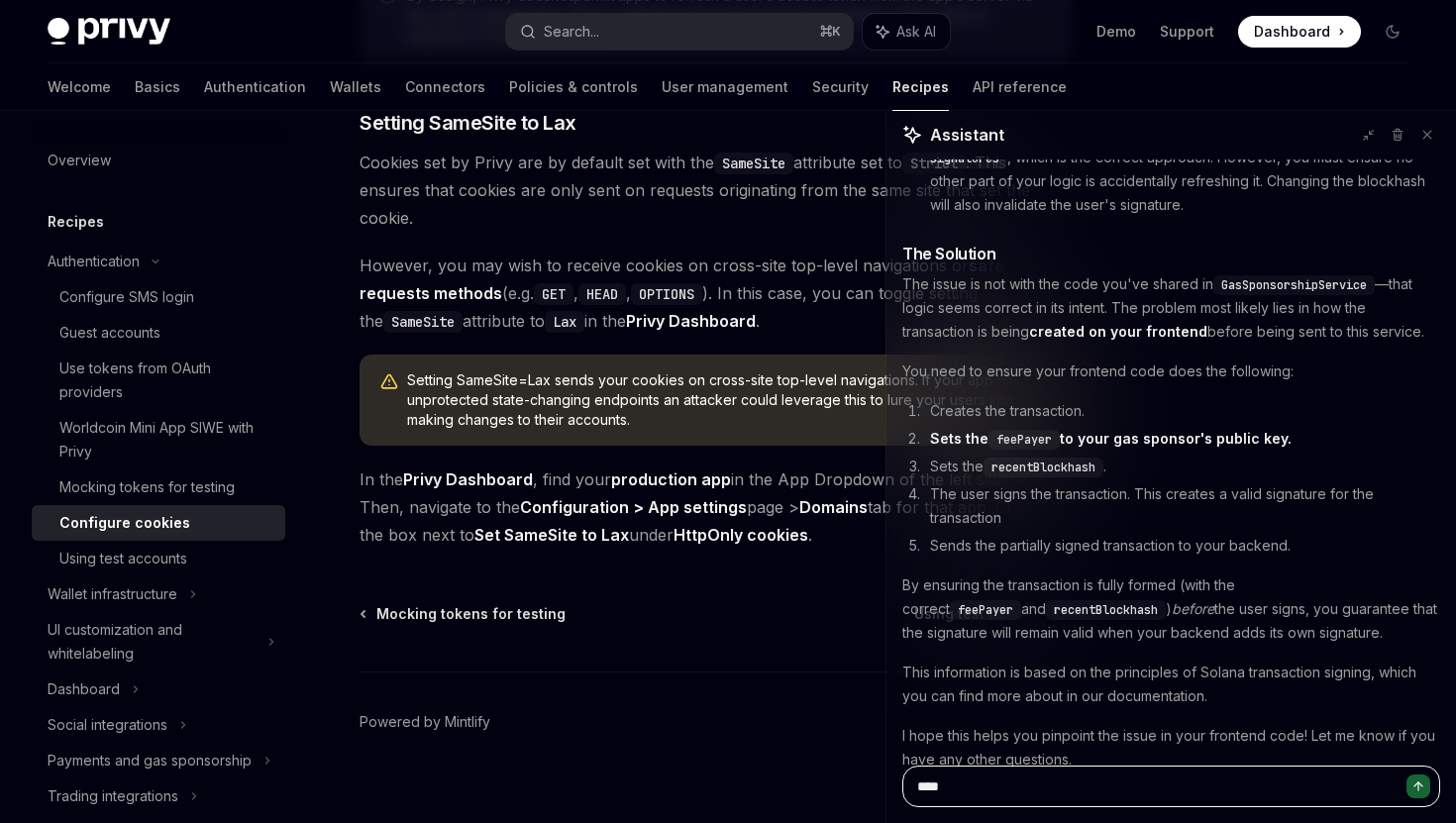 type on "*****" 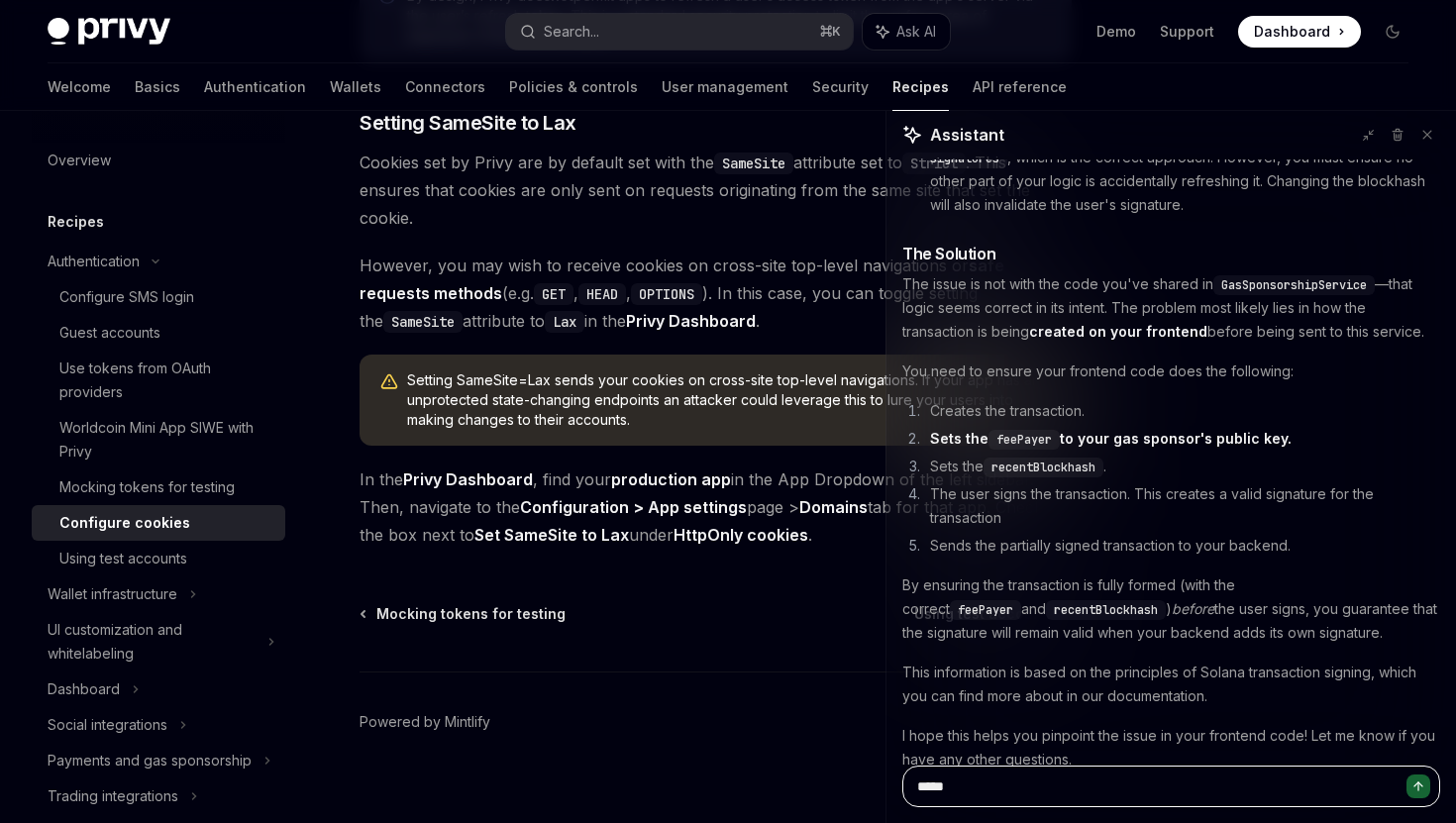 type on "******" 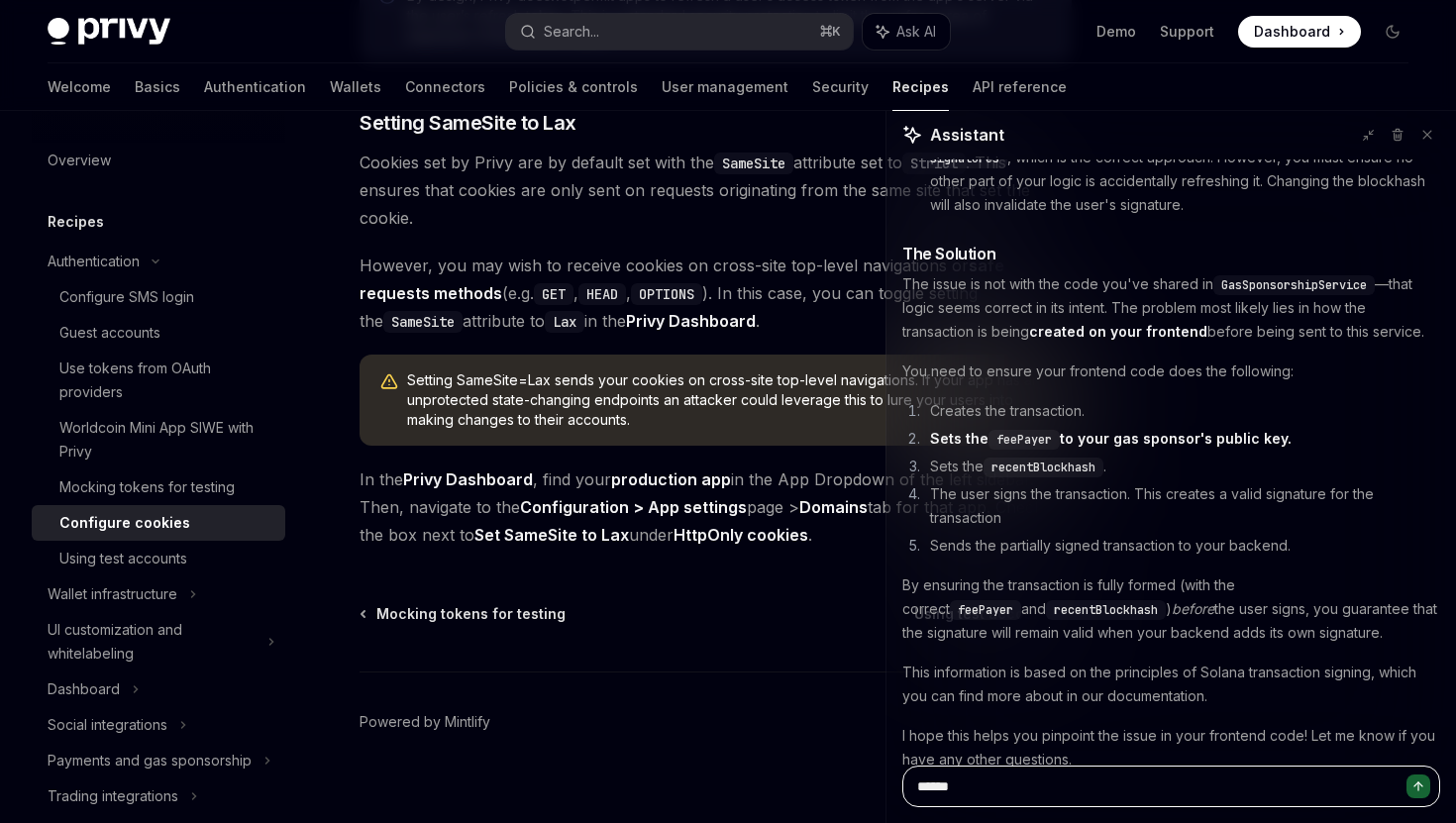 type on "*******" 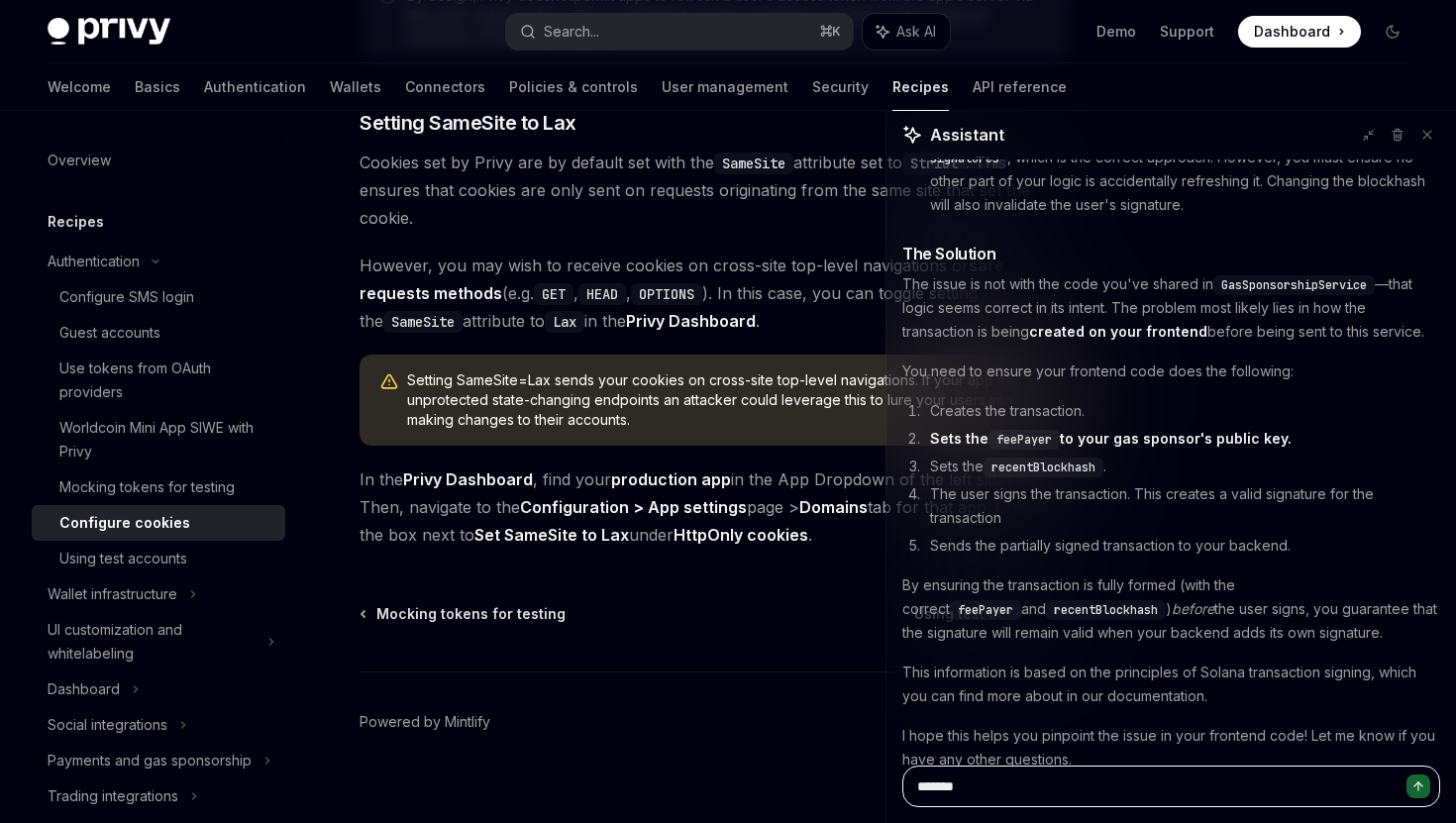 type on "********" 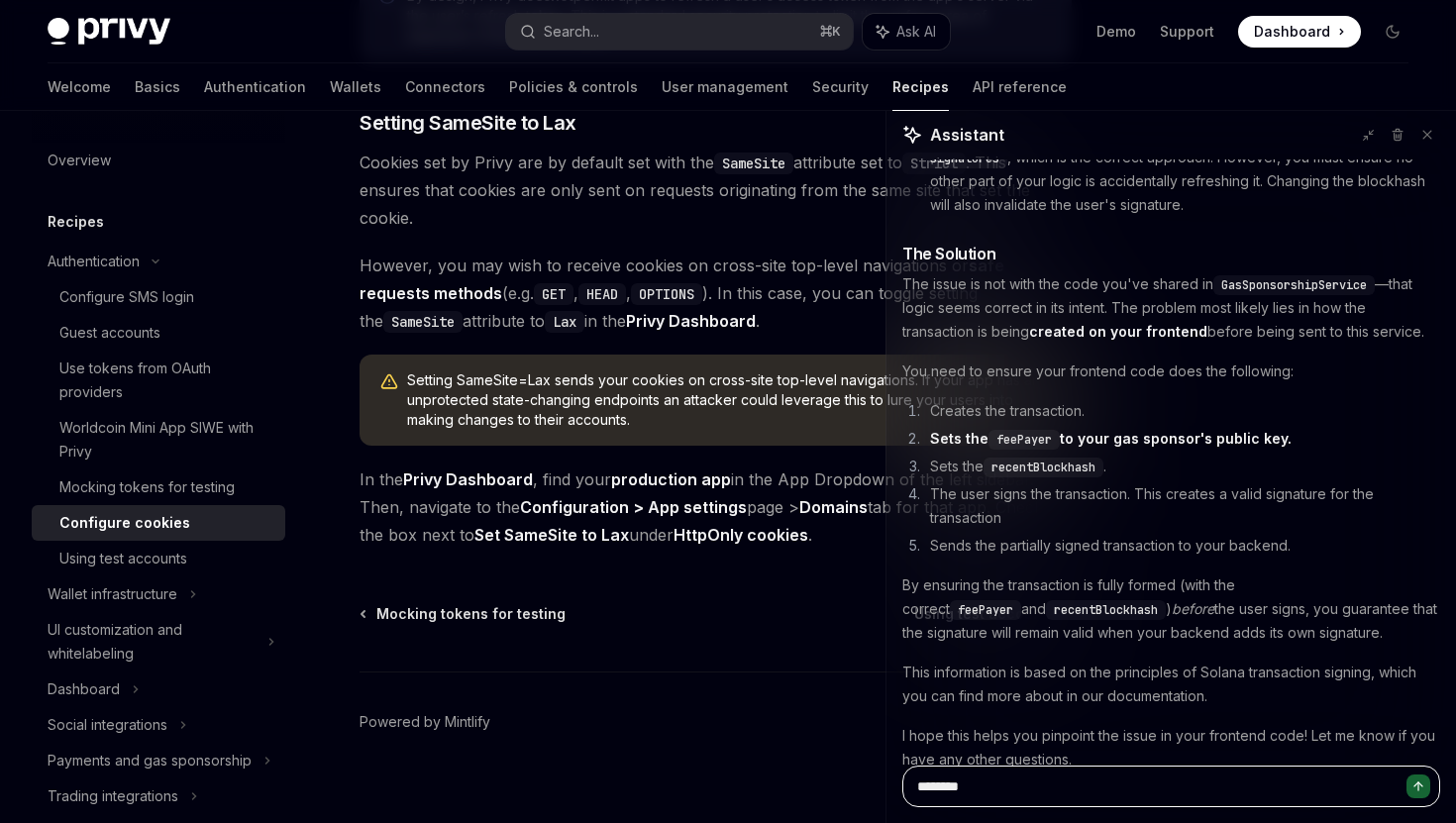 type on "********" 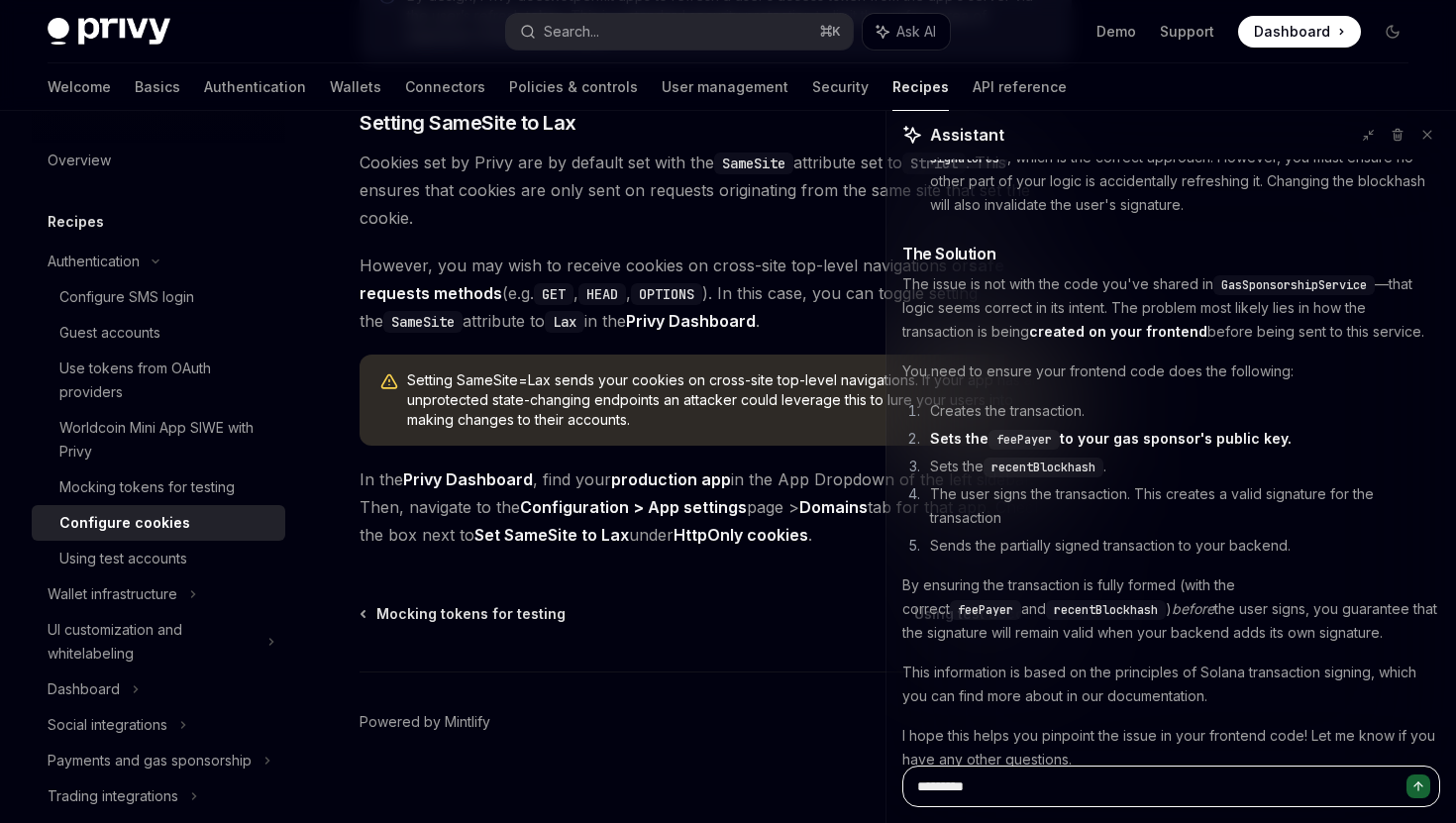 type on "**********" 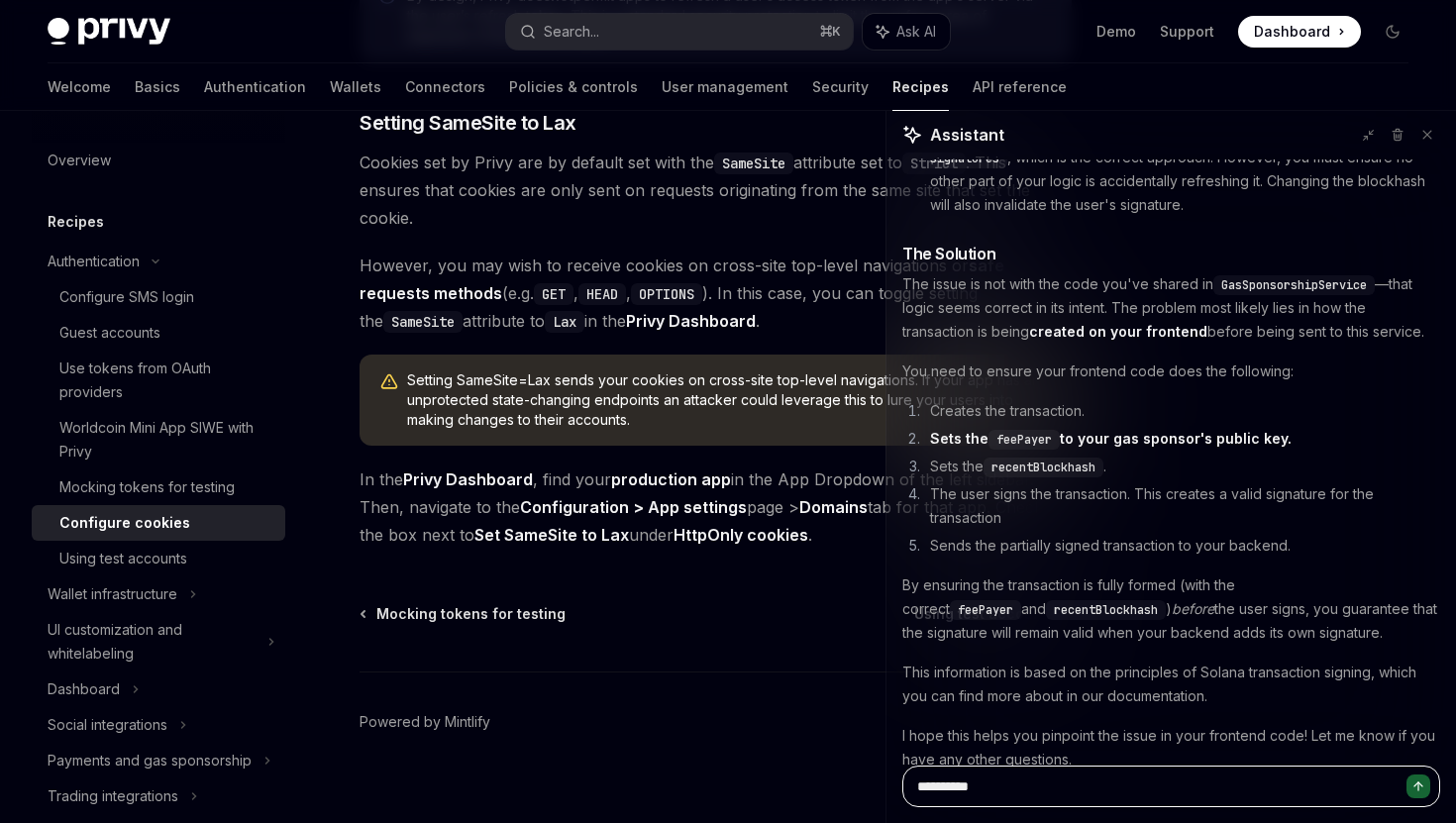type on "**********" 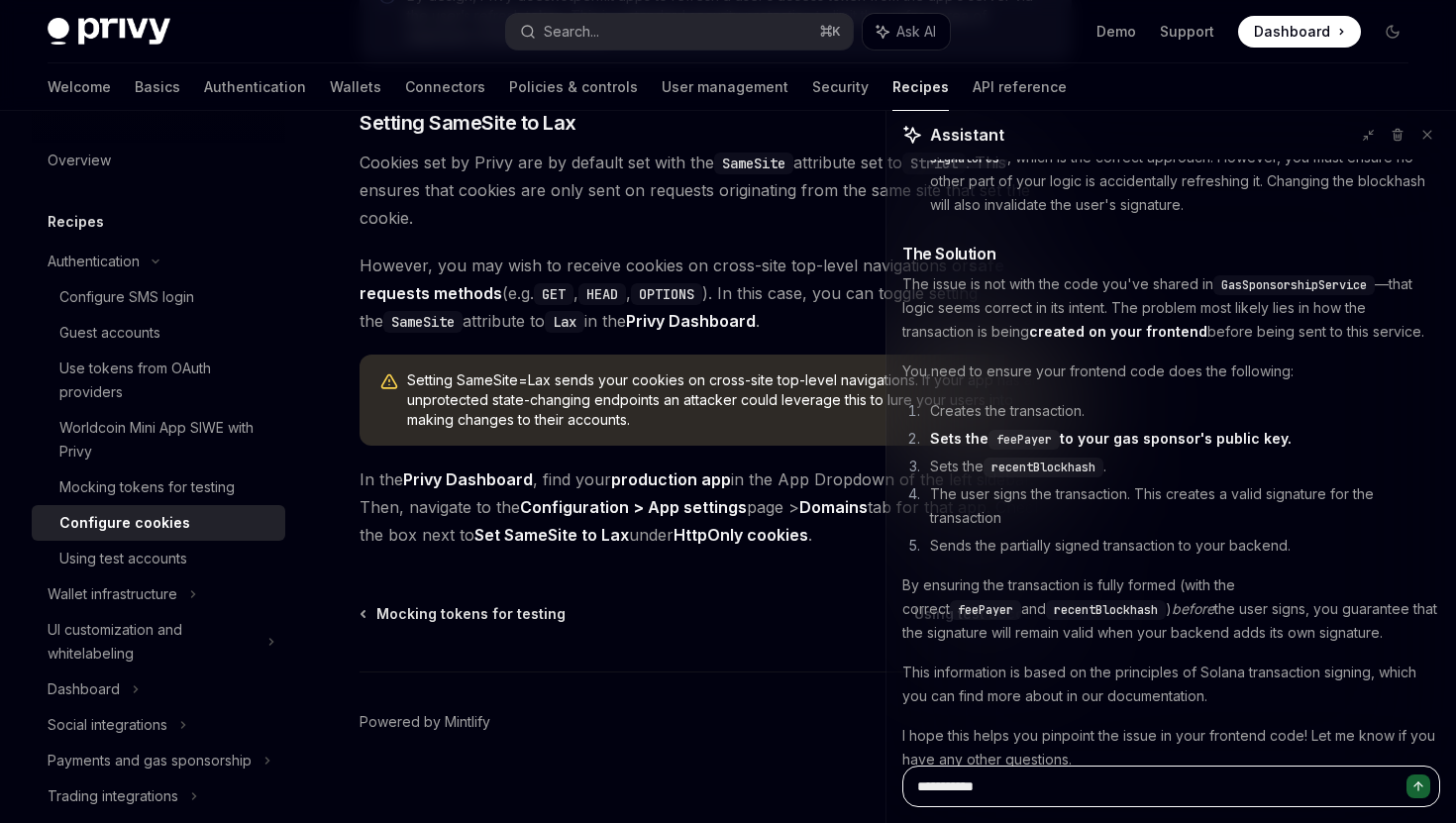 type on "**********" 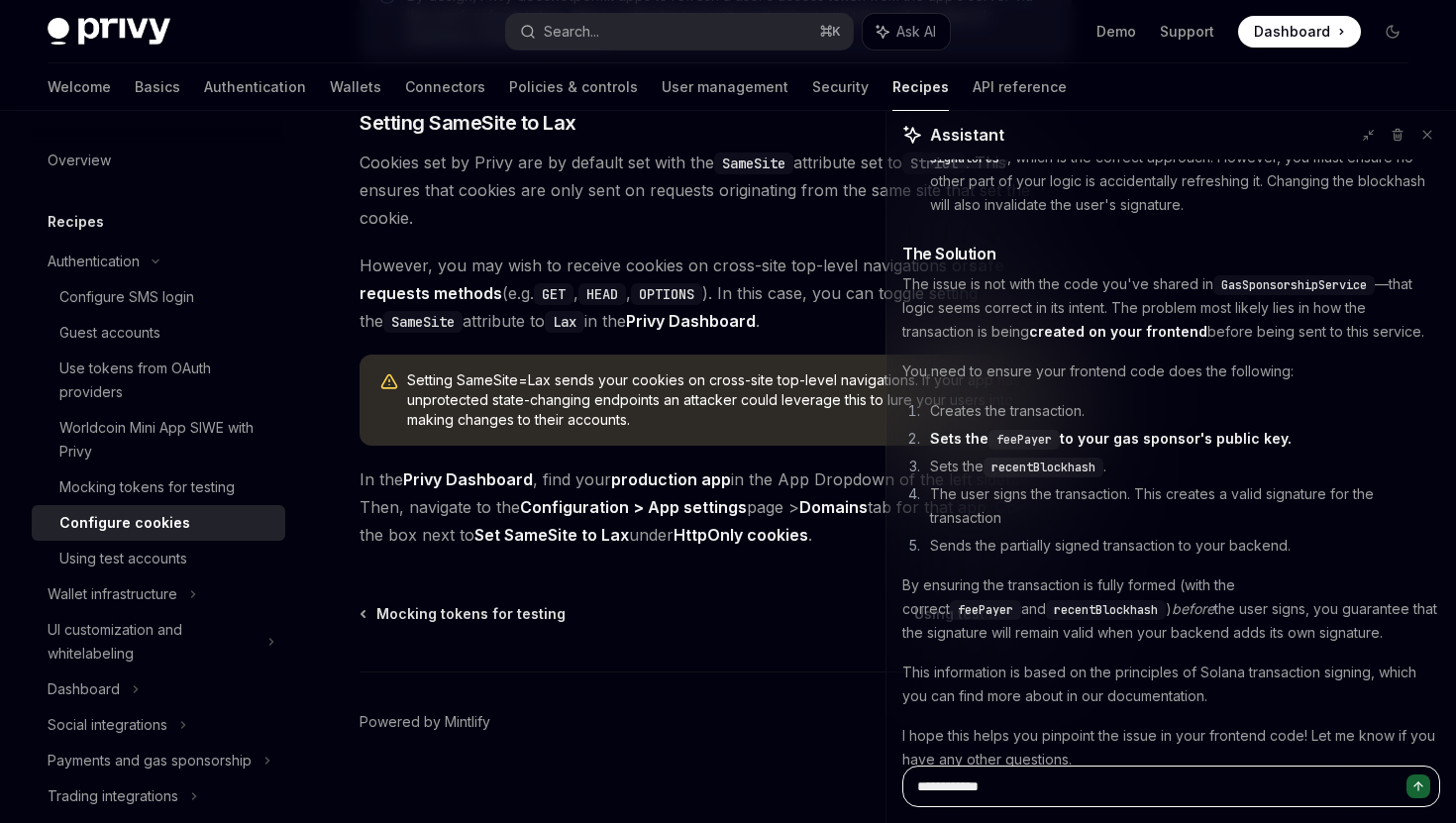 type on "**********" 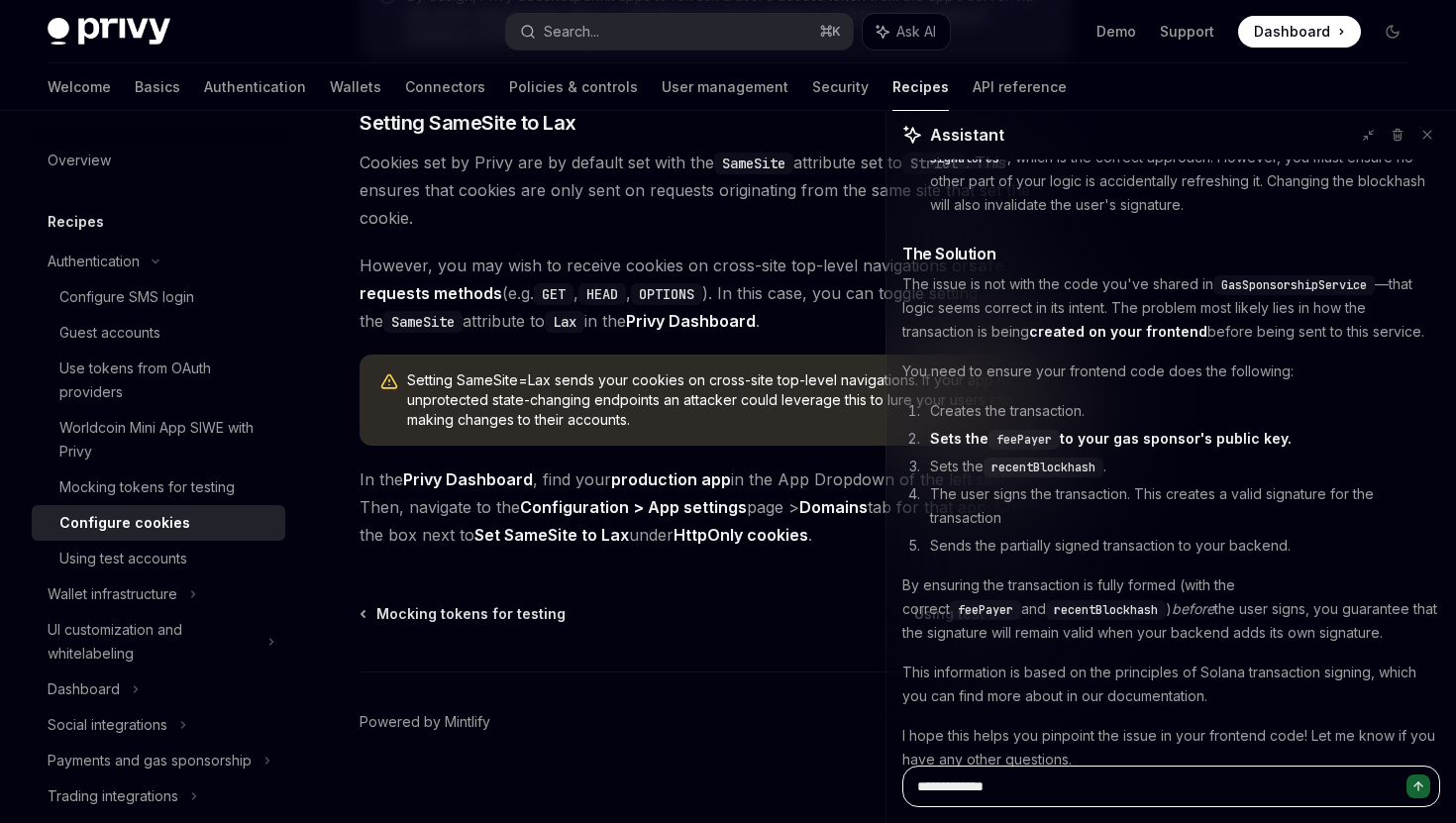 type 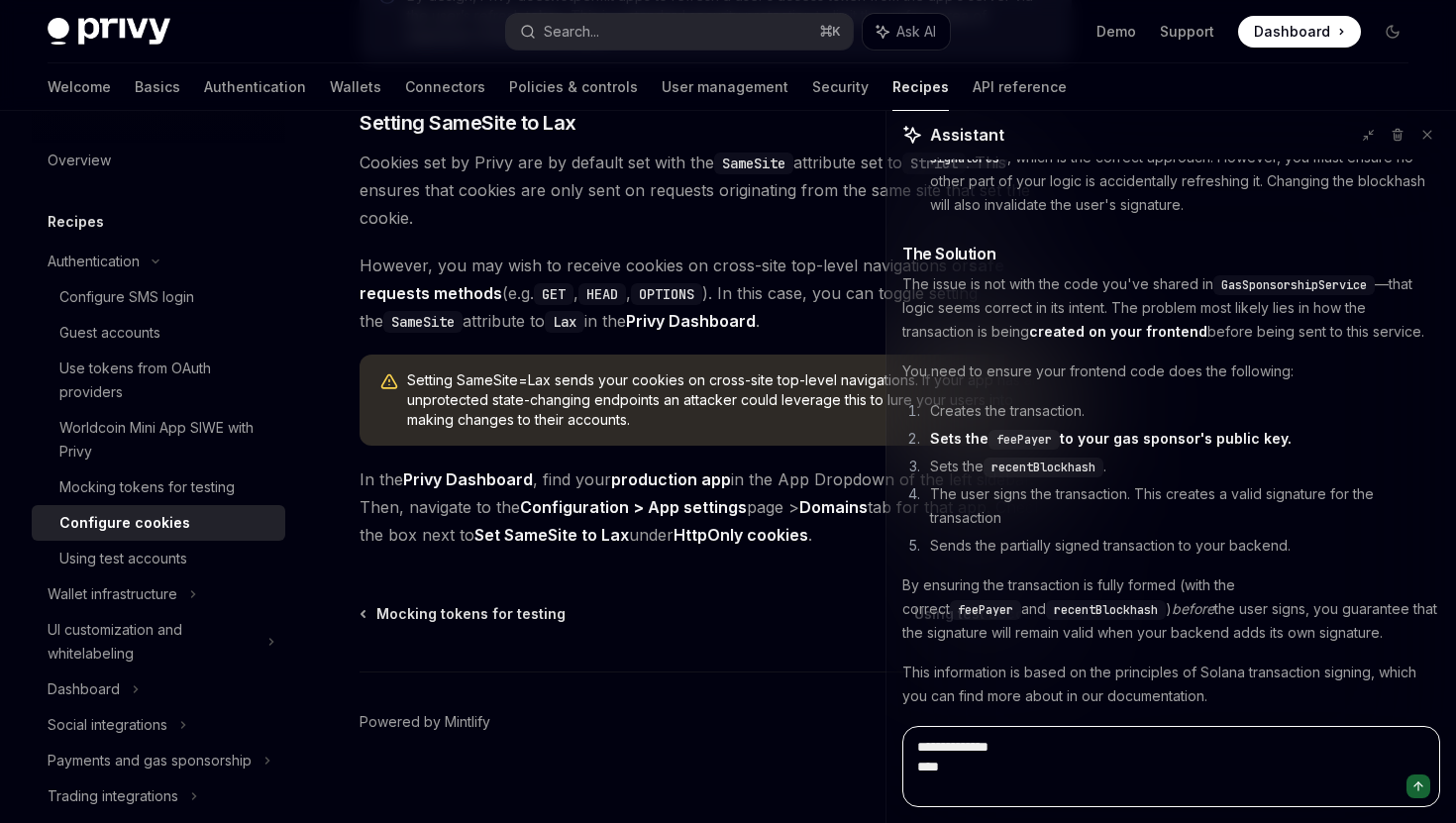paste on "**********" 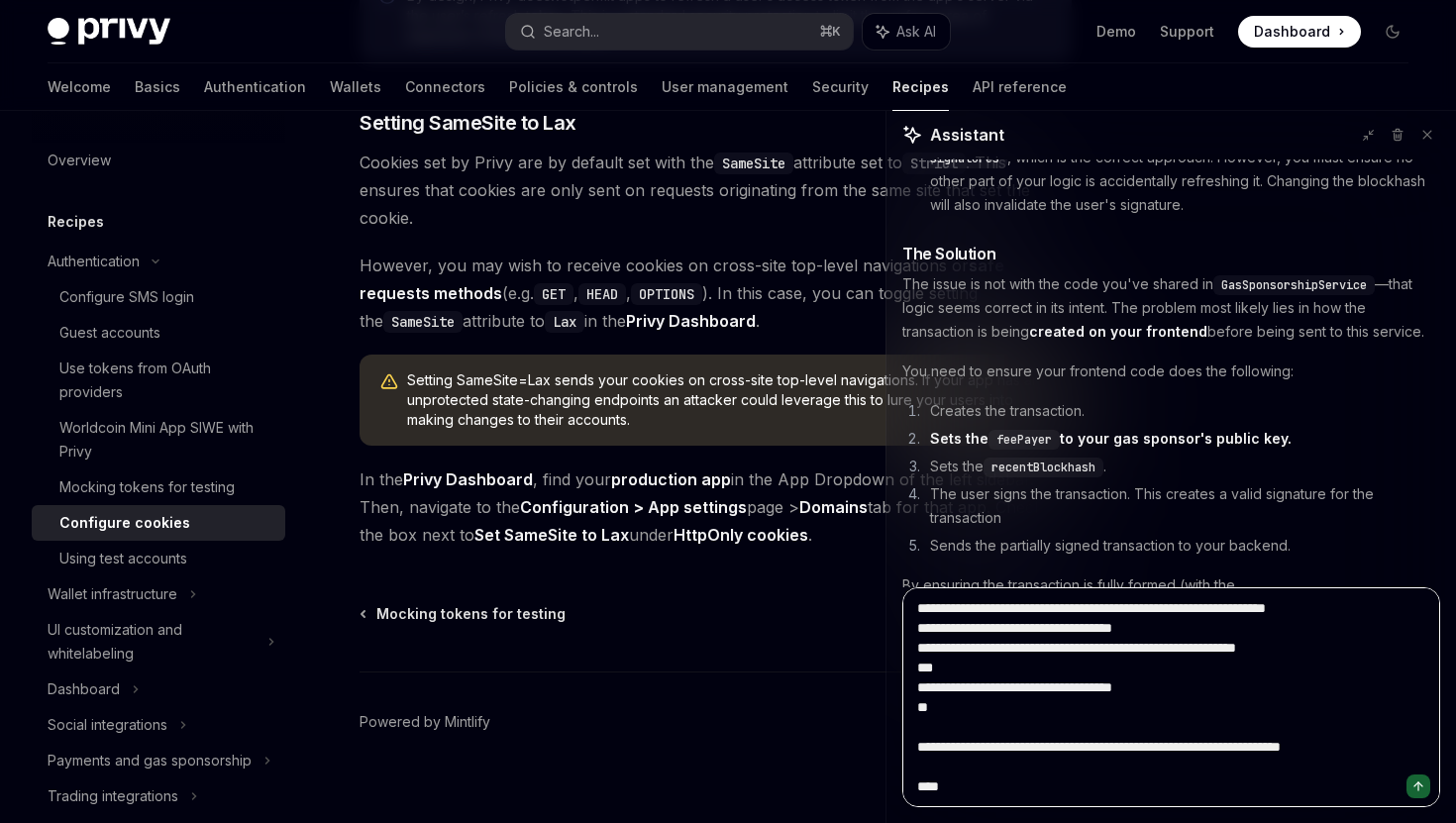 scroll, scrollTop: 17538, scrollLeft: 0, axis: vertical 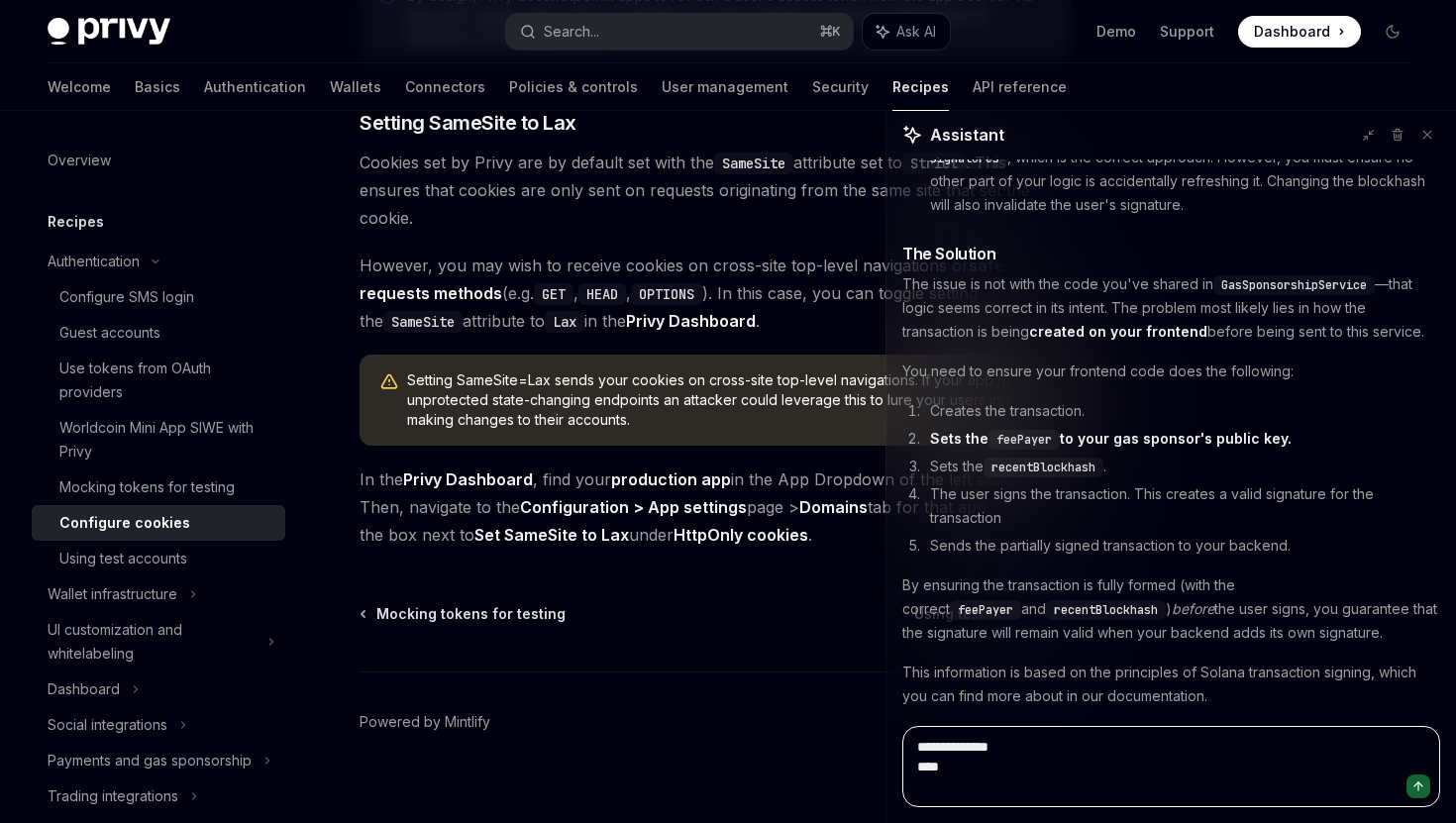 paste on "**********" 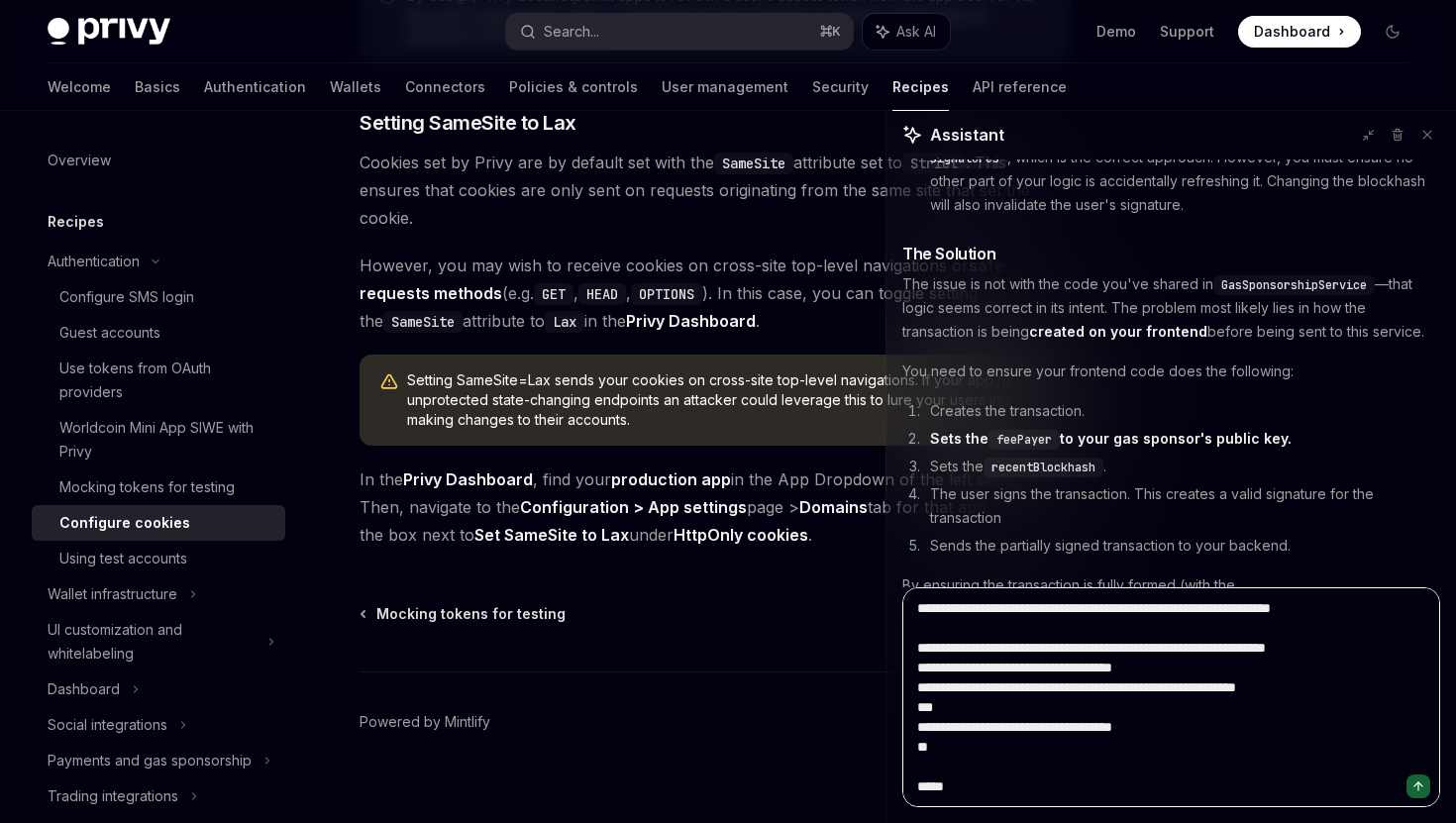scroll, scrollTop: 16032, scrollLeft: 0, axis: vertical 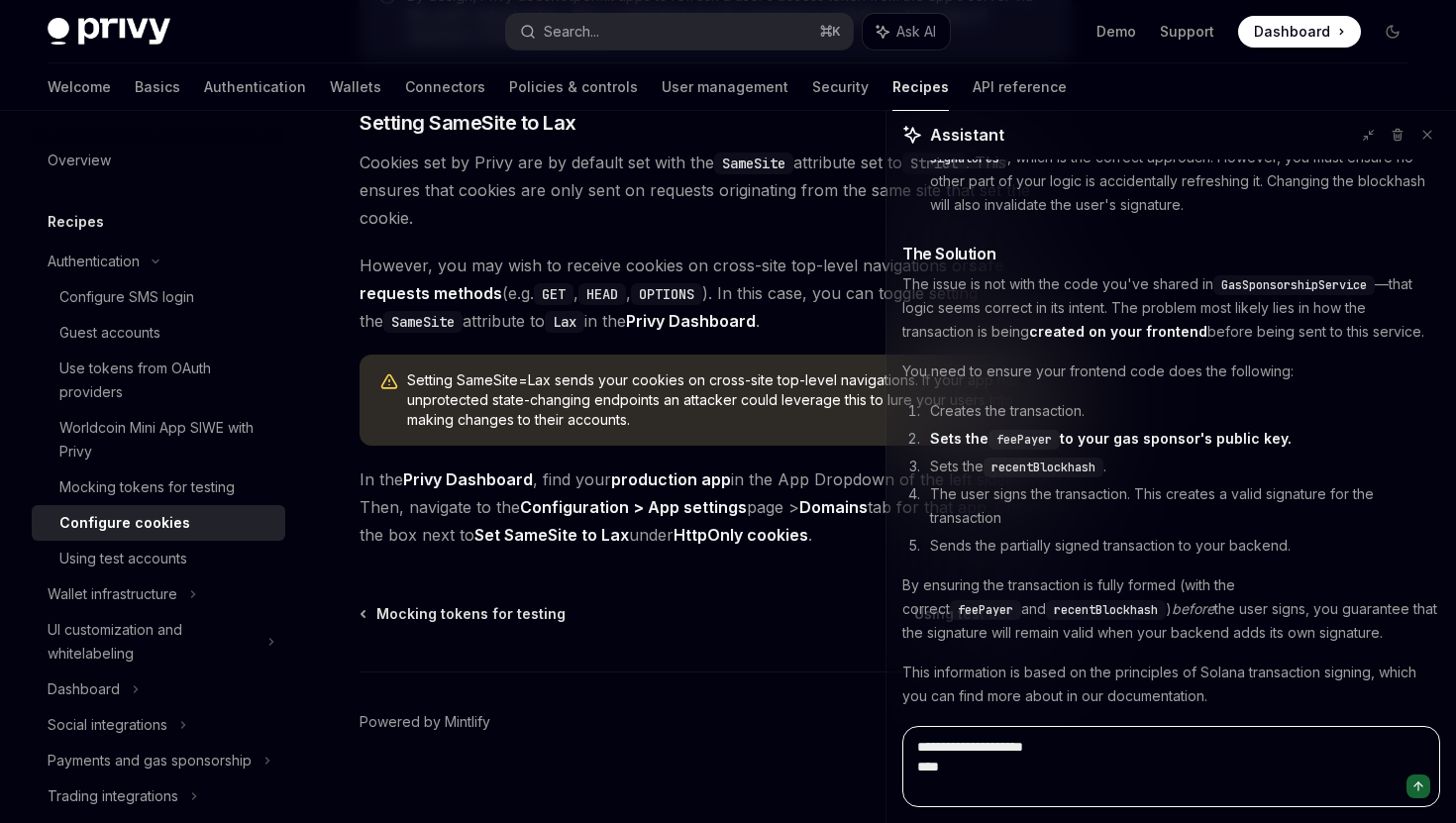 paste on "**********" 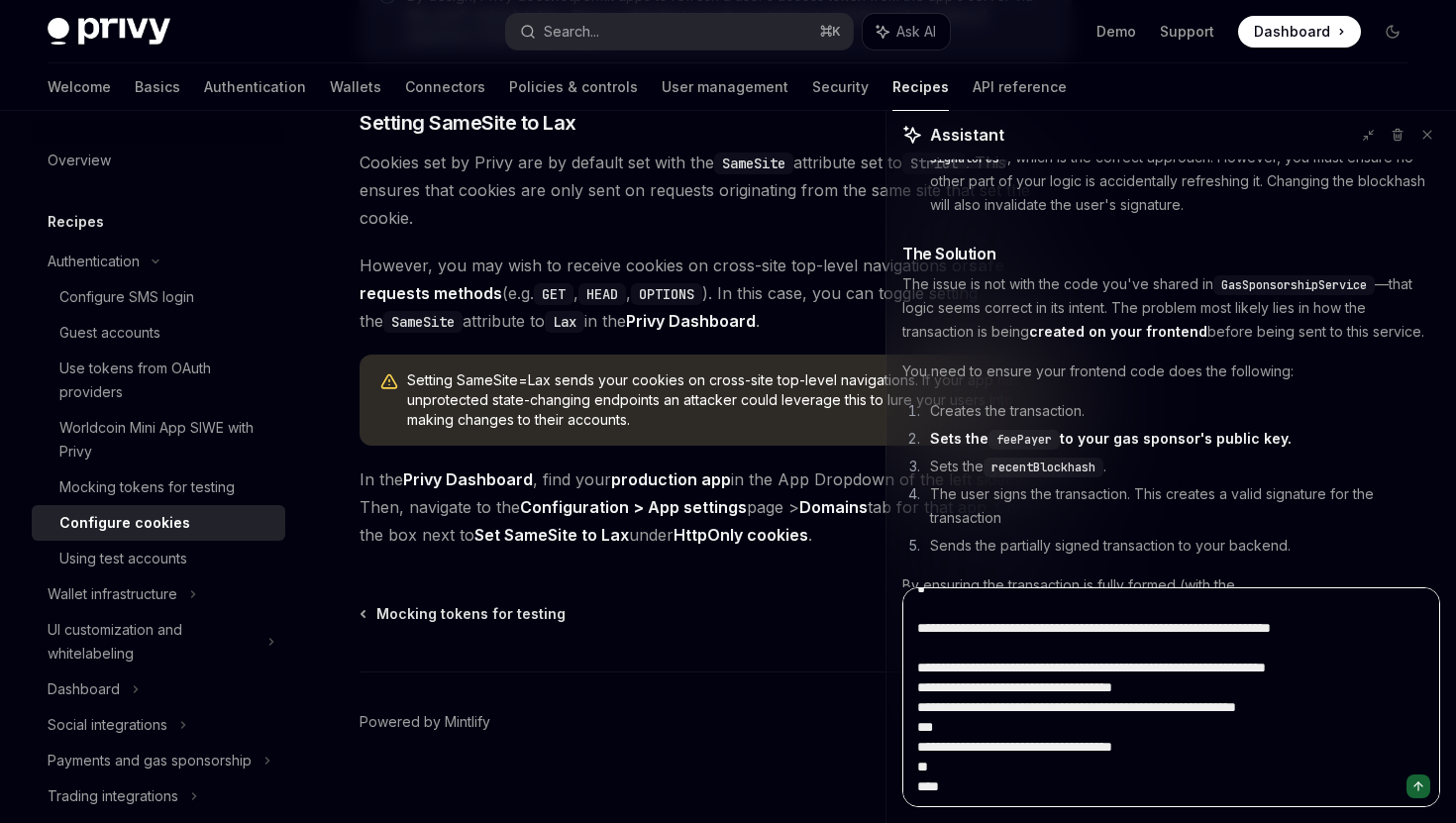 scroll, scrollTop: 16012, scrollLeft: 0, axis: vertical 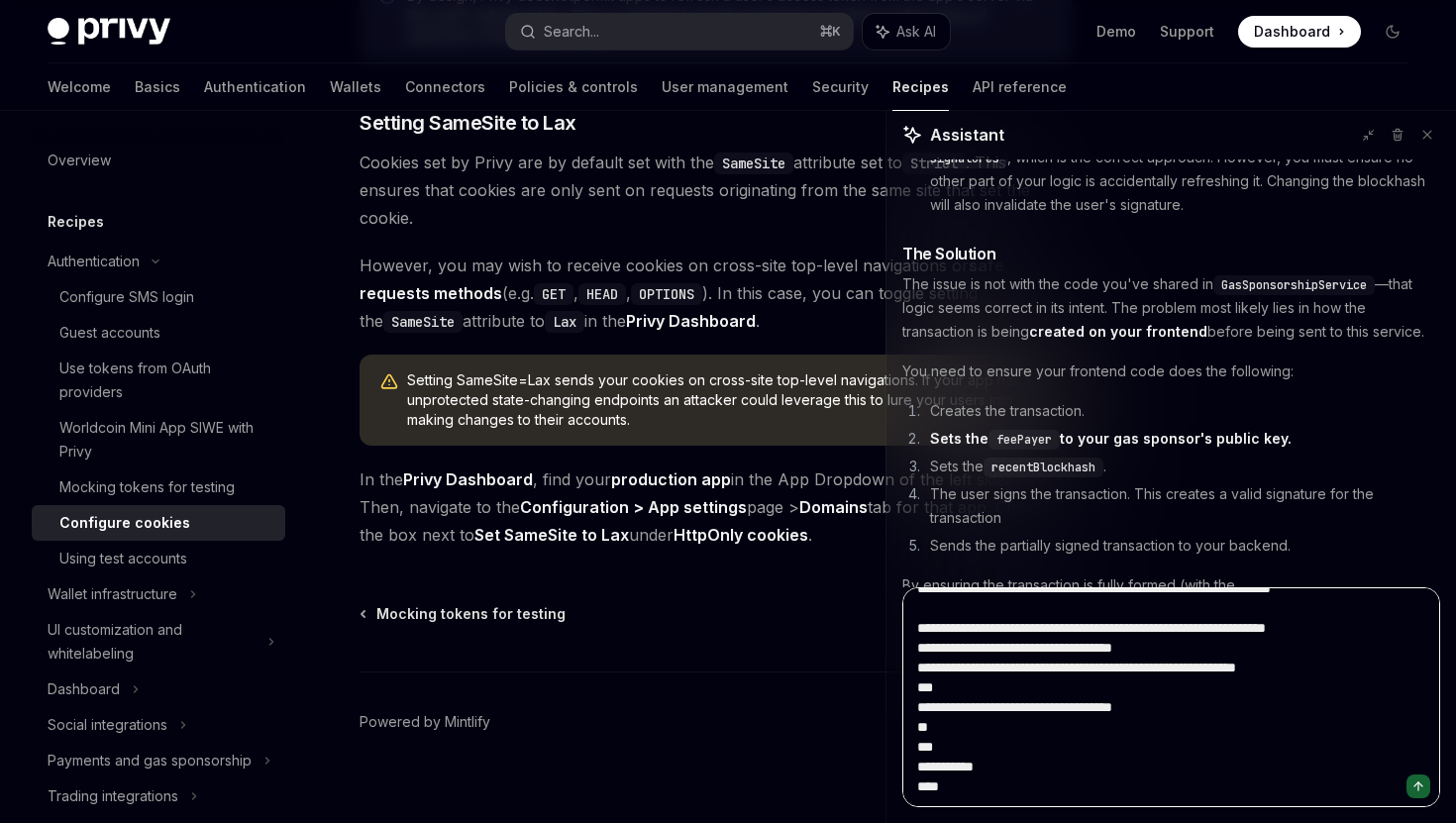 paste on "**********" 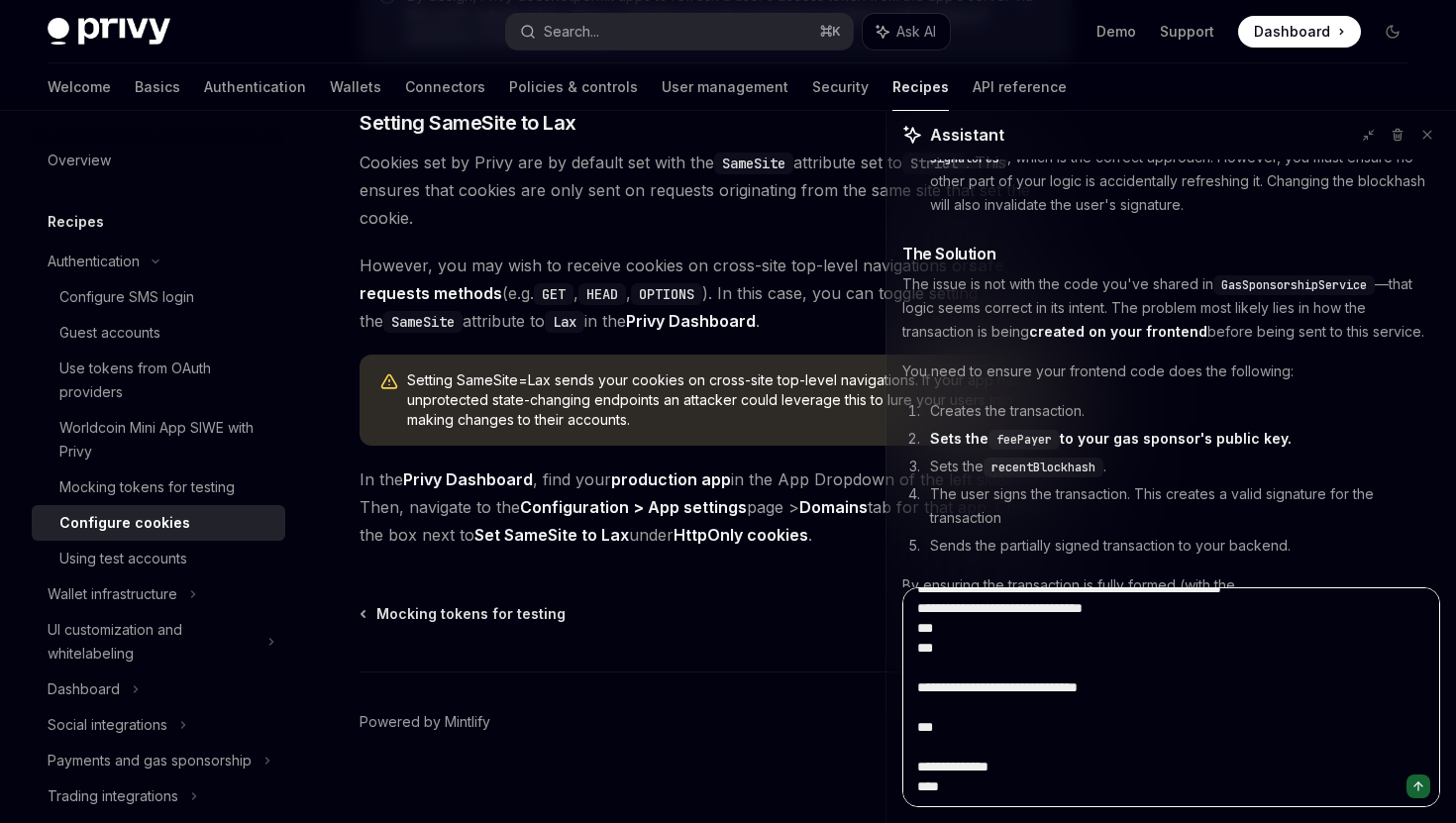 scroll, scrollTop: 23381, scrollLeft: 0, axis: vertical 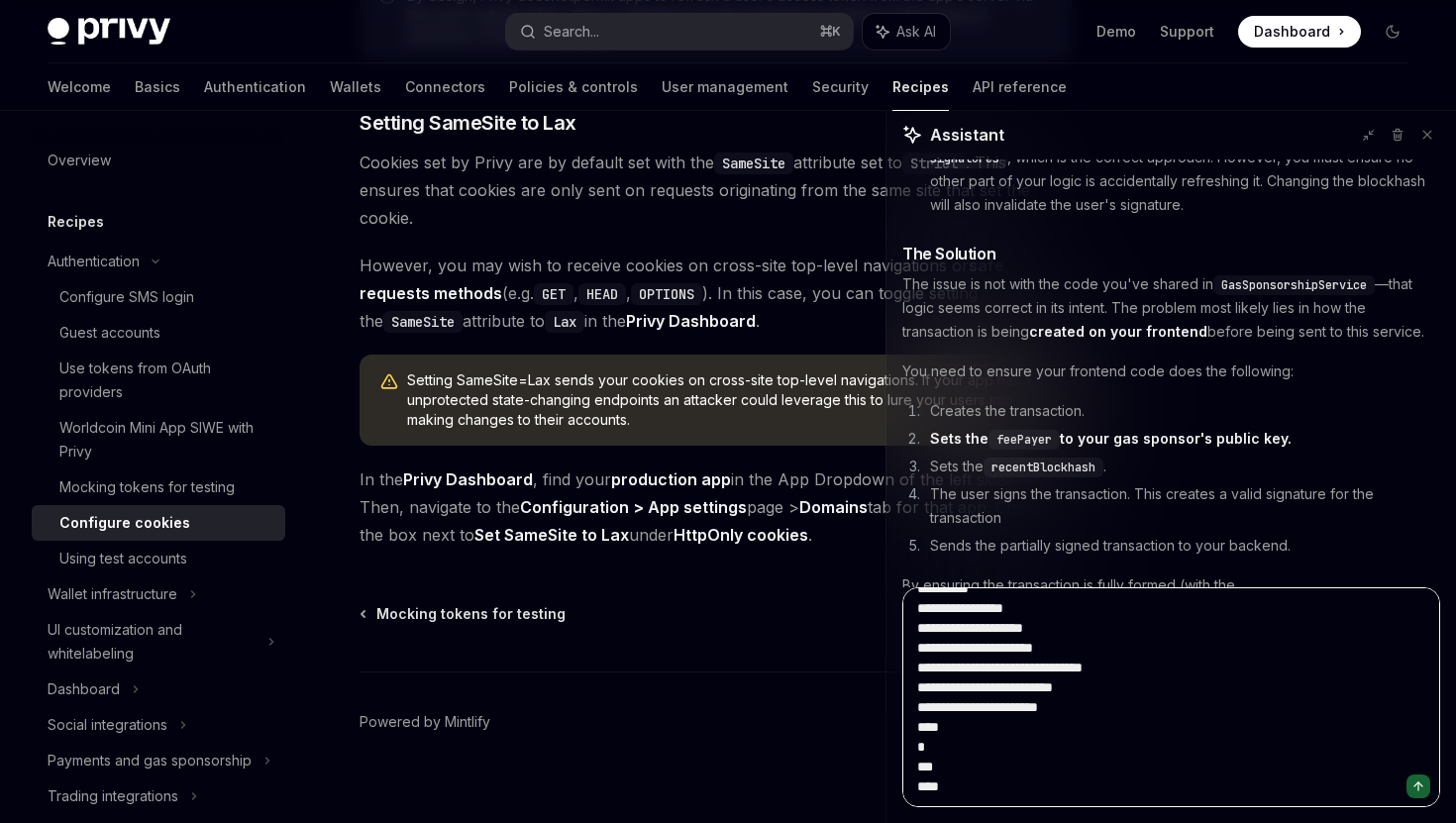 paste on "**********" 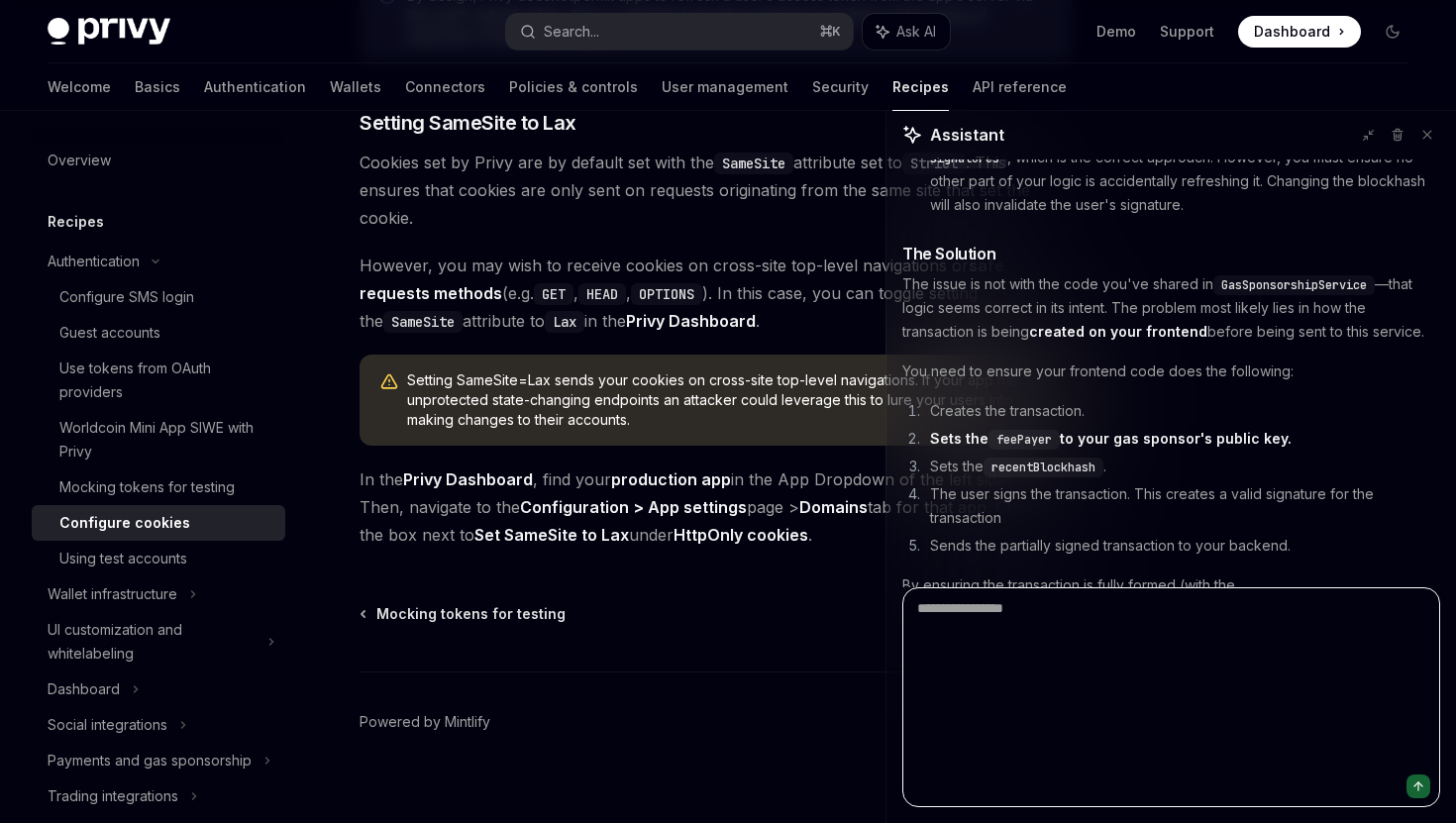 scroll, scrollTop: 0, scrollLeft: 0, axis: both 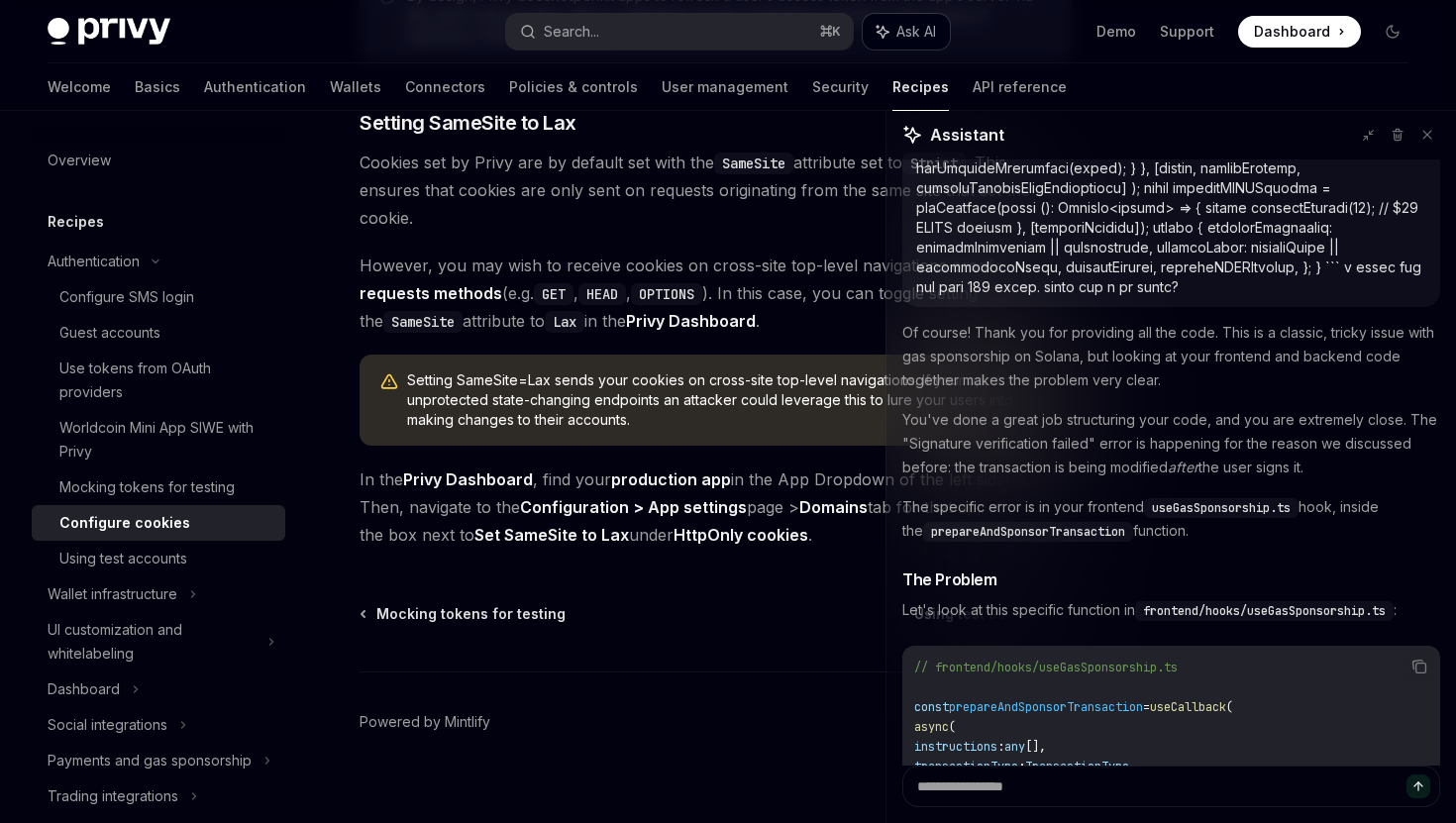 click on "Ask AI" at bounding box center (916, 32) 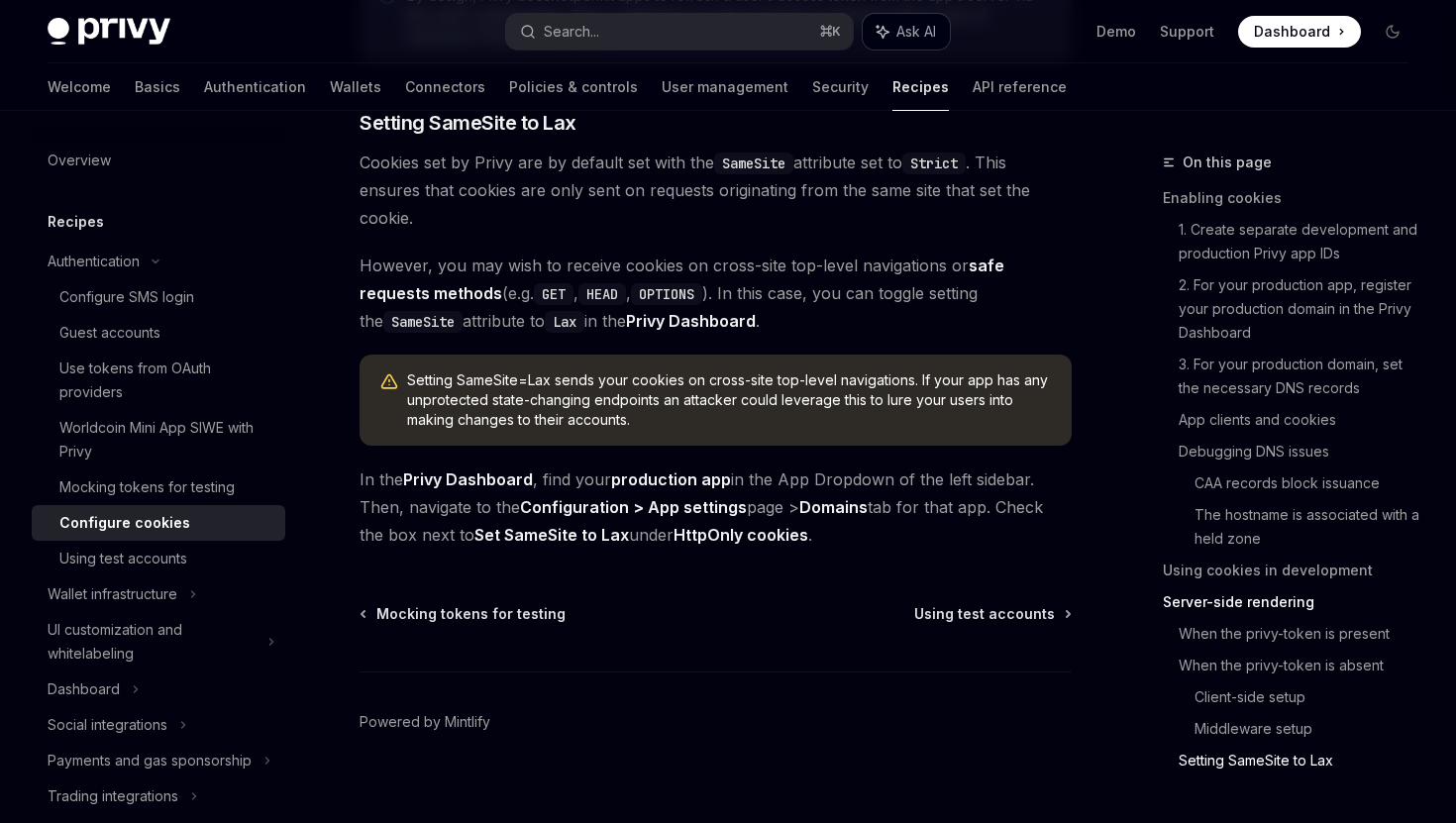 click on "Ask AI" at bounding box center [916, 32] 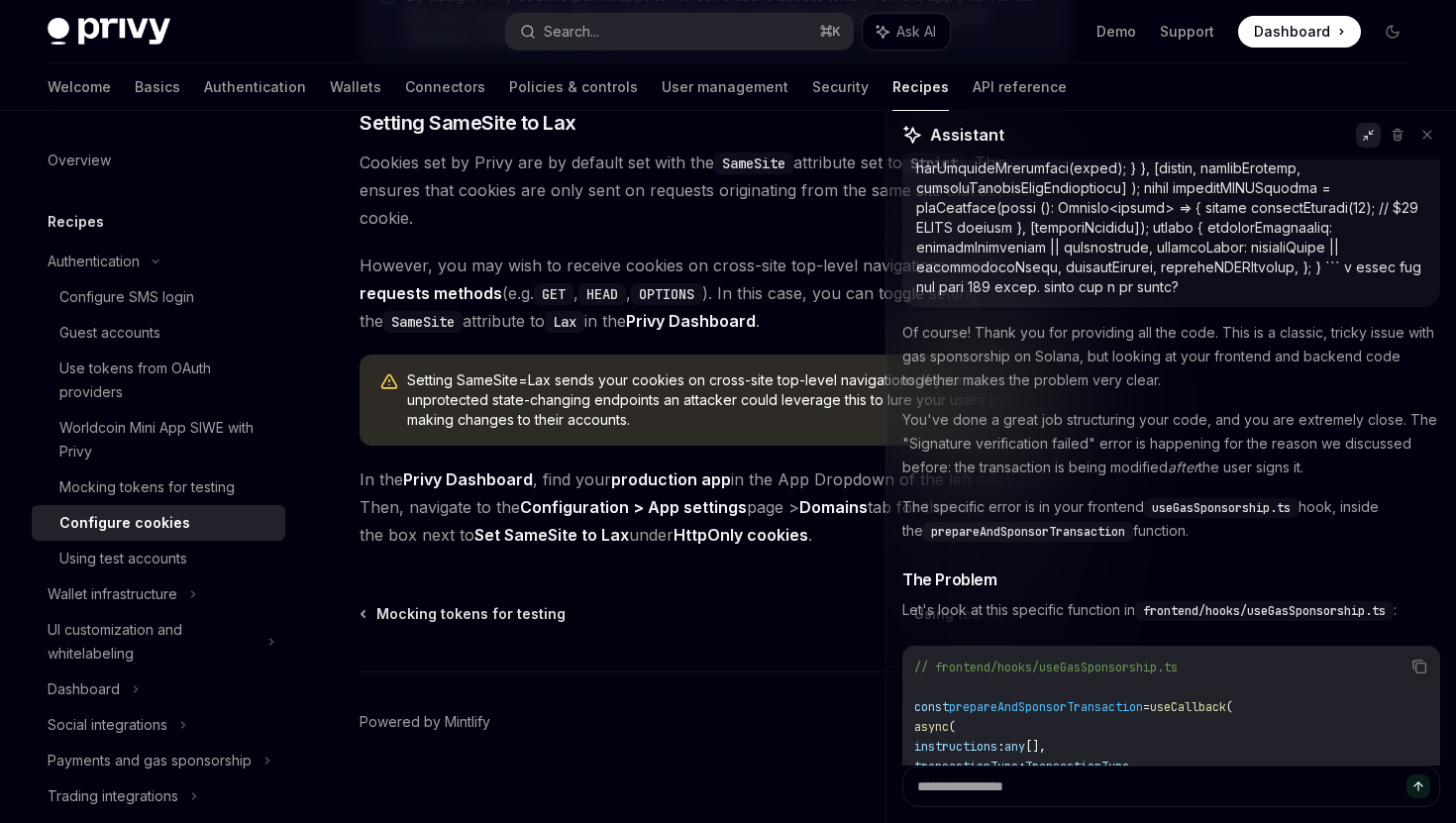 click 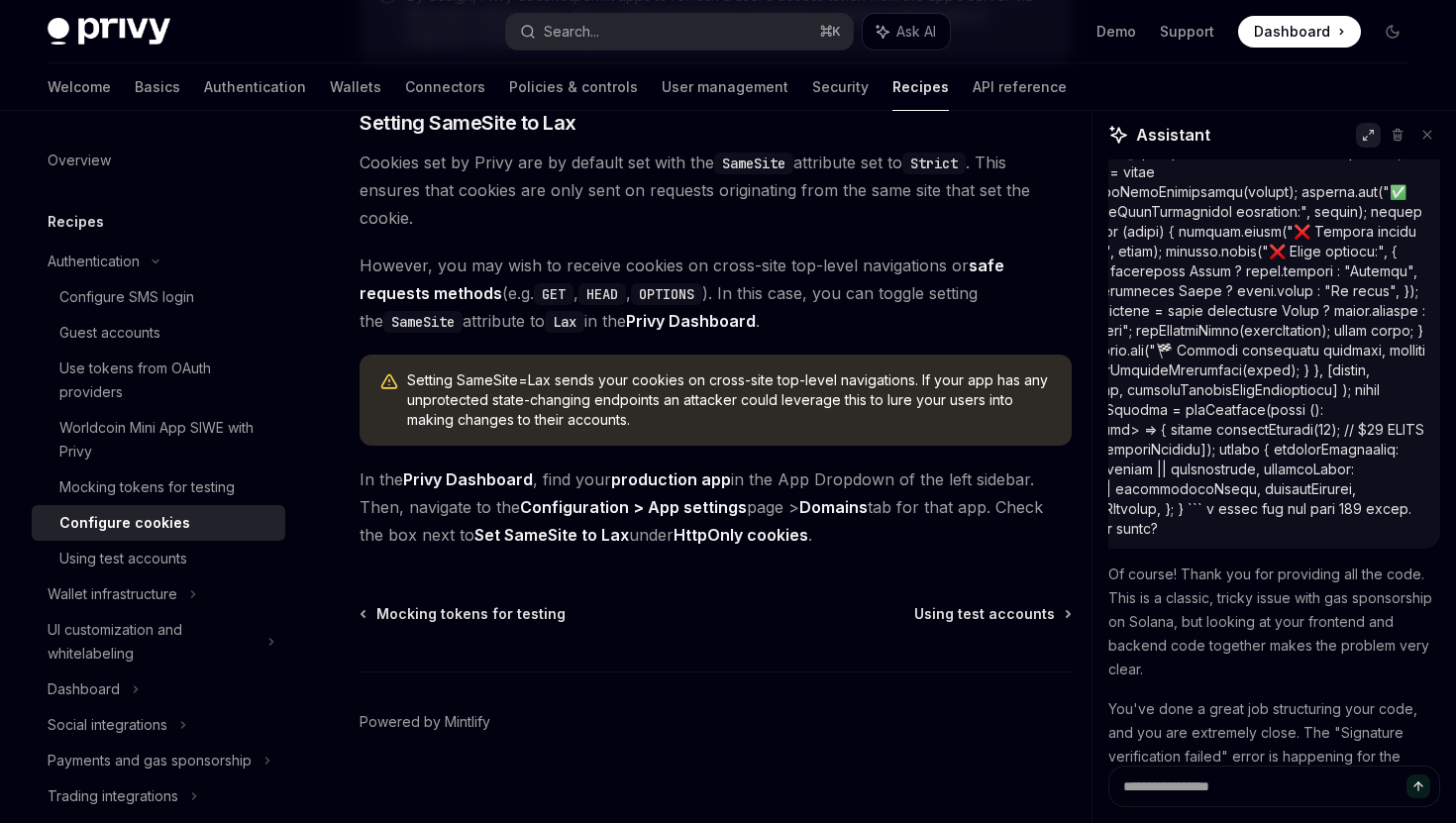 click 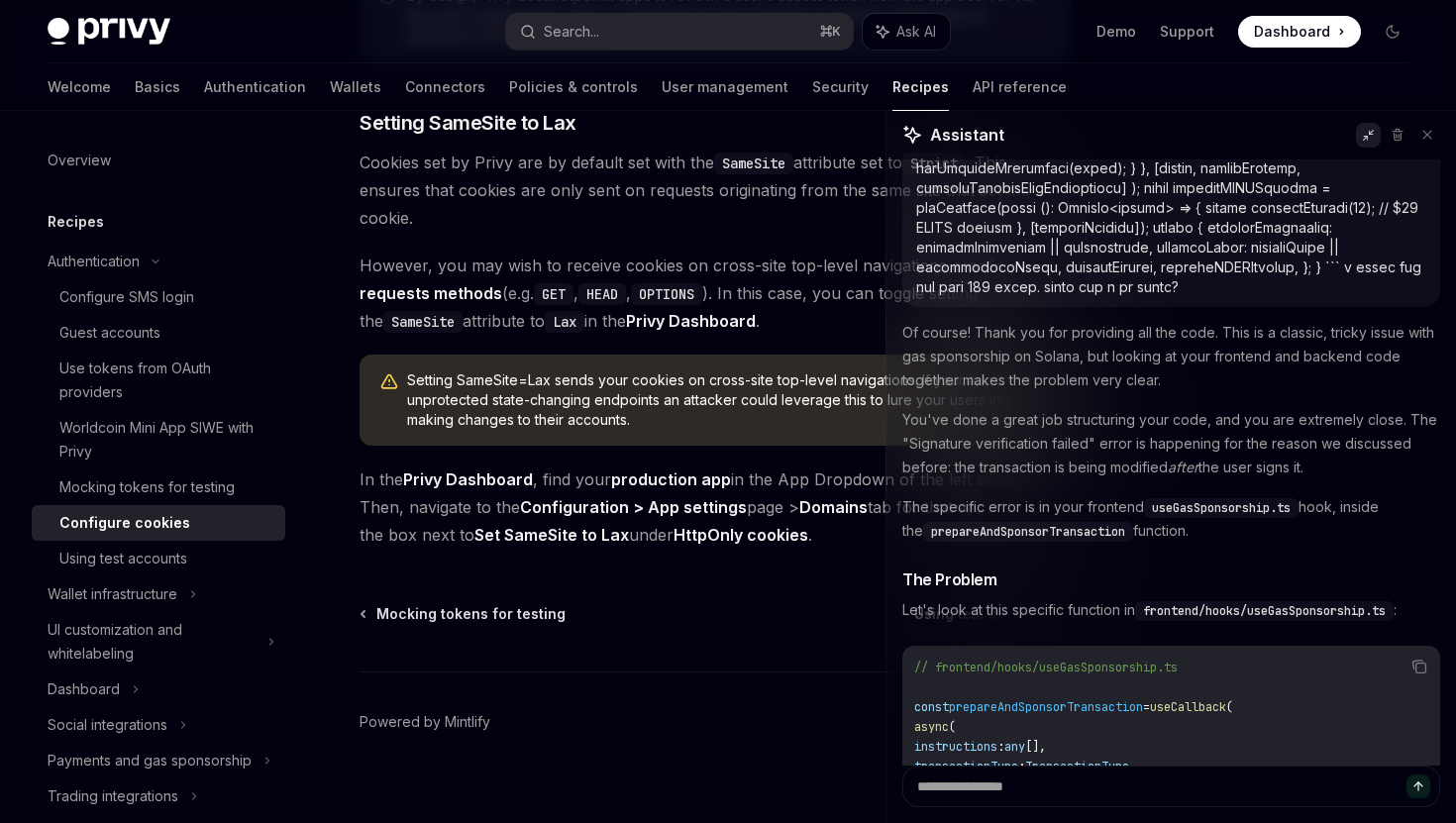 click at bounding box center [1368, 135] 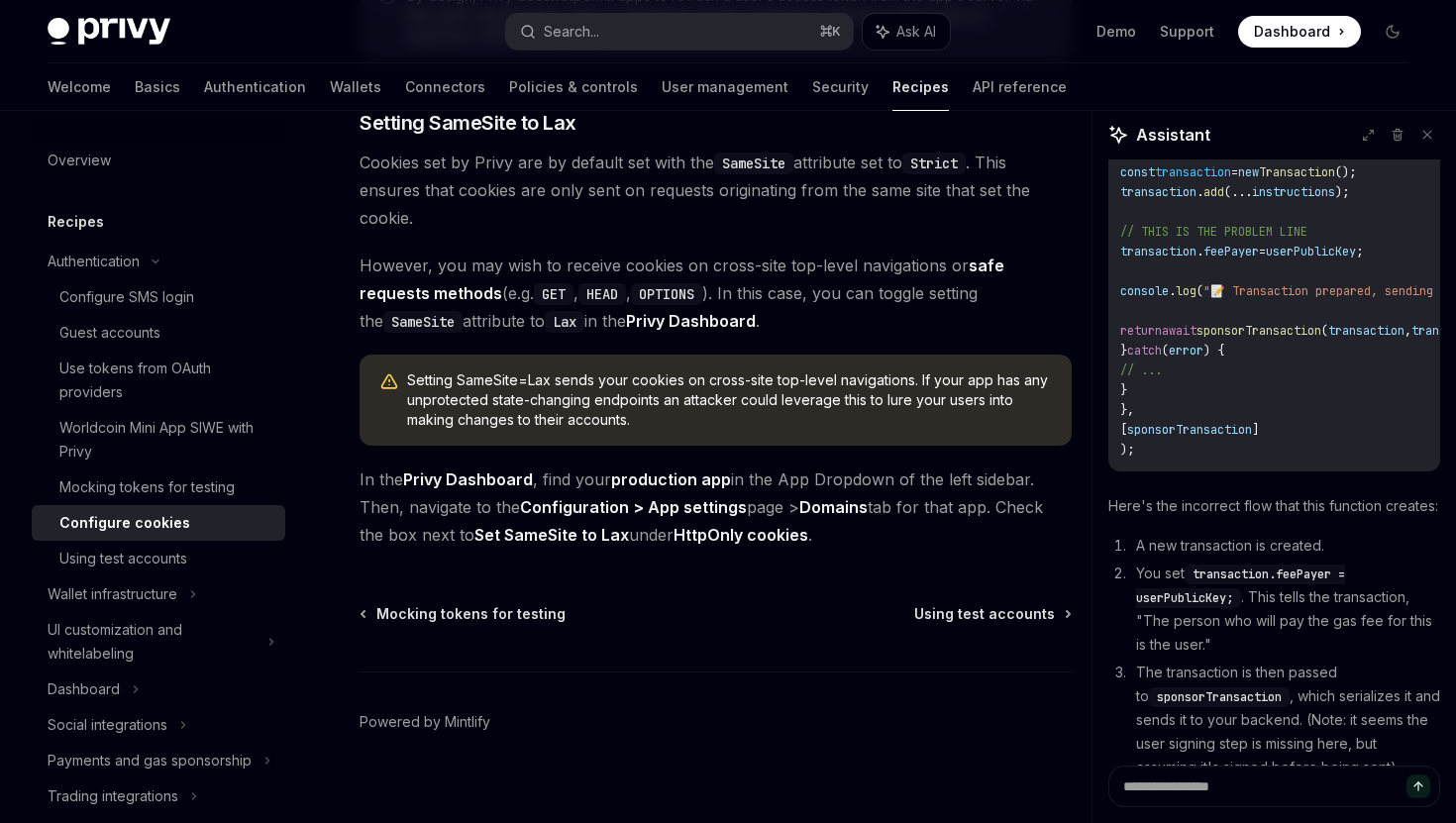 scroll, scrollTop: 30302, scrollLeft: 0, axis: vertical 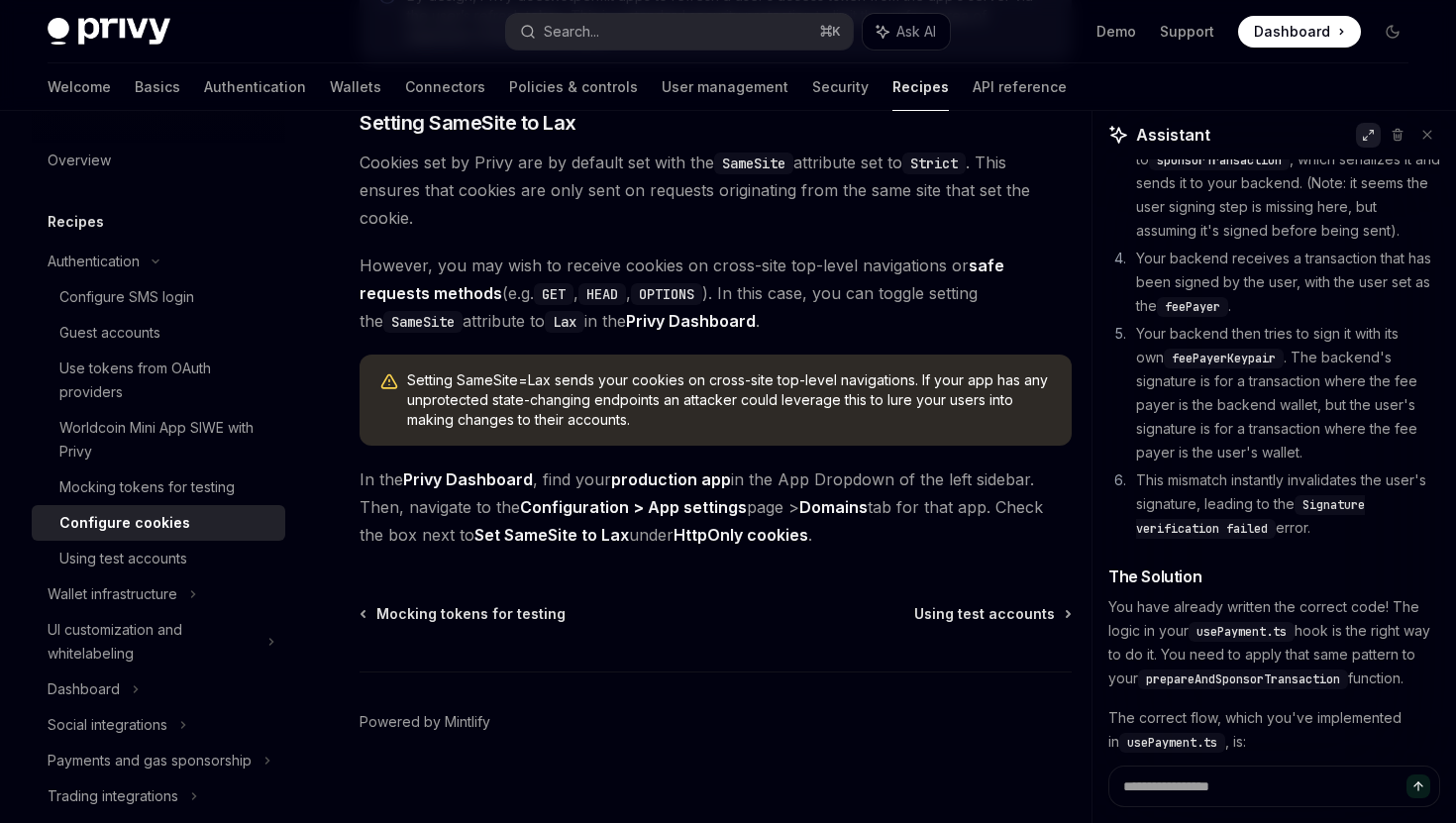 click 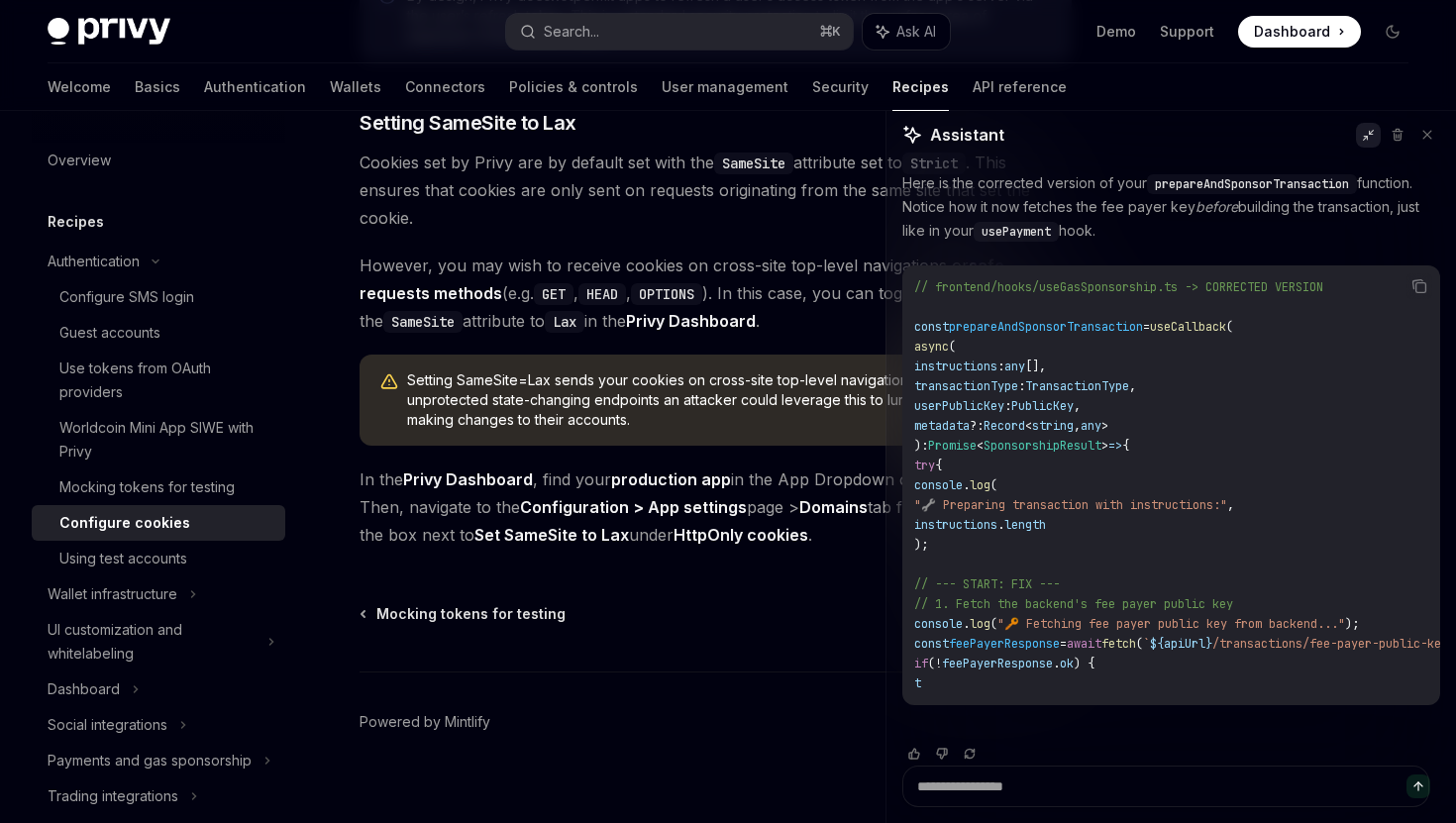 scroll, scrollTop: 25198, scrollLeft: 0, axis: vertical 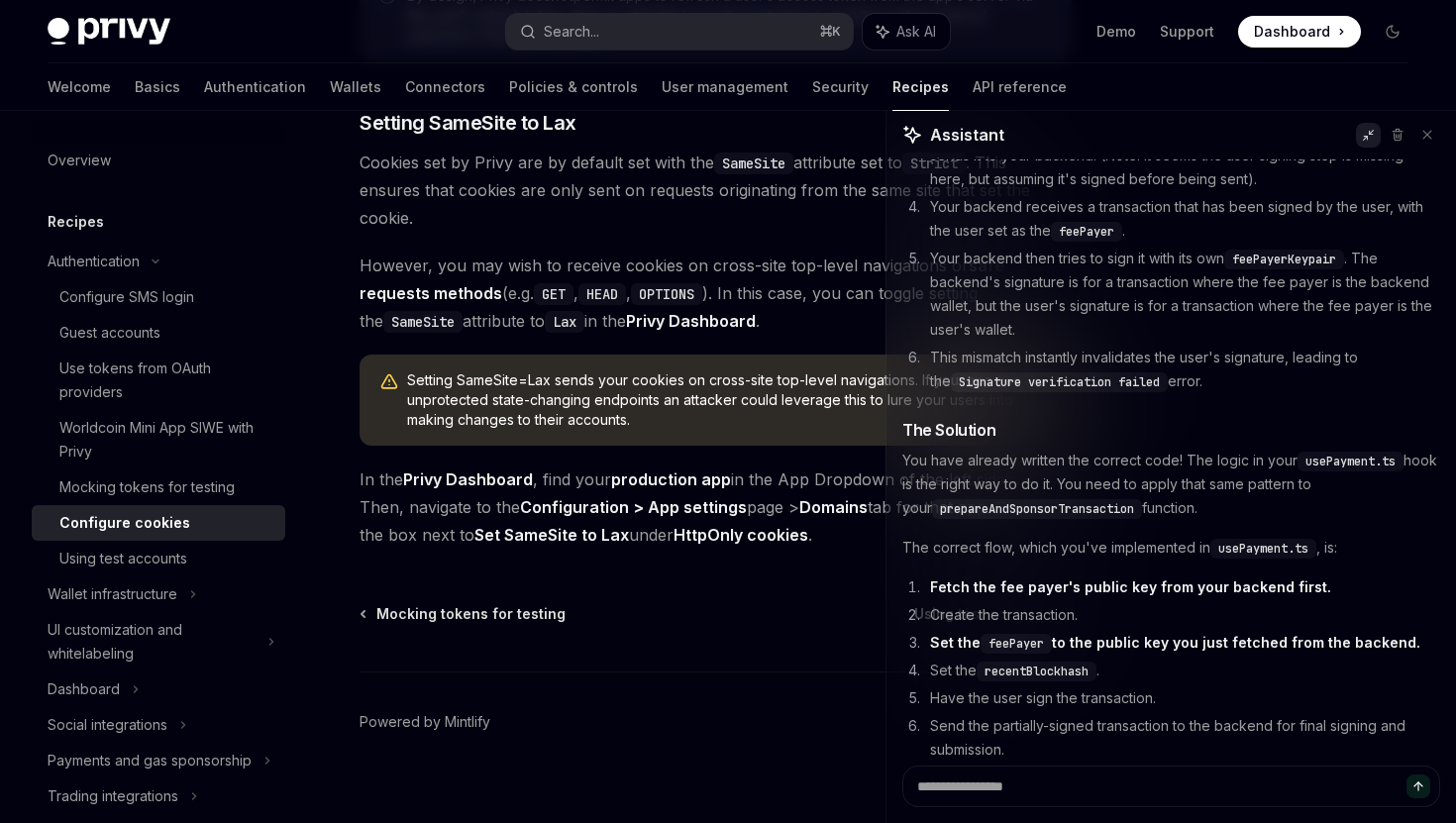 click on "Send the partially-signed transaction to the backend for final signing and submission." at bounding box center [1182, 738] 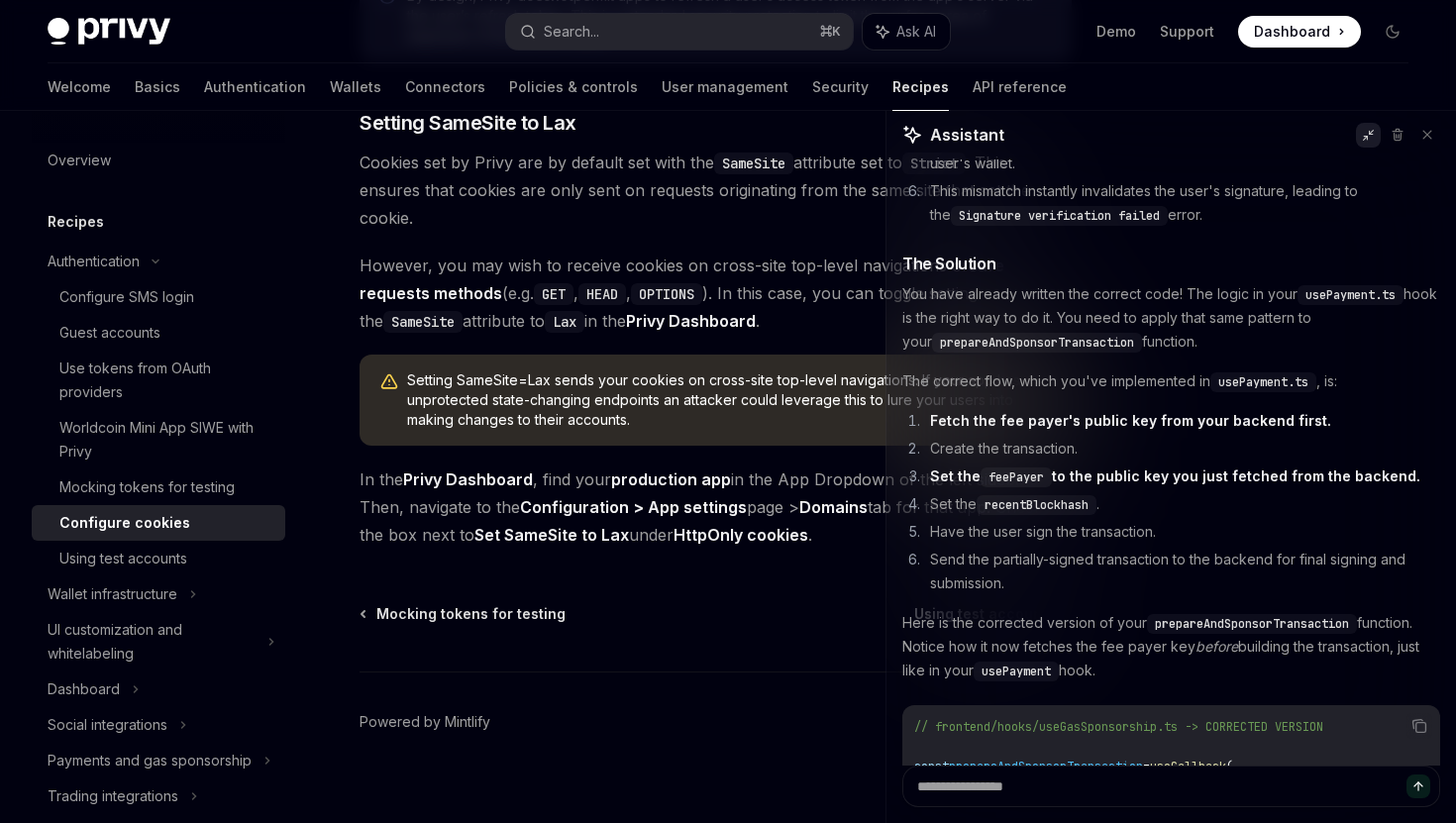 click 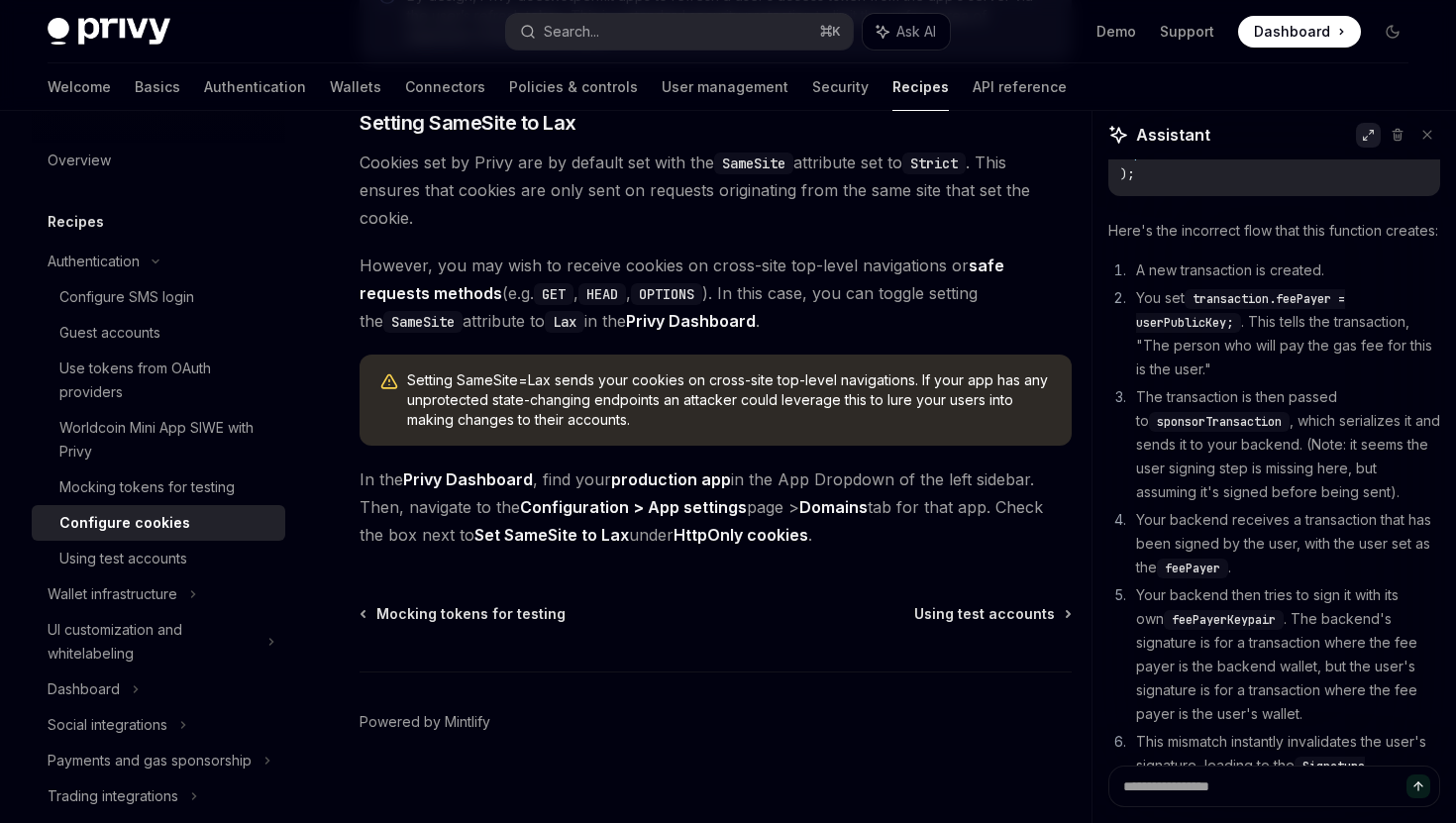 scroll, scrollTop: 31081, scrollLeft: 0, axis: vertical 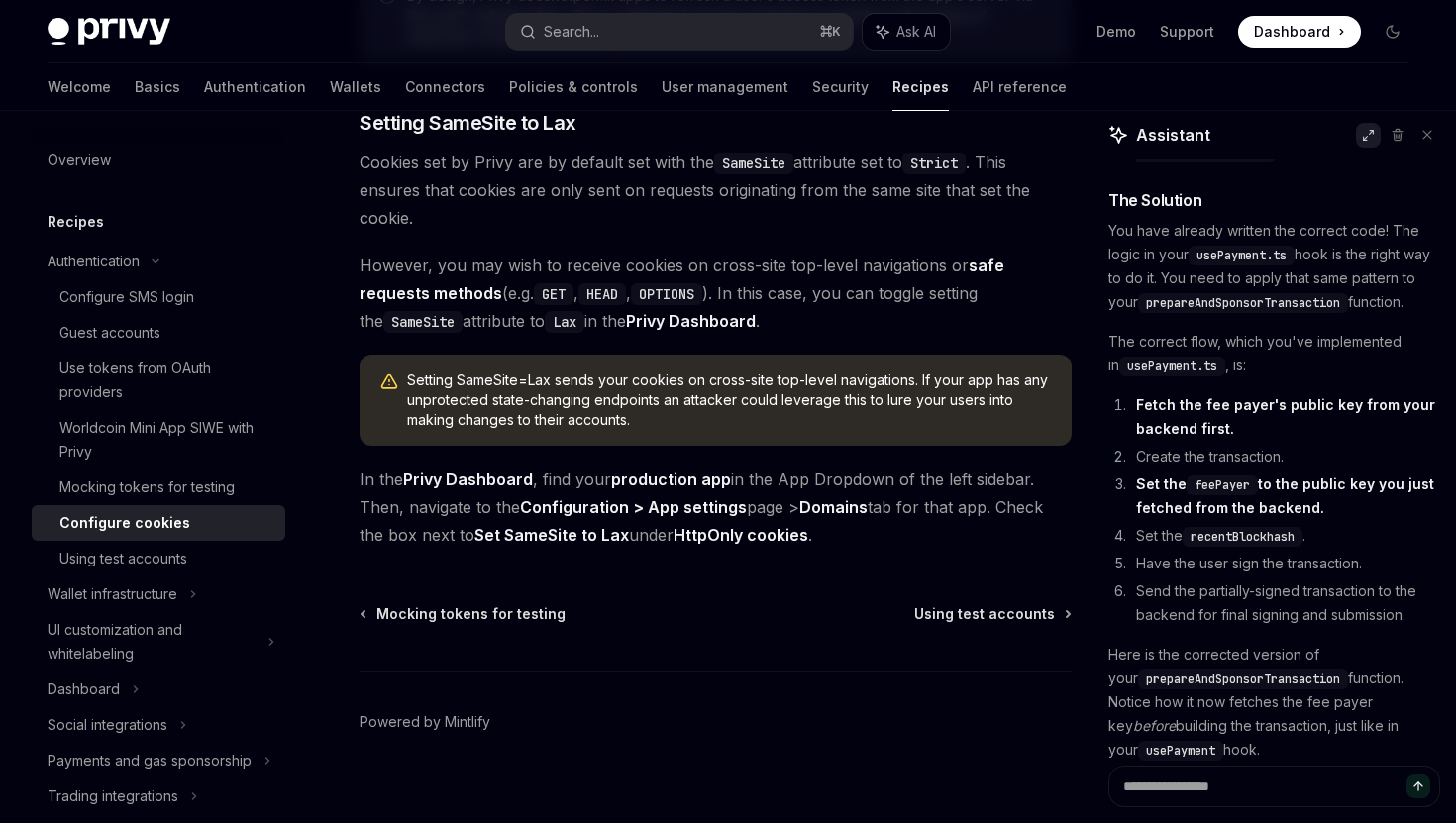 click at bounding box center [1368, 135] 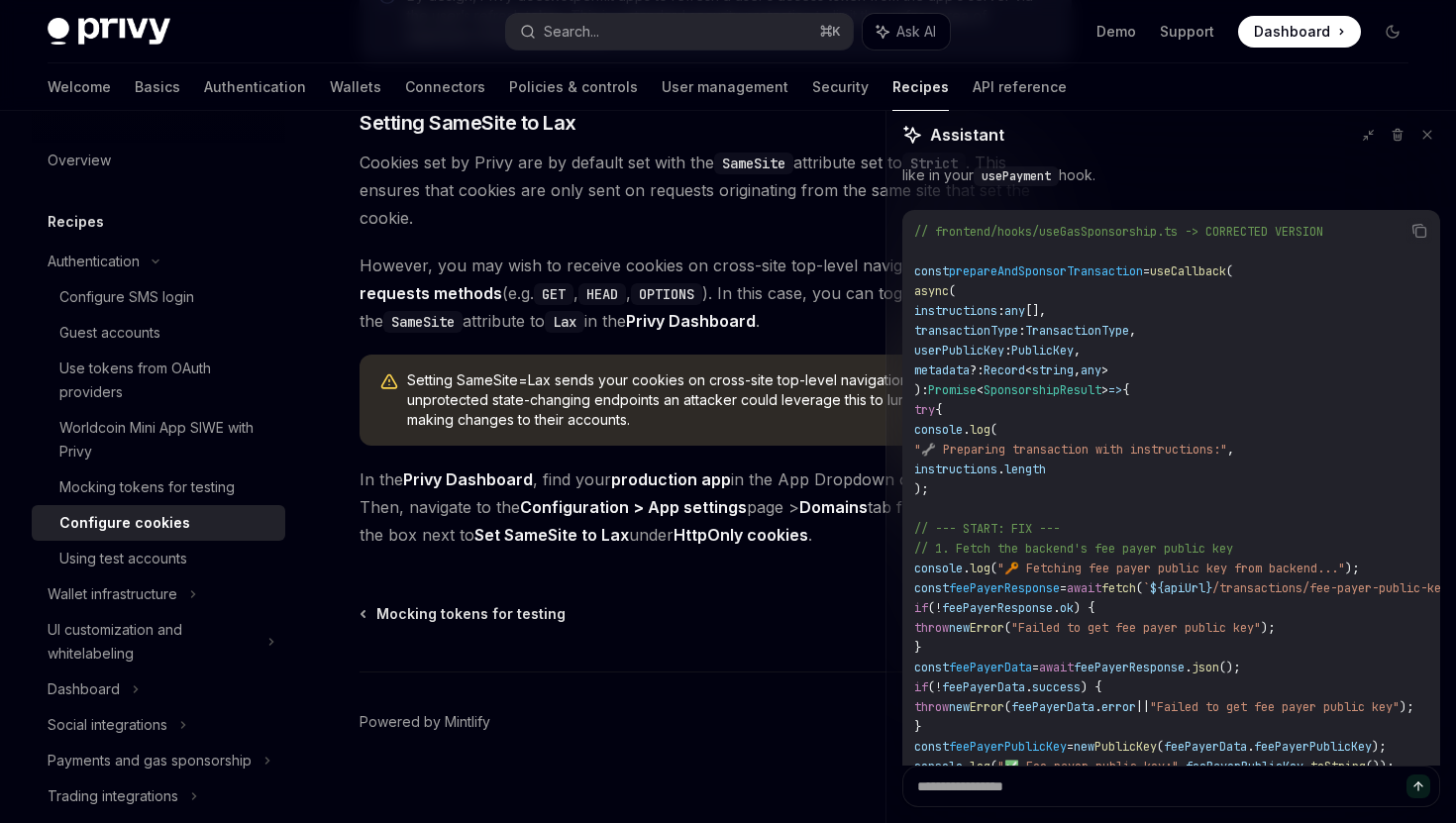 scroll, scrollTop: 25879, scrollLeft: 0, axis: vertical 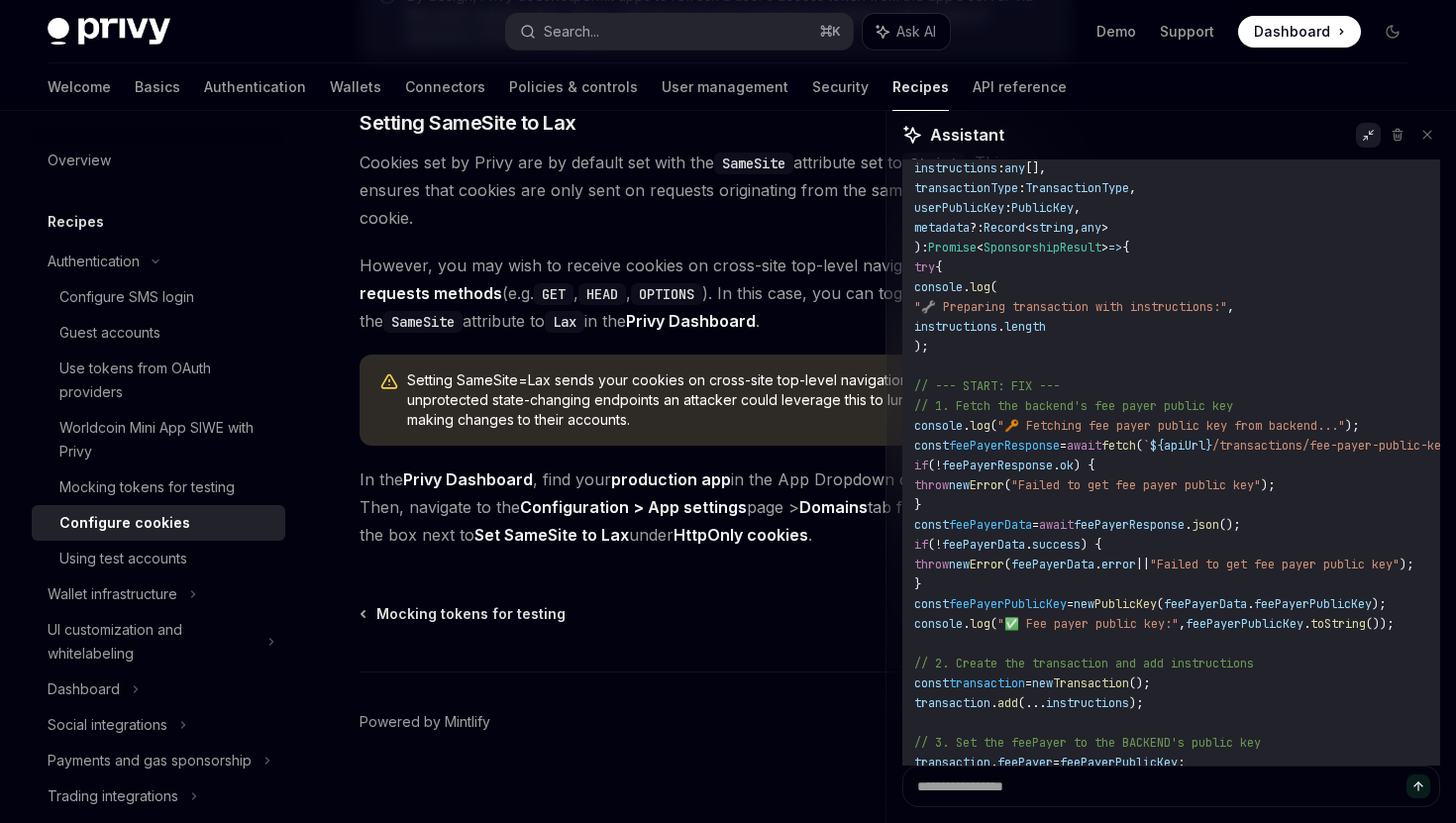click 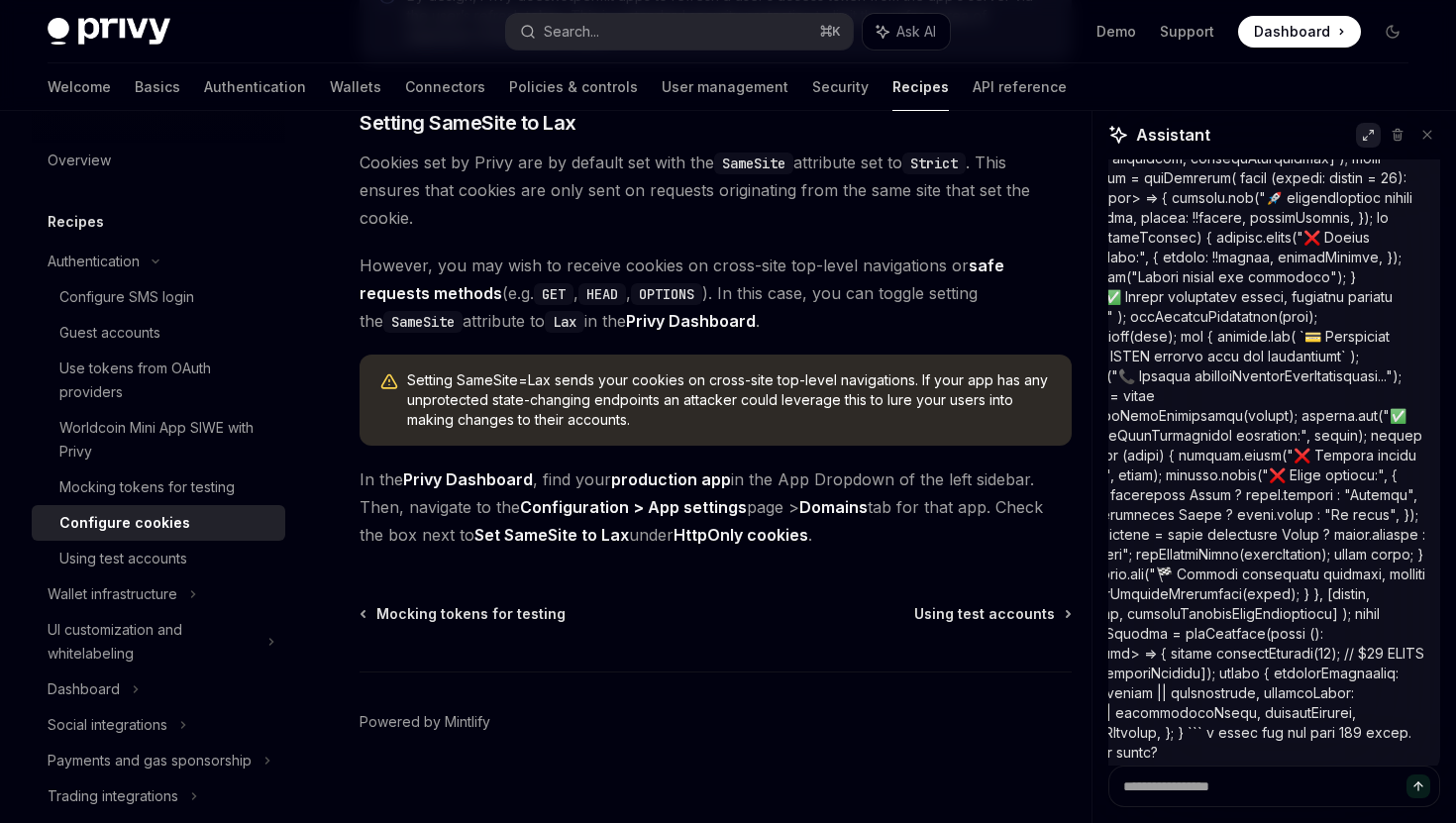 scroll, scrollTop: 28805, scrollLeft: 0, axis: vertical 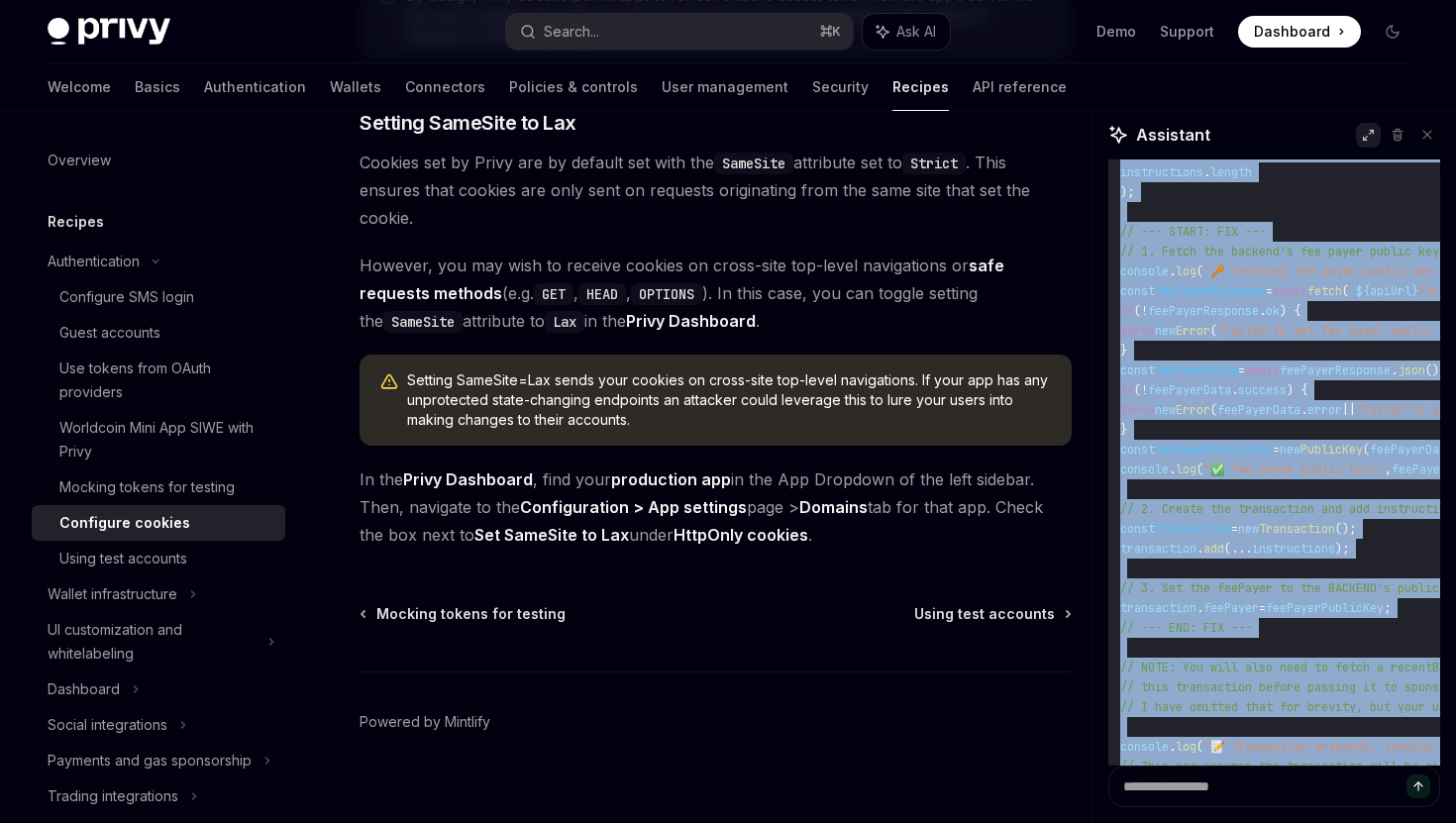 drag, startPoint x: 1109, startPoint y: 426, endPoint x: 1387, endPoint y: 635, distance: 347.80023 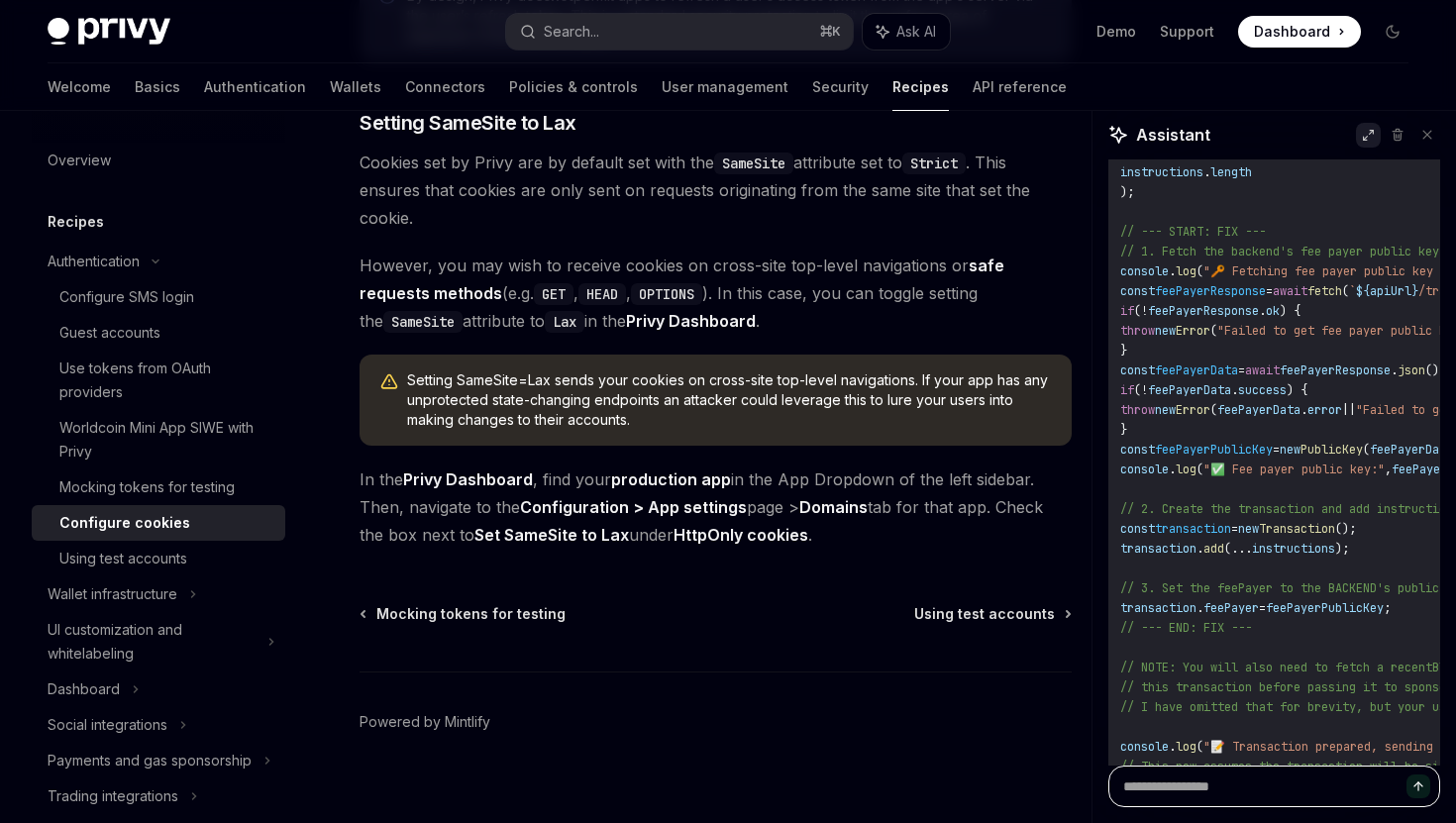 click at bounding box center [1274, 786] 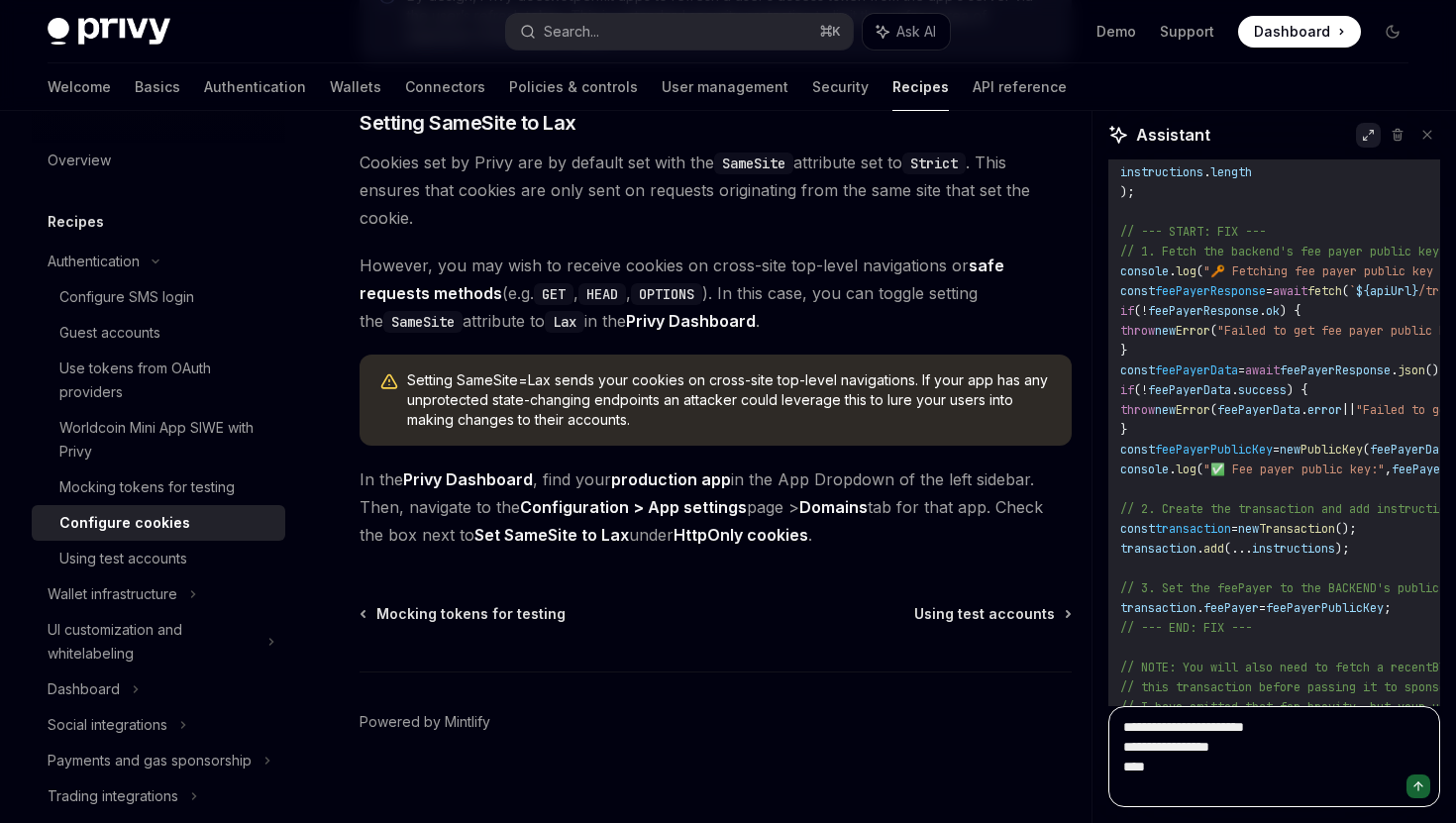 paste on "**********" 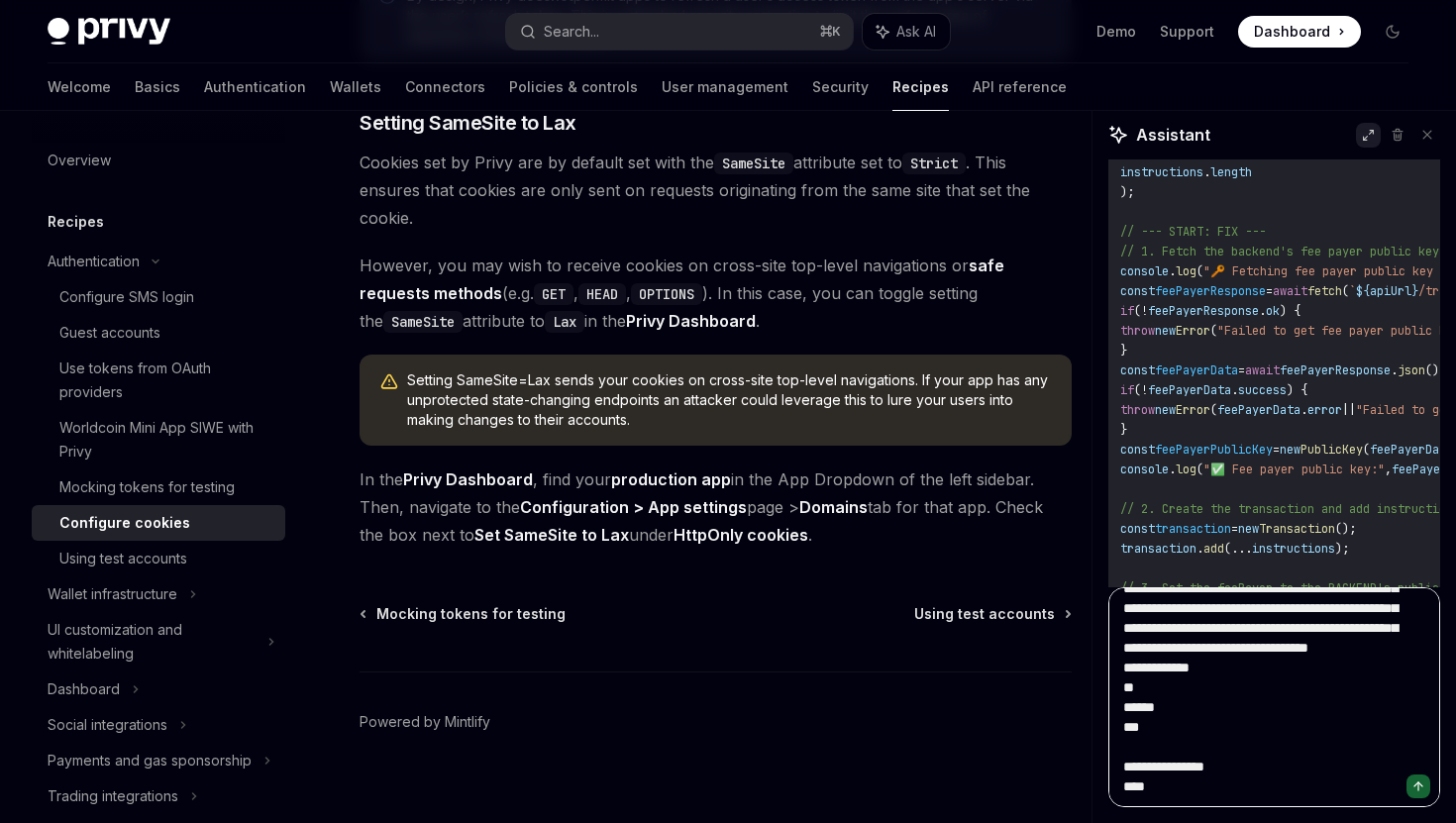 scroll, scrollTop: 2385, scrollLeft: 0, axis: vertical 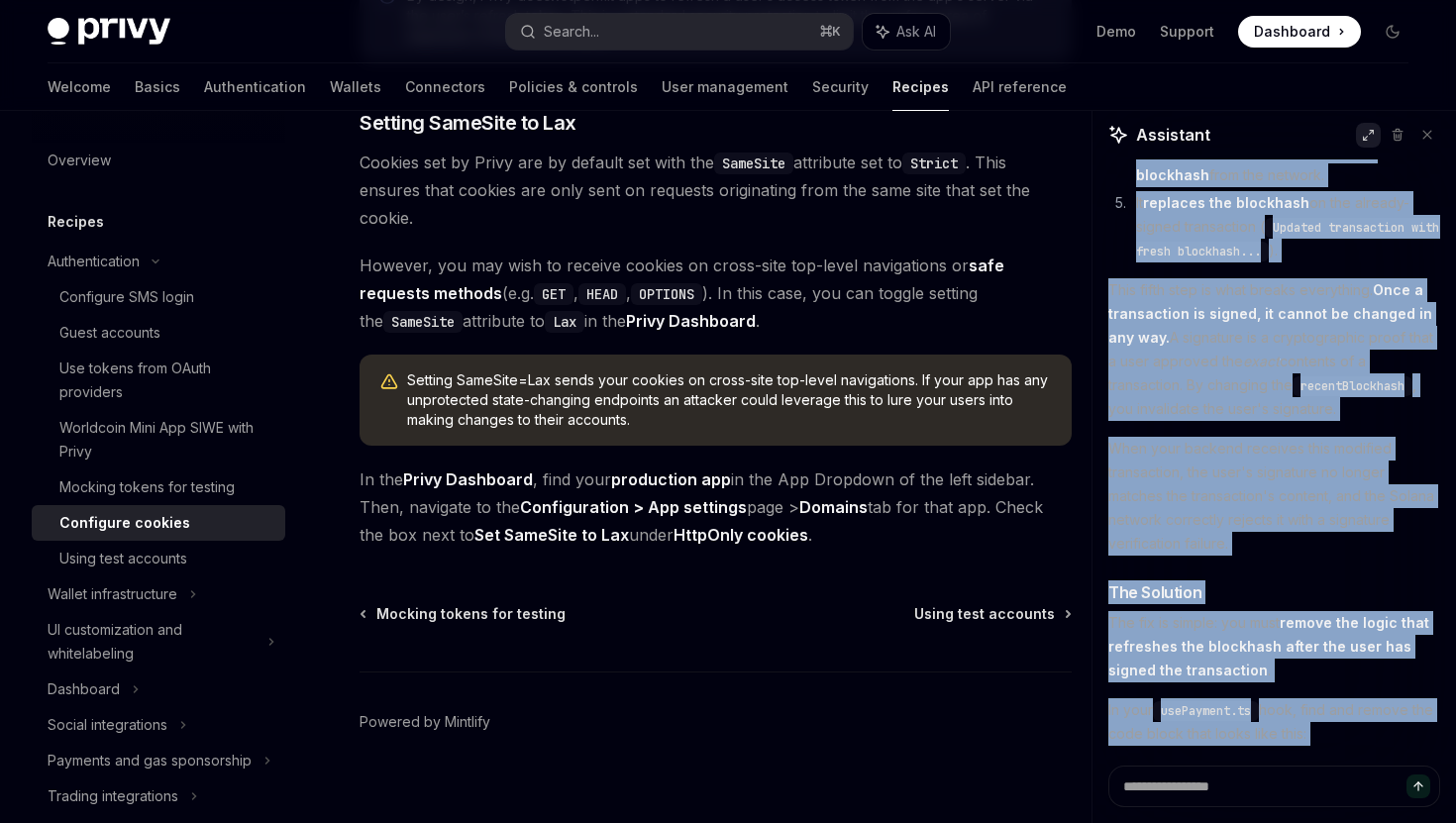 click on "so i use your embedded wallet service. and i use my own minted token for my transaction. however the transaction keeps failing due to not getting the latest blockchain. i think it's because your service is loading/initiating the transaction too long. how do i fix this? Searched embedded wallet transaction failing Hello! I understand you're running into some trouble with transactions failing when using your own minted token with our embedded wallet service. It sounds frustrating when things don't work as expected, but I'm here to help.
You've hit on a very common issue when it comes to Solana transactions. The problem you're describing, where a transaction fails because it doesn't have the "latest blockchain," is almost always related to an expired blockhash.
Here's a simple breakdown of what's likely happening:
Fetching the Blockhash : To create a transaction on Solana, you first need to get the latest  blockhash
The Delay
Transaction Failure
How to Fix It
The solution is to
const  = ("" at bounding box center [1274, 463] 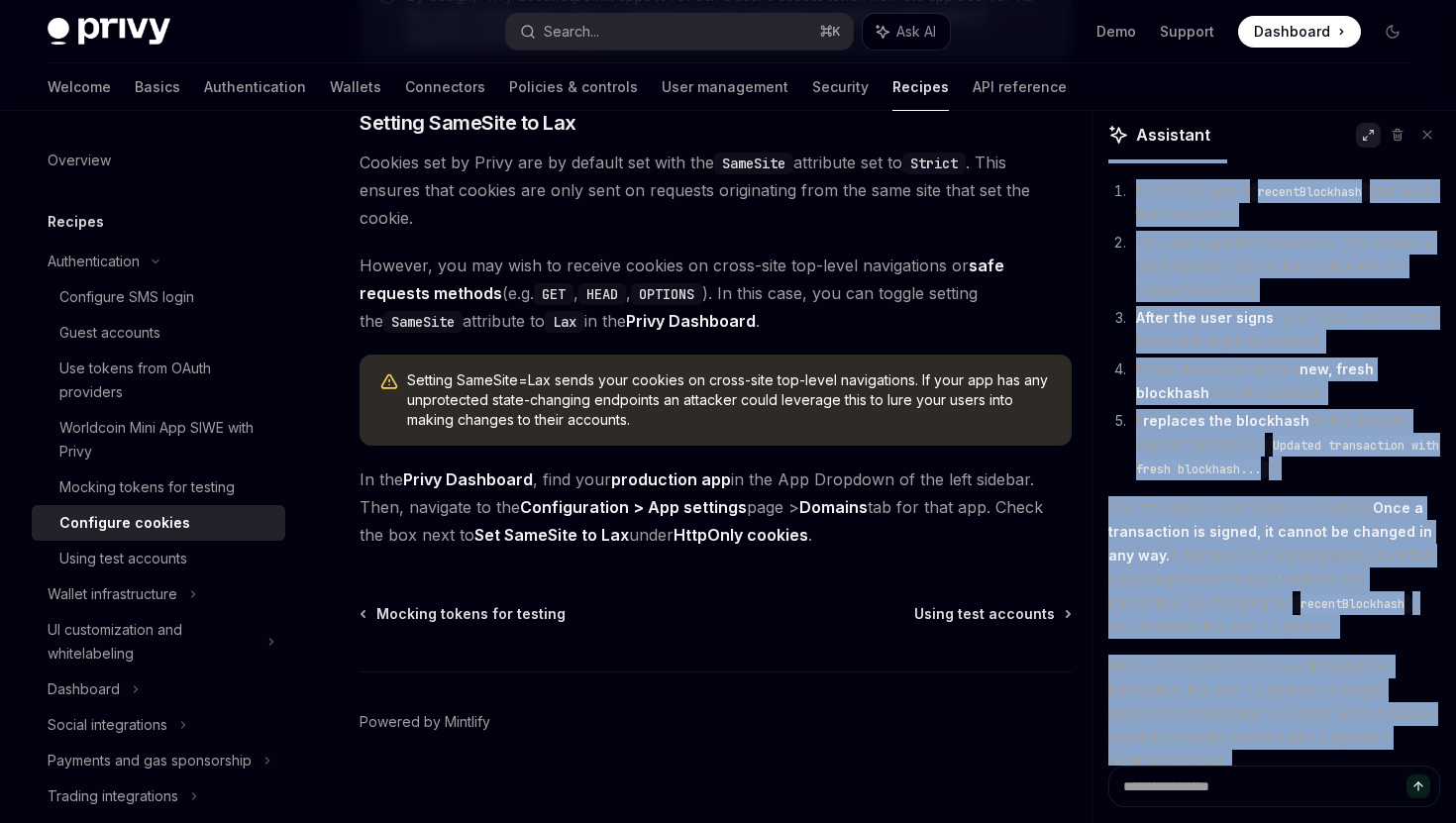 scroll, scrollTop: 35671, scrollLeft: 0, axis: vertical 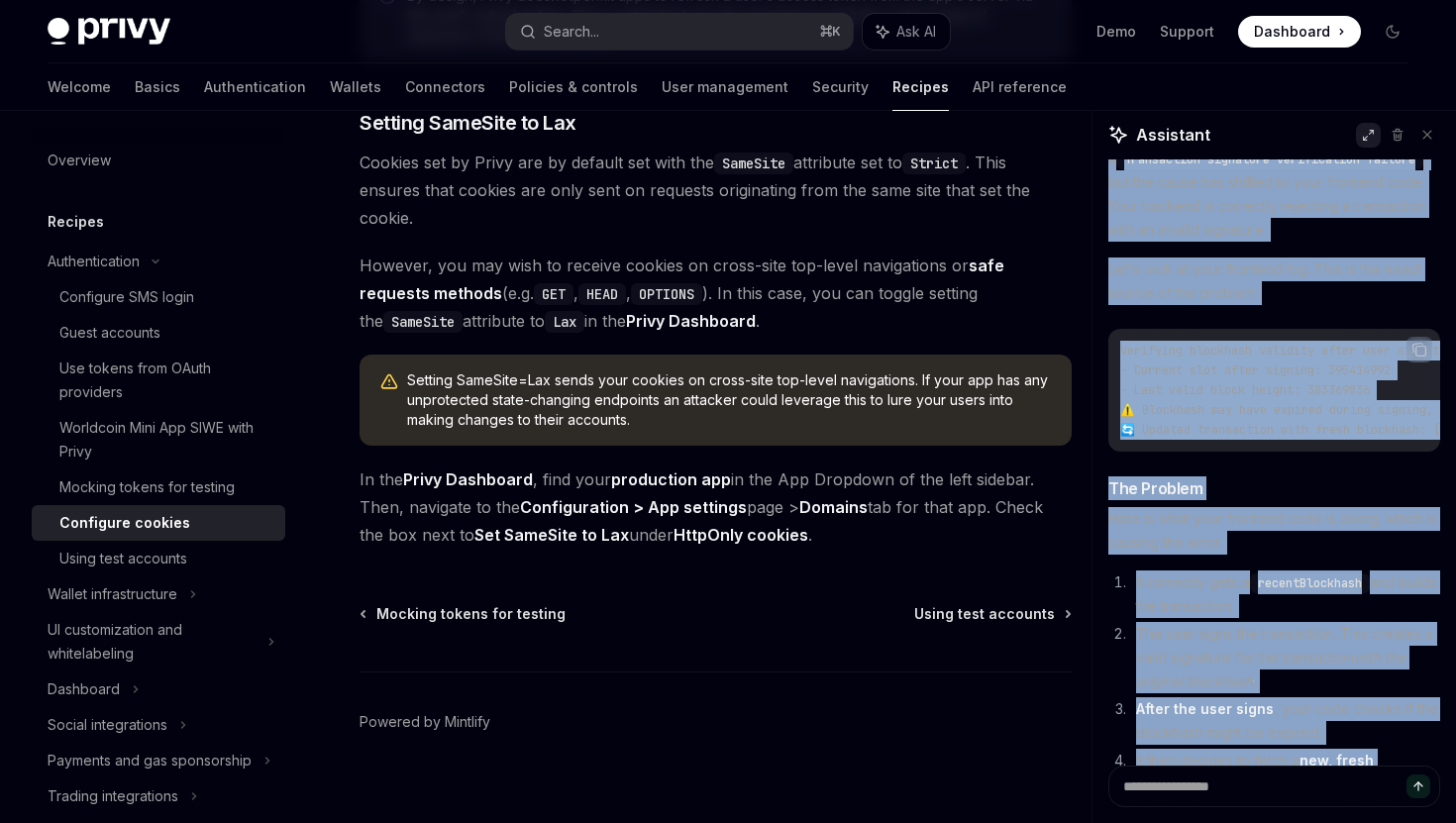 click on "The fix is simple: you must remove the logic that refreshes the blockhash after the user has signed the transaction ." at bounding box center (1274, 1256) 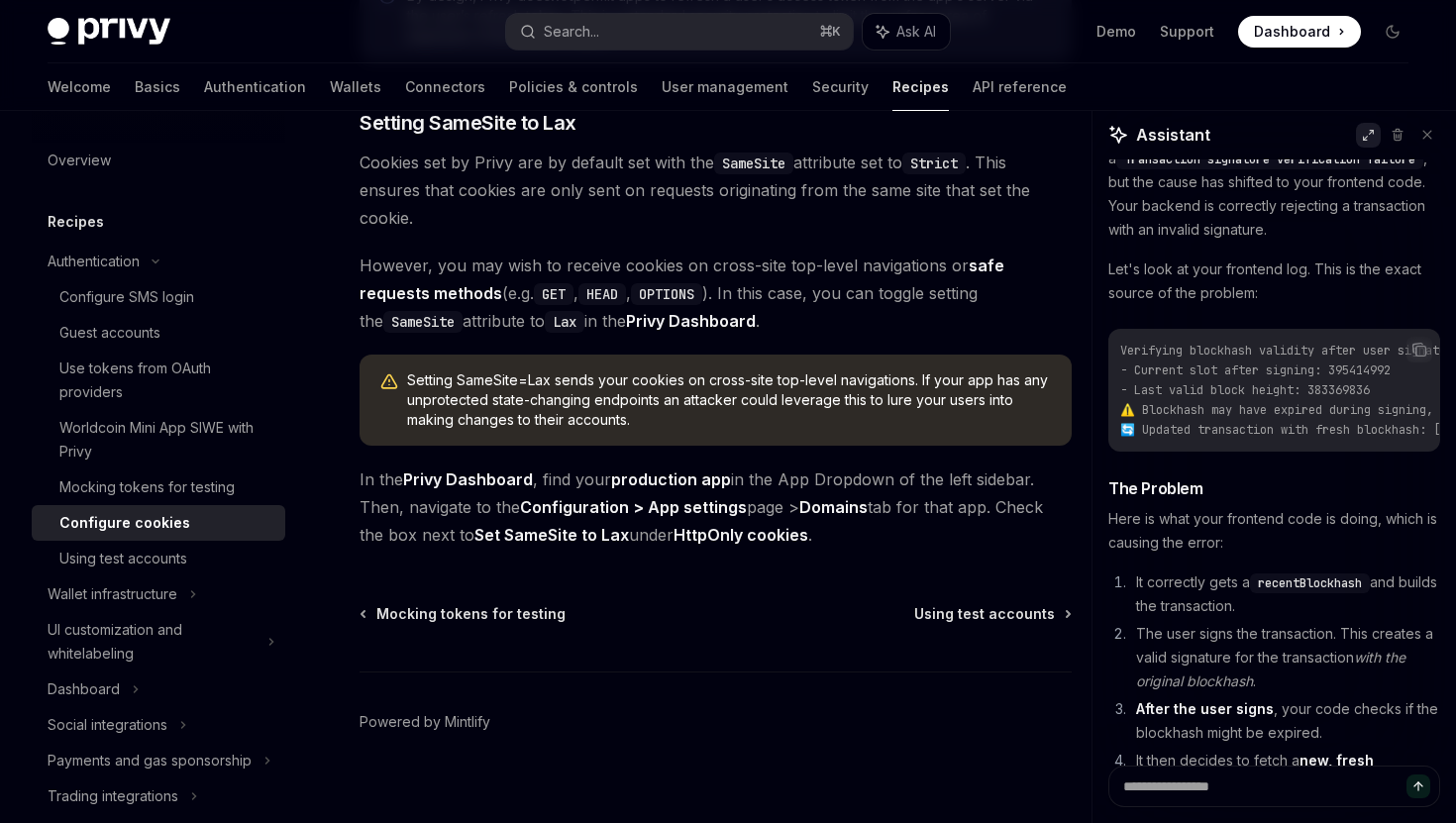 drag, startPoint x: 1109, startPoint y: 311, endPoint x: 1400, endPoint y: 416, distance: 309.36386 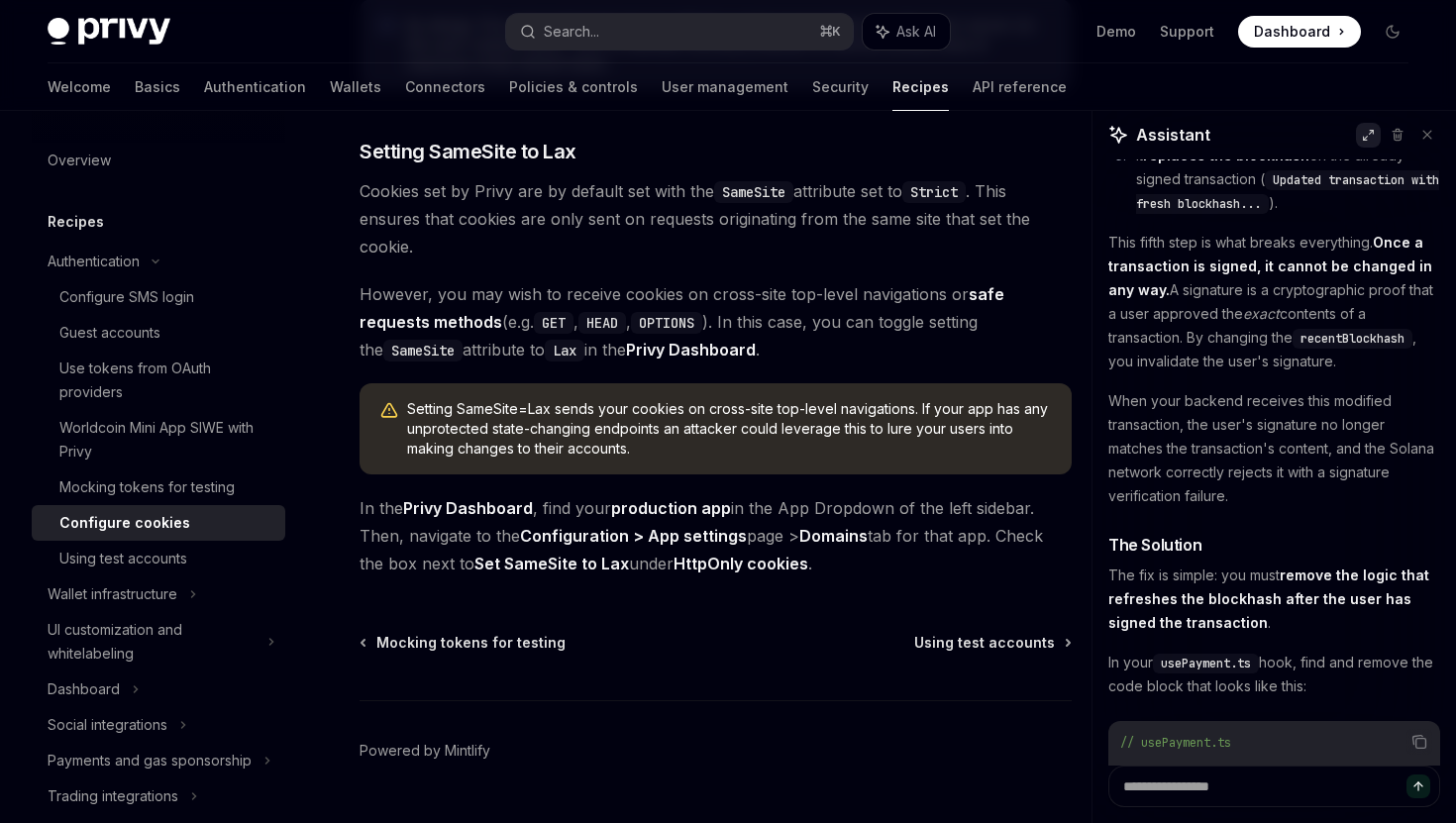 scroll, scrollTop: 6832, scrollLeft: 0, axis: vertical 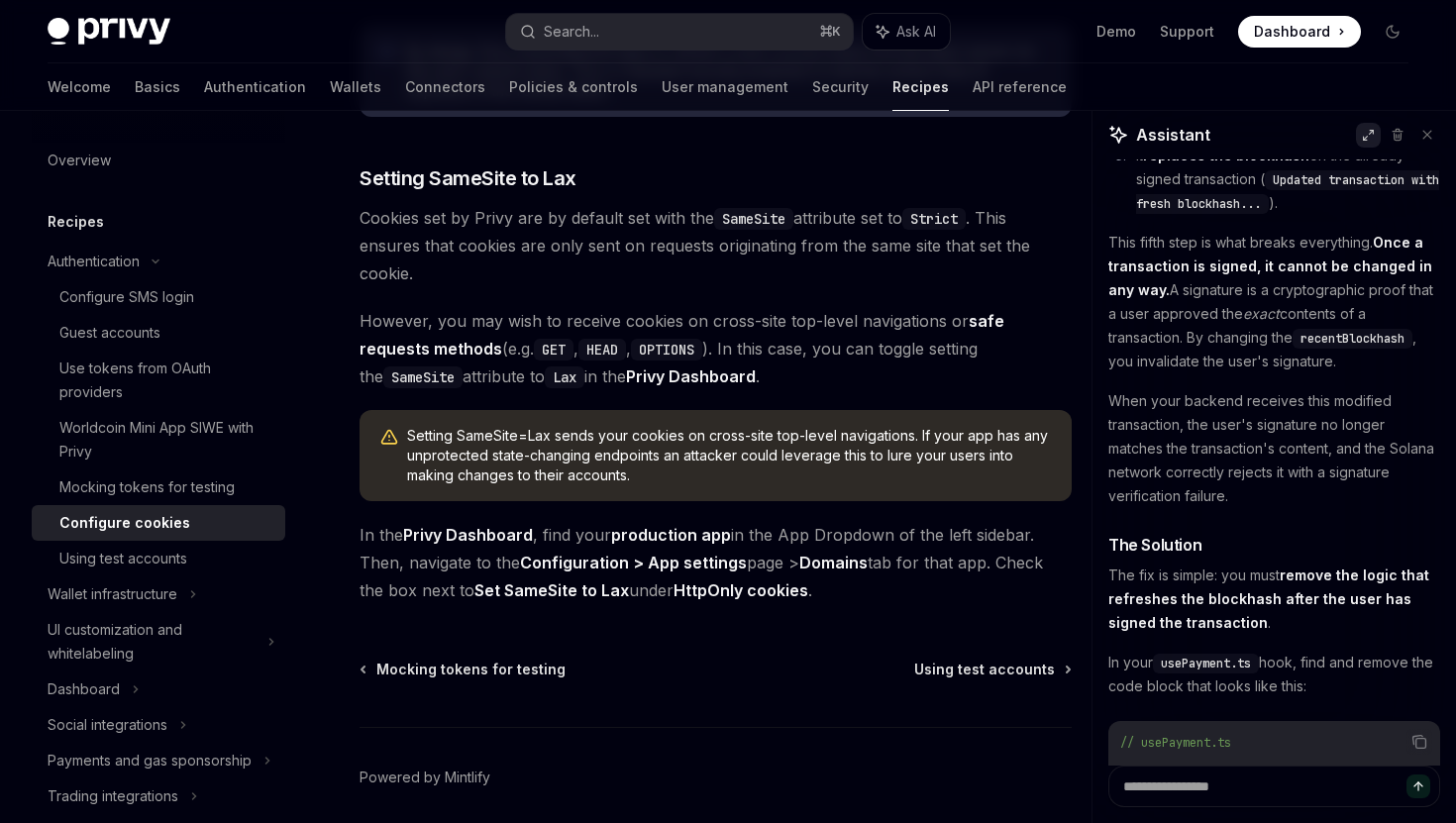 drag, startPoint x: 1110, startPoint y: 379, endPoint x: 1356, endPoint y: 625, distance: 347.89654 